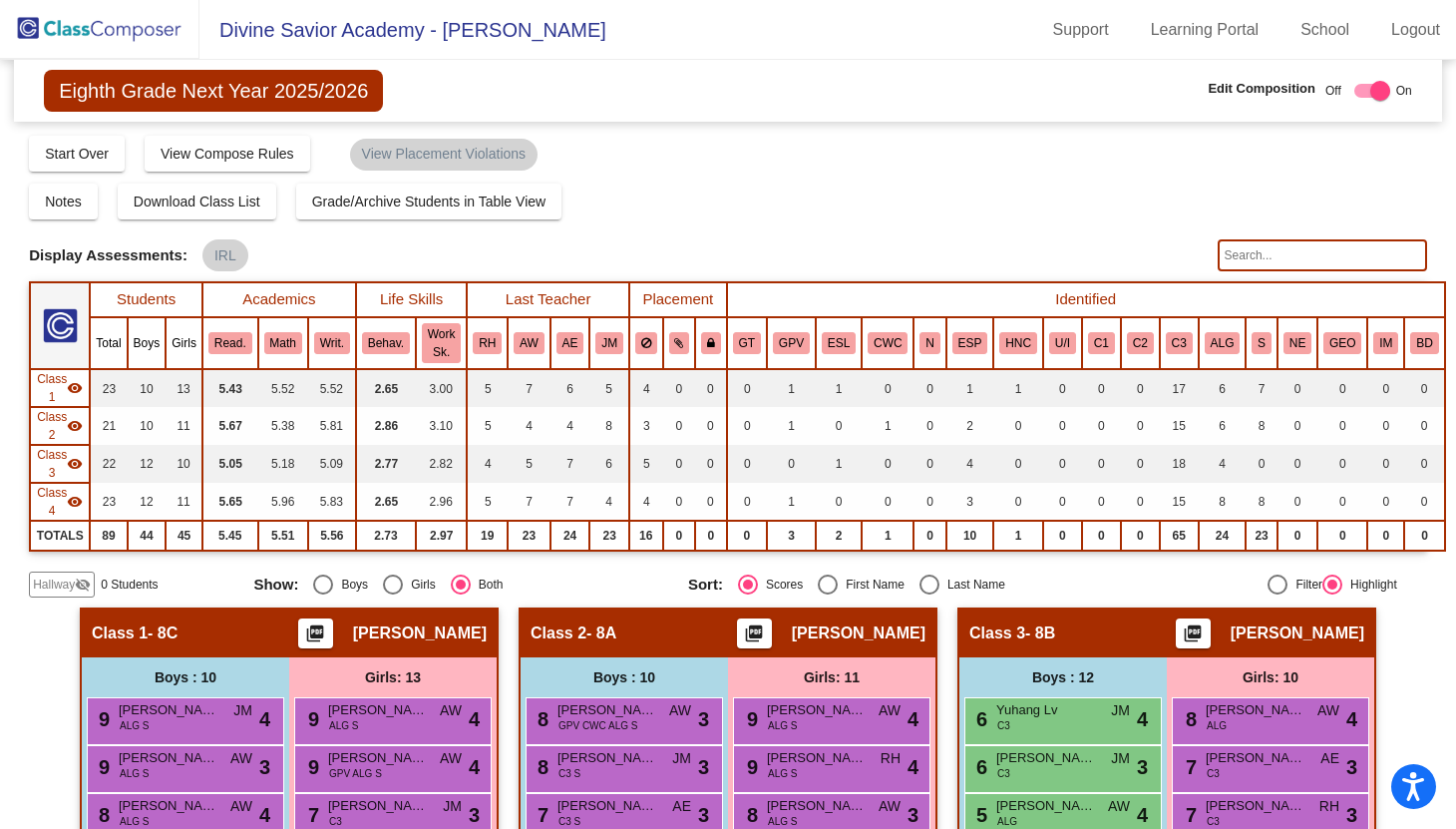 scroll, scrollTop: 0, scrollLeft: 0, axis: both 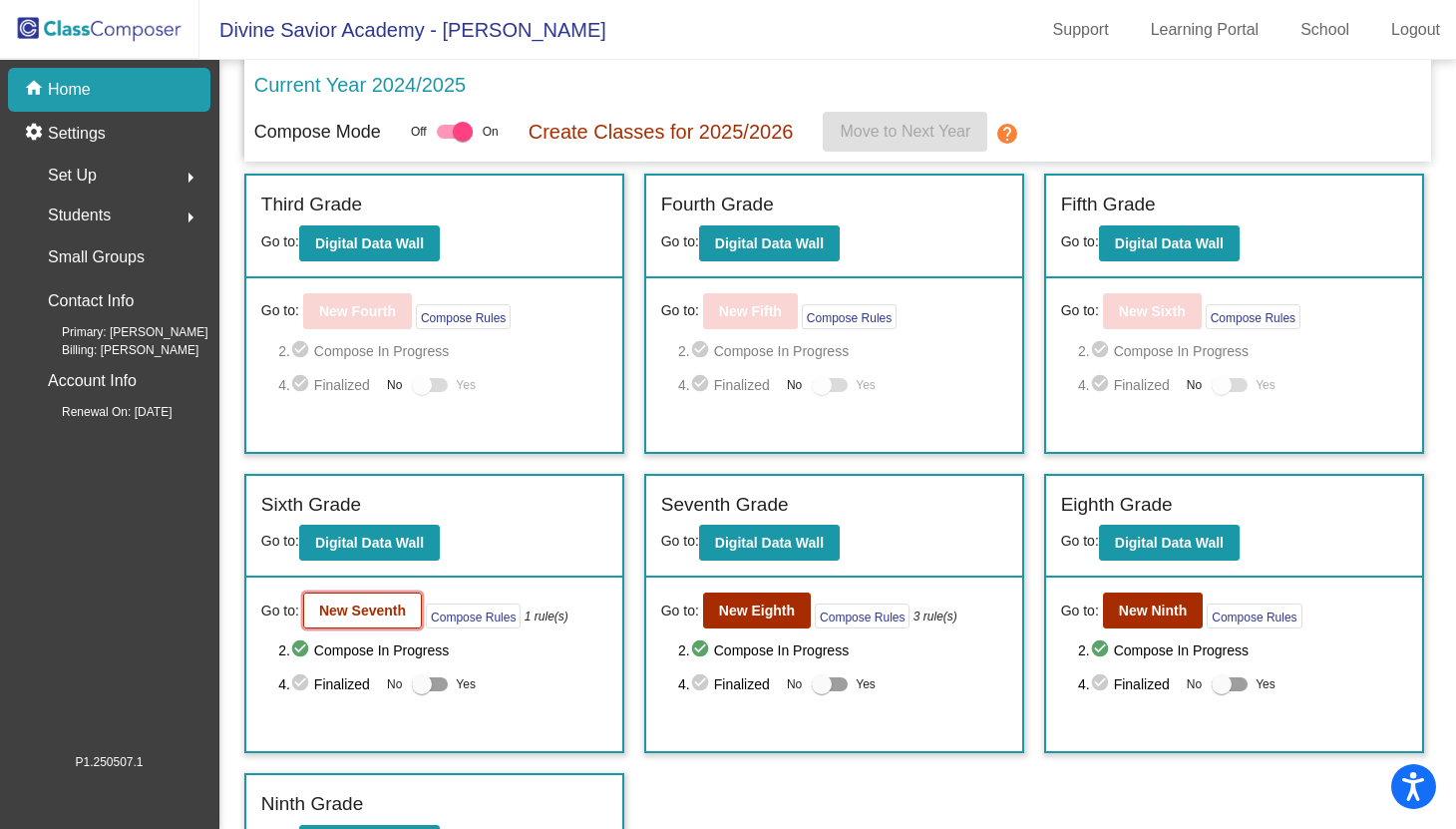 click on "New Seventh" 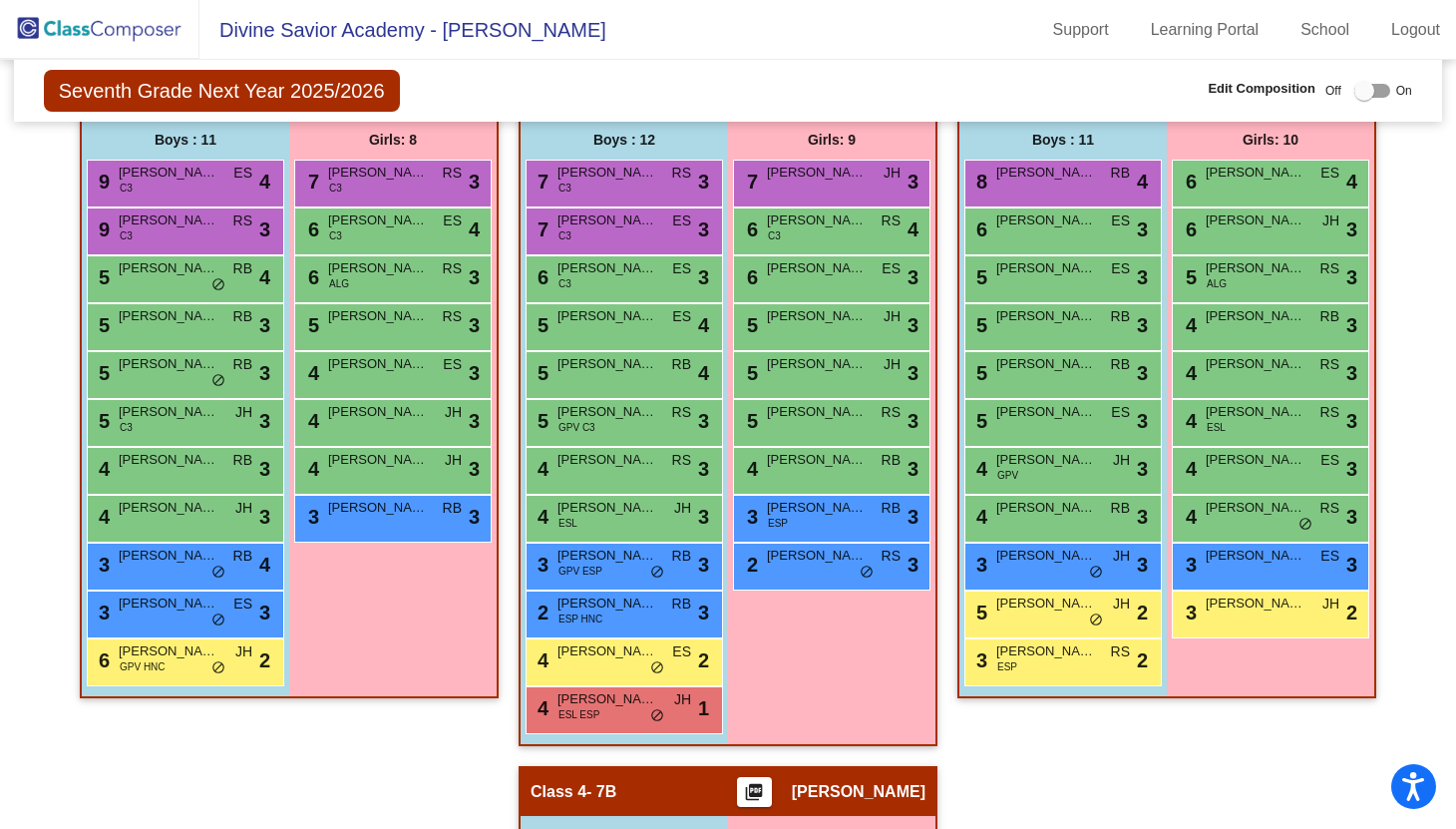 scroll, scrollTop: 484, scrollLeft: 0, axis: vertical 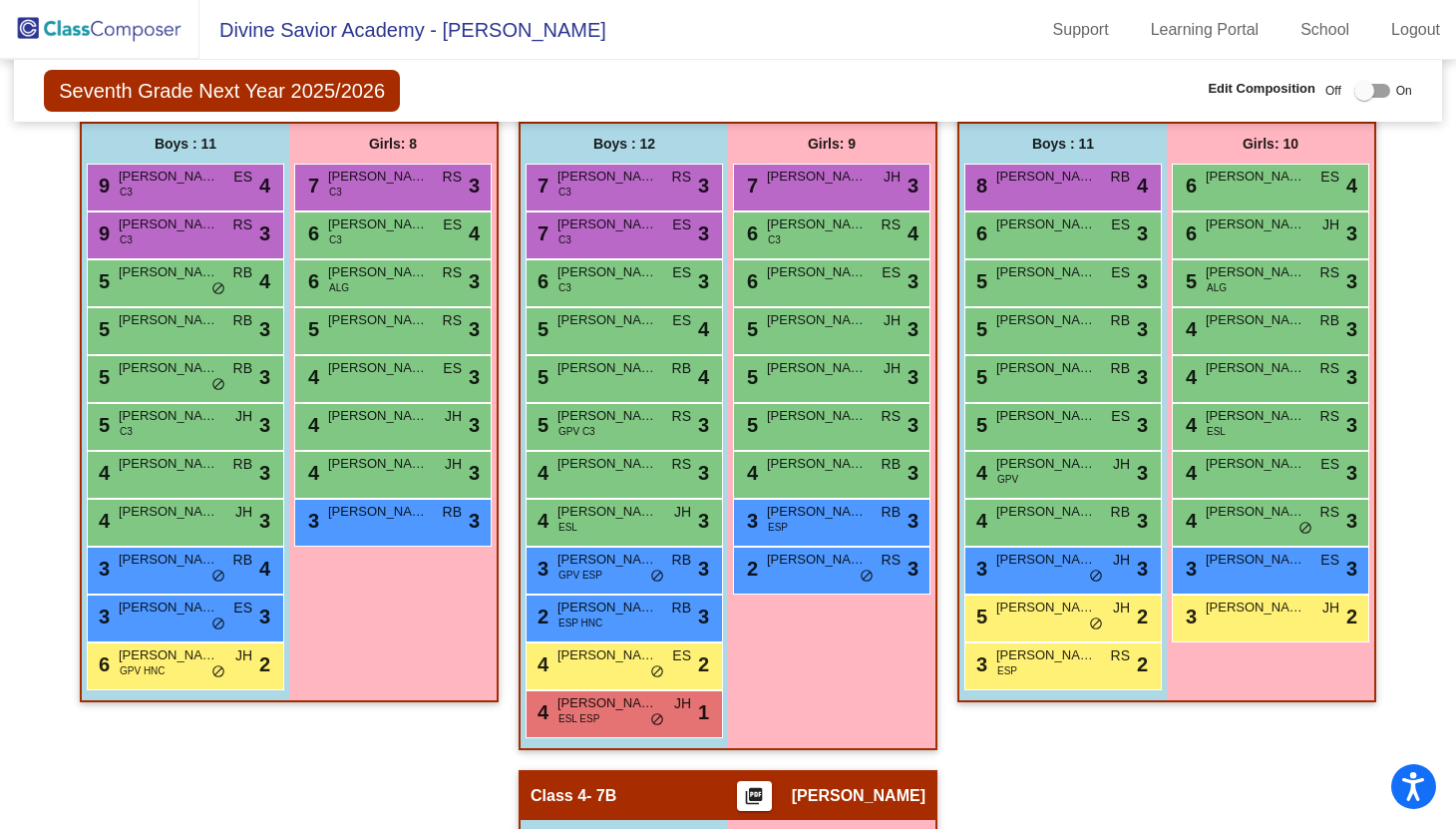 click at bounding box center (1364, 91) 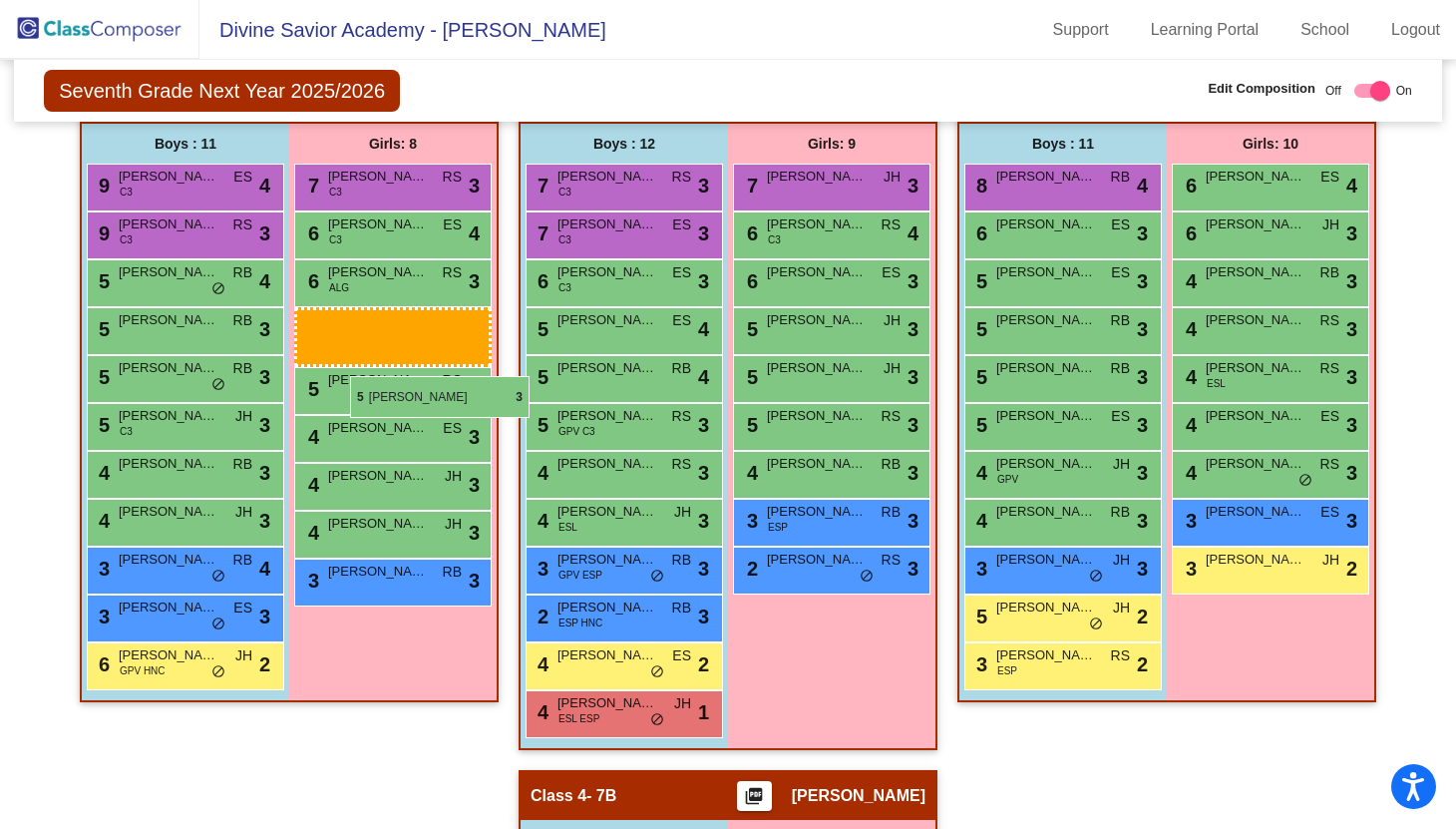 drag, startPoint x: 1249, startPoint y: 326, endPoint x: 352, endPoint y: 376, distance: 898.39245 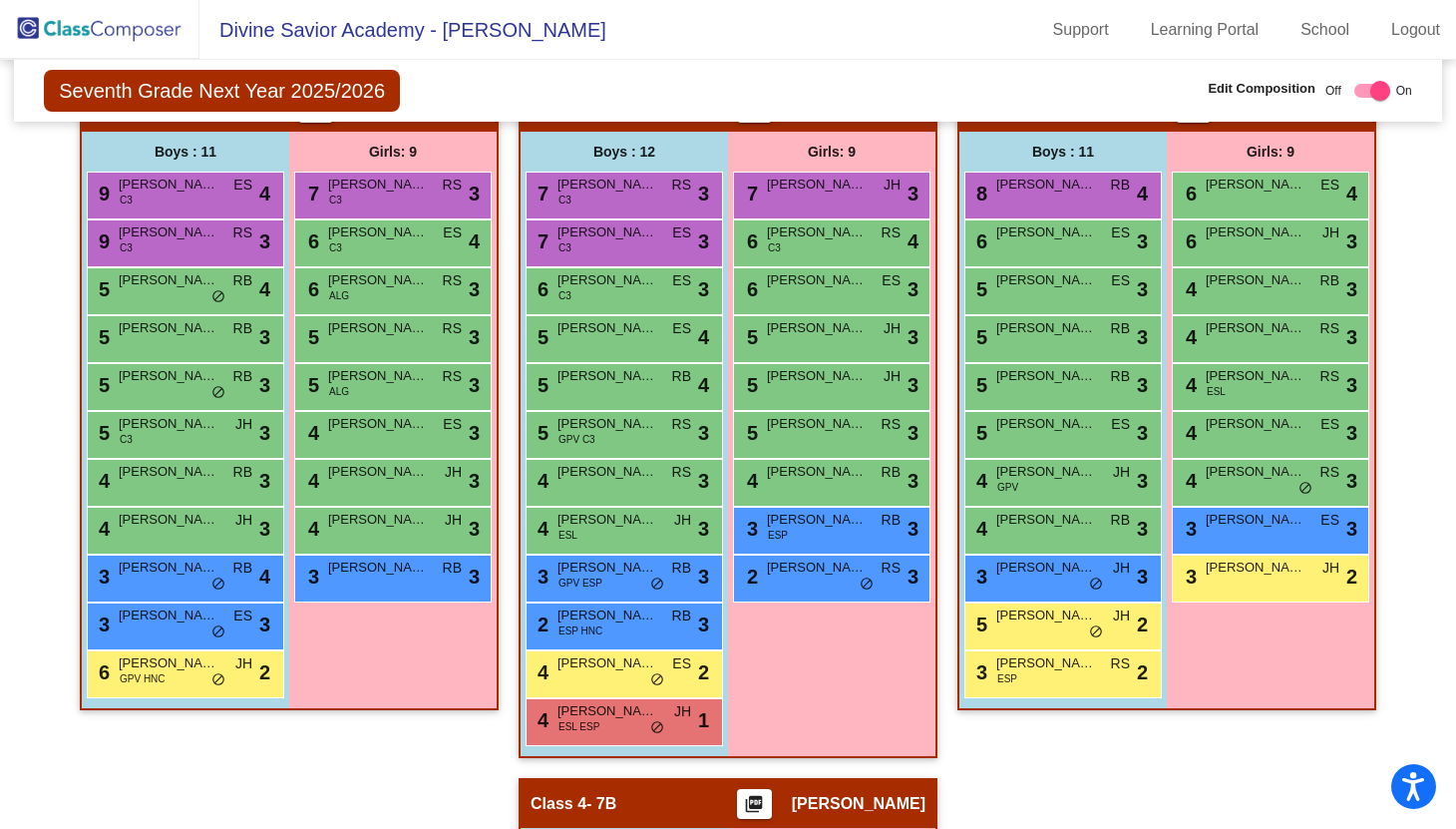 scroll, scrollTop: 472, scrollLeft: 0, axis: vertical 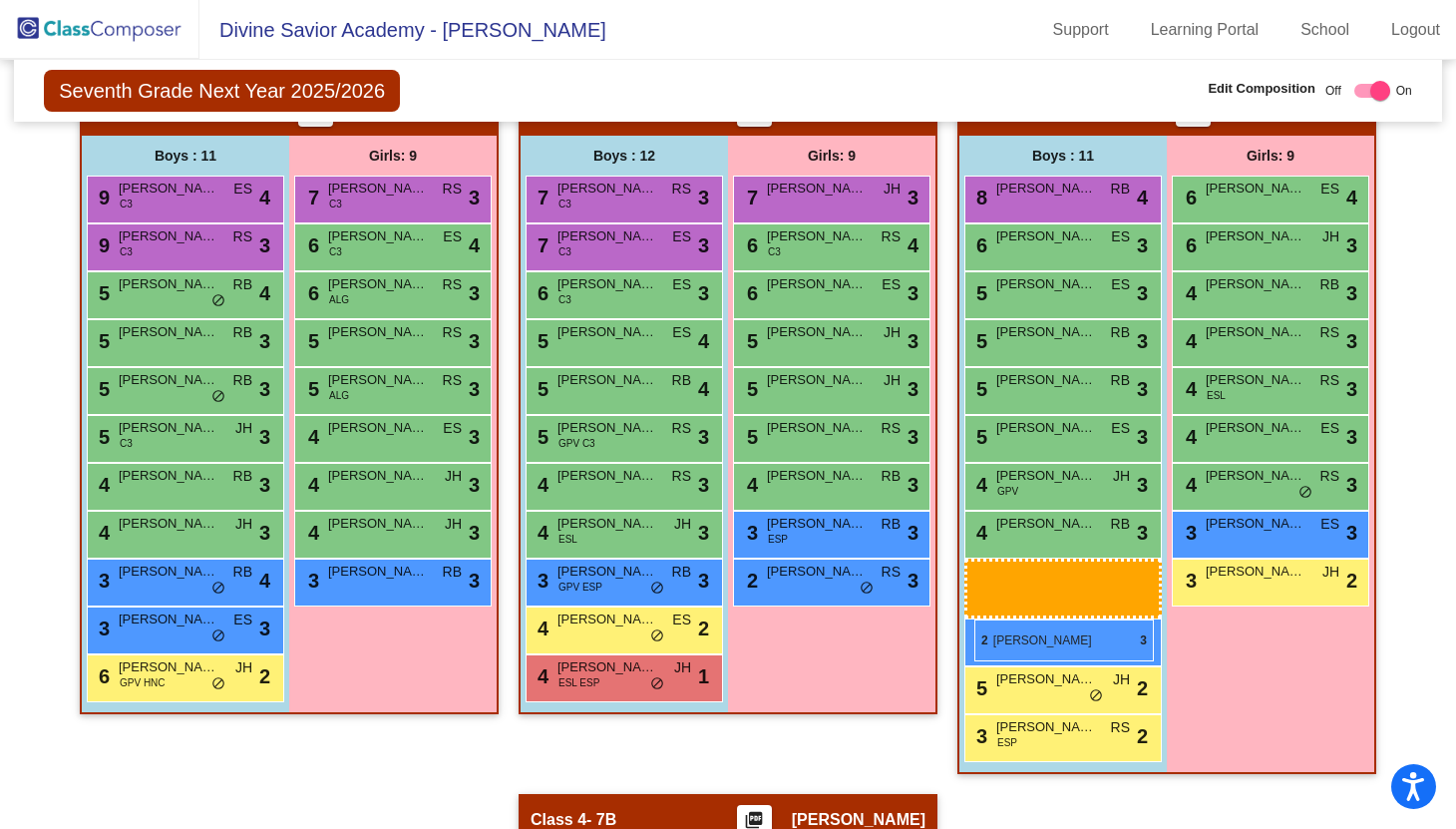 drag, startPoint x: 600, startPoint y: 677, endPoint x: 974, endPoint y: 620, distance: 378.31865 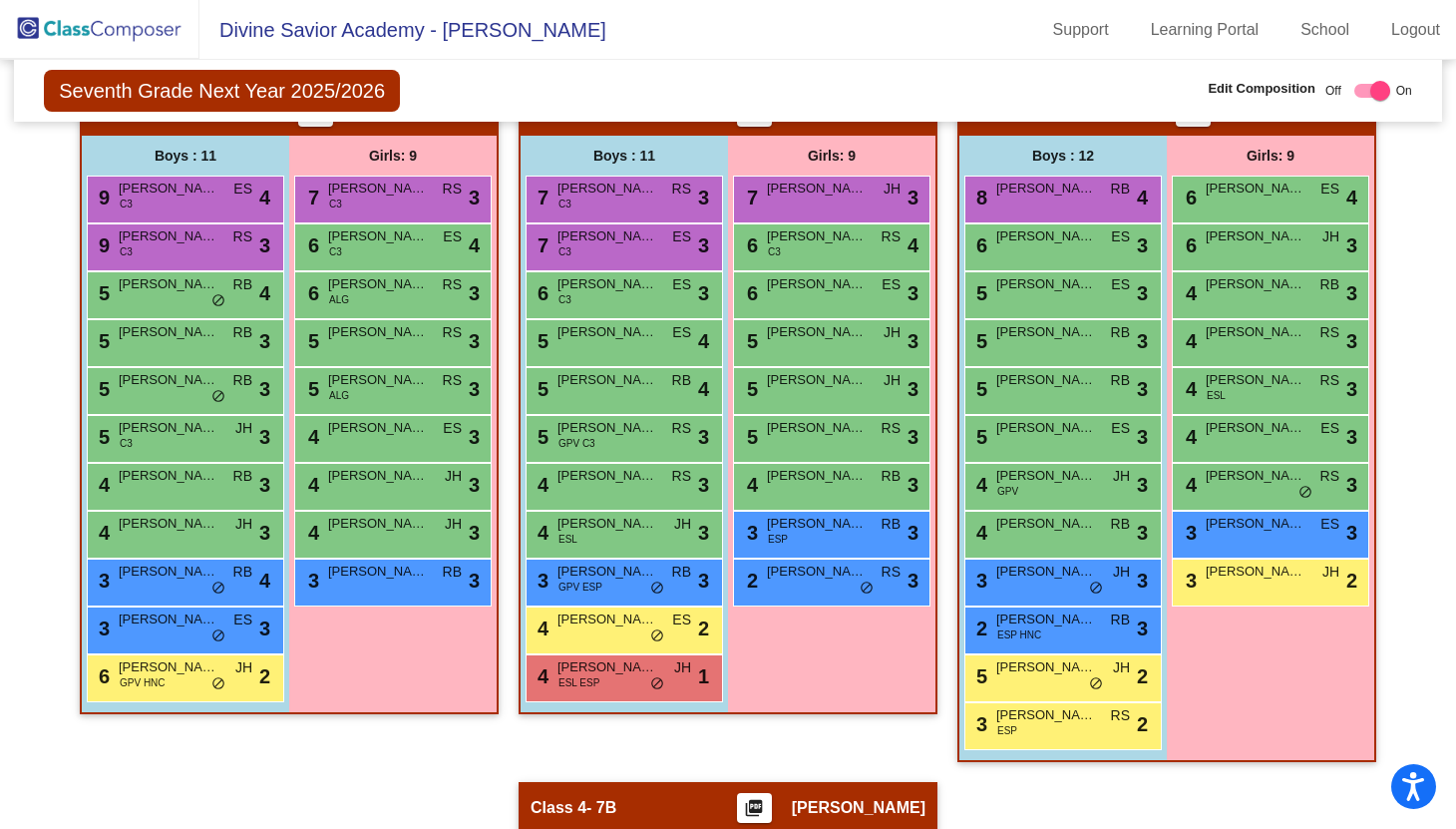 checkbox on "false" 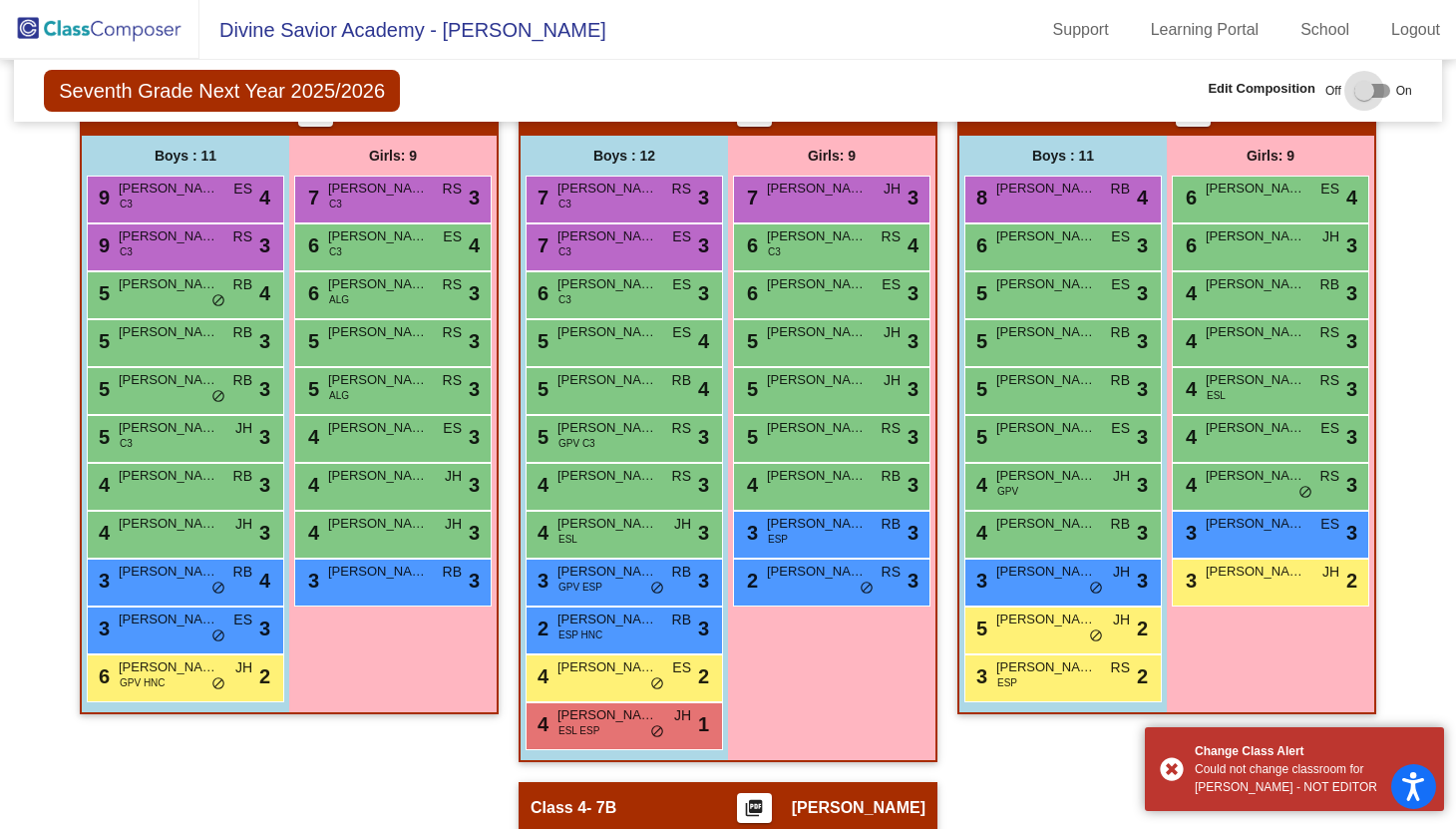 click at bounding box center (1364, 91) 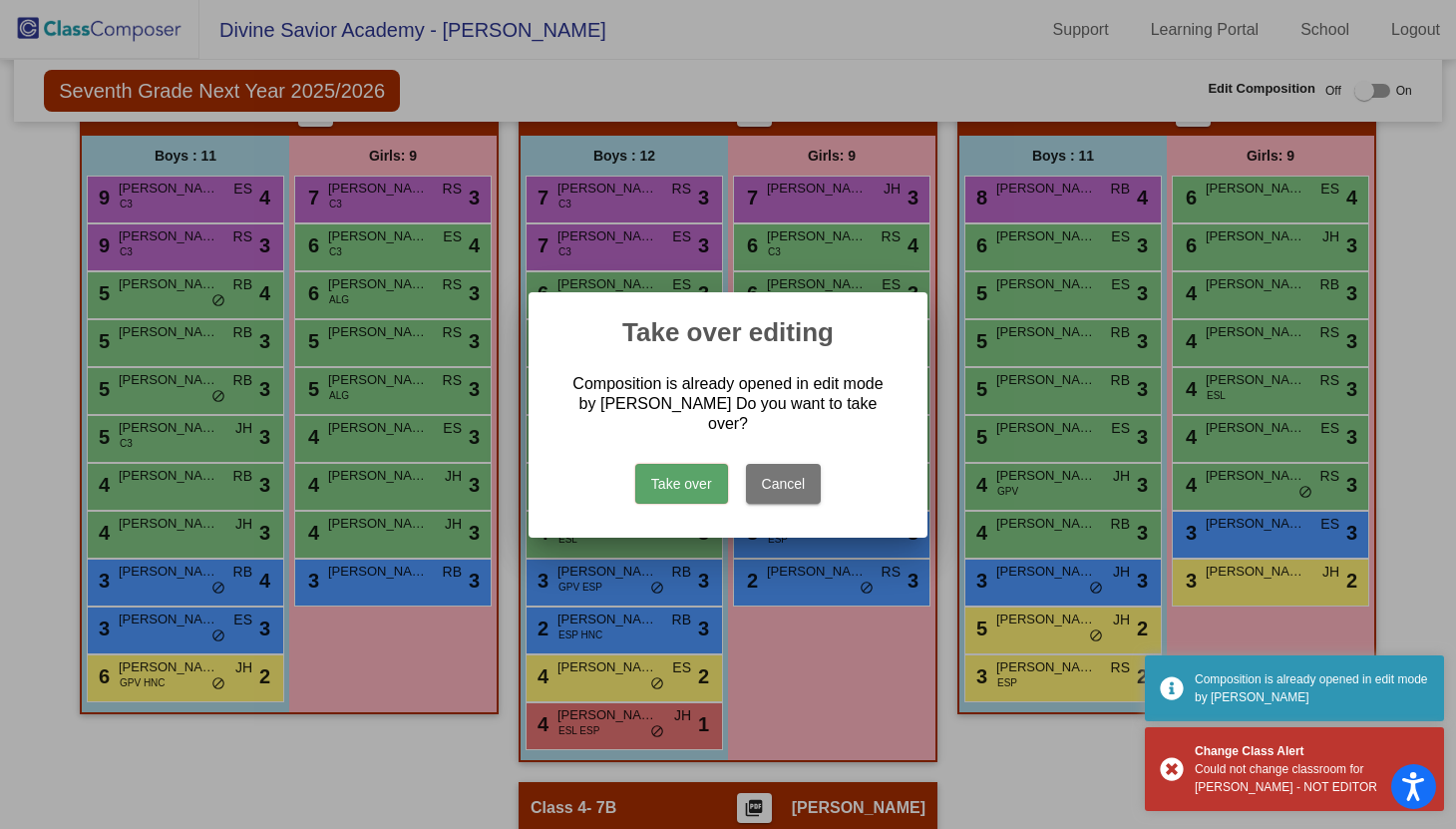 click on "Take over" at bounding box center (681, 484) 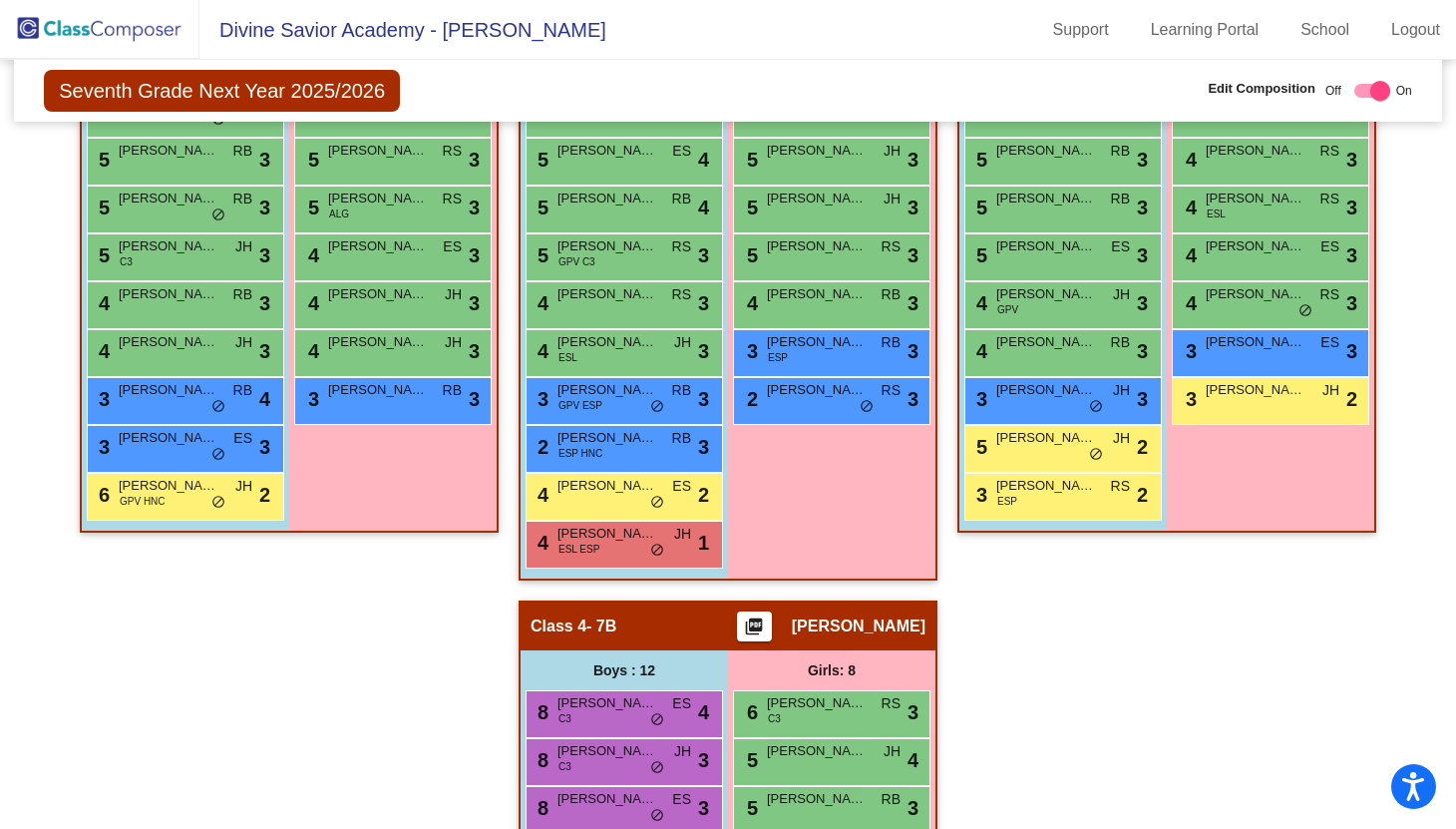 scroll, scrollTop: 646, scrollLeft: 0, axis: vertical 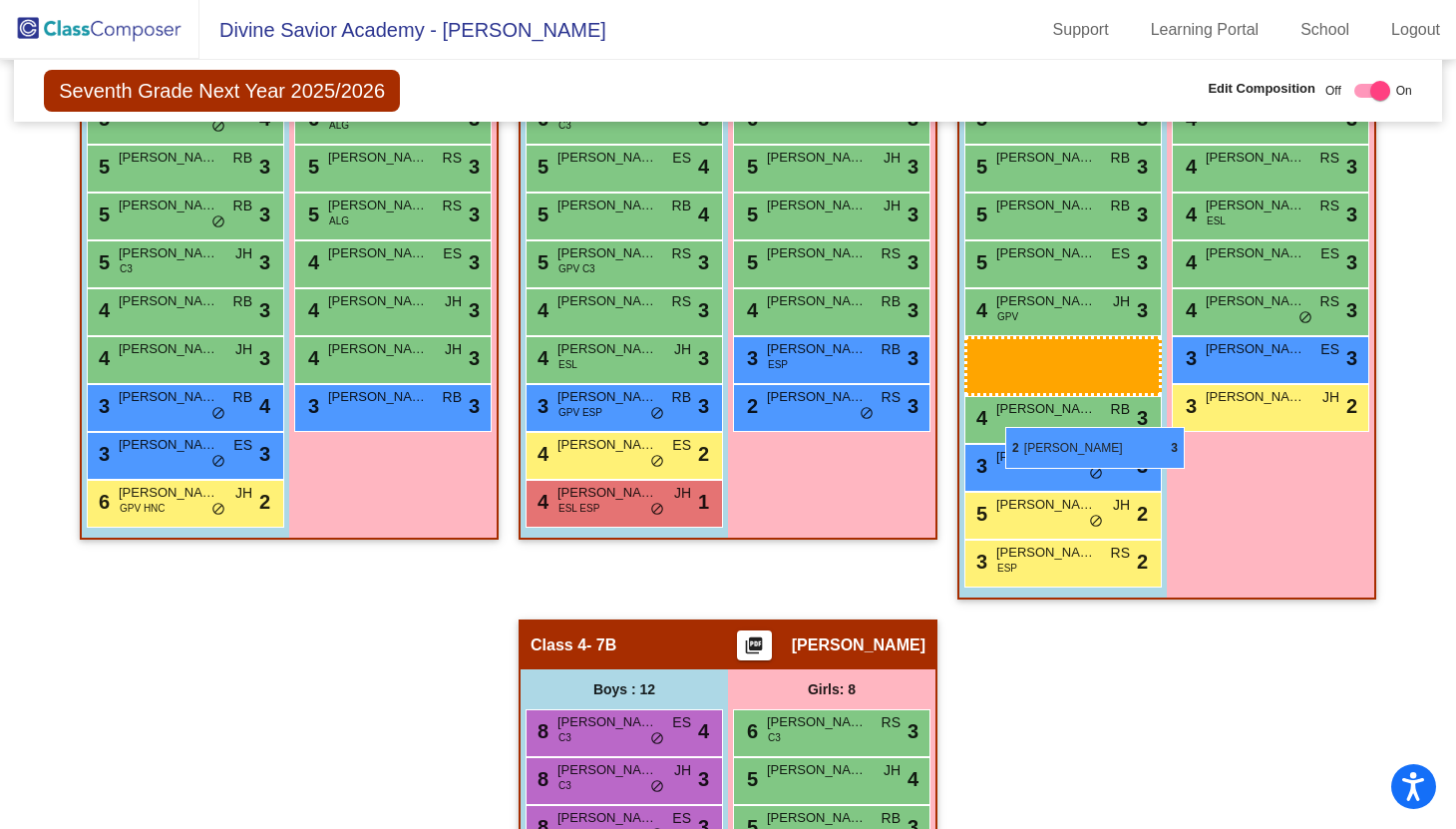 drag, startPoint x: 588, startPoint y: 500, endPoint x: 987, endPoint y: 429, distance: 405.26781 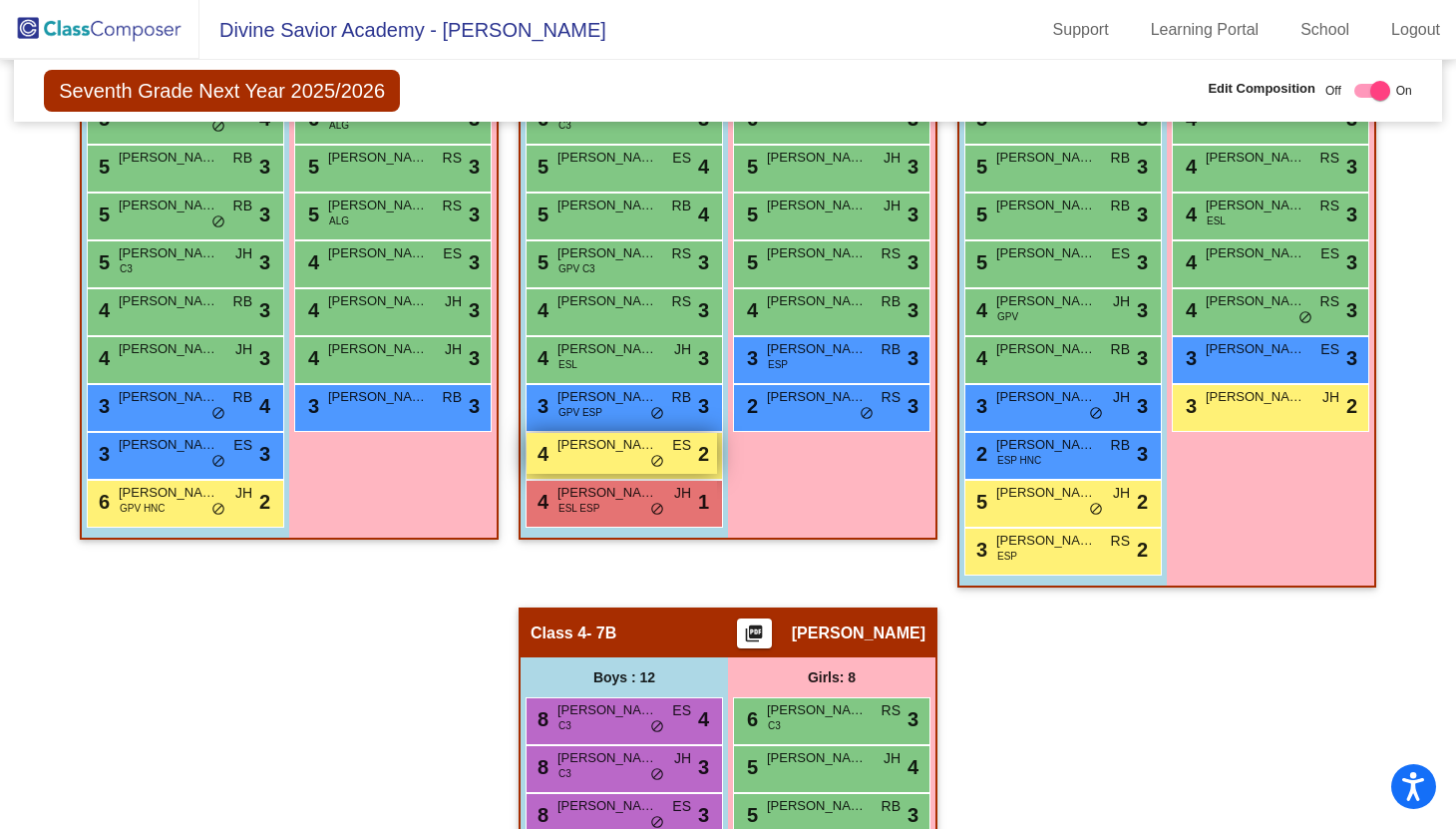 checkbox on "false" 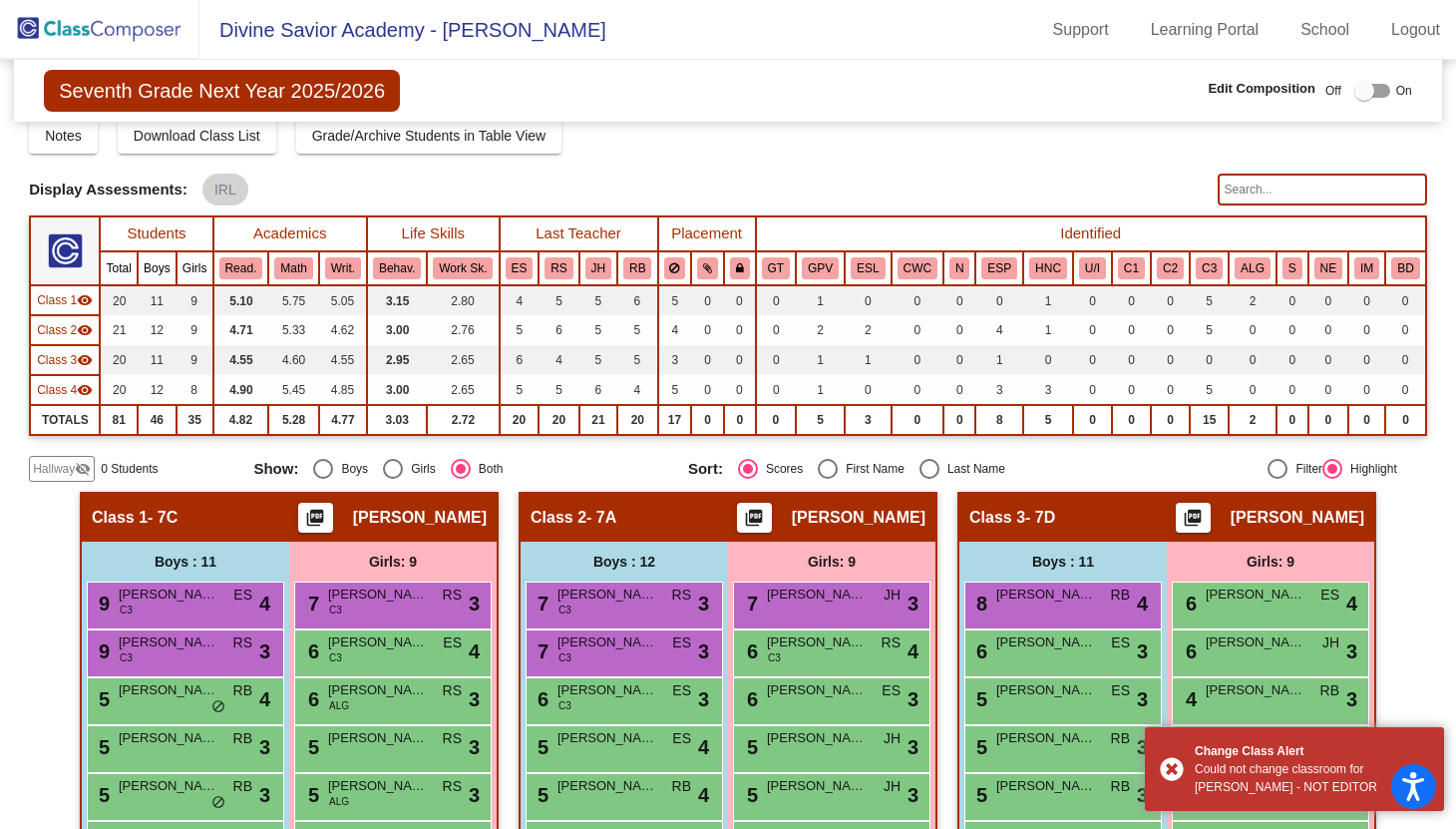 scroll, scrollTop: 0, scrollLeft: 0, axis: both 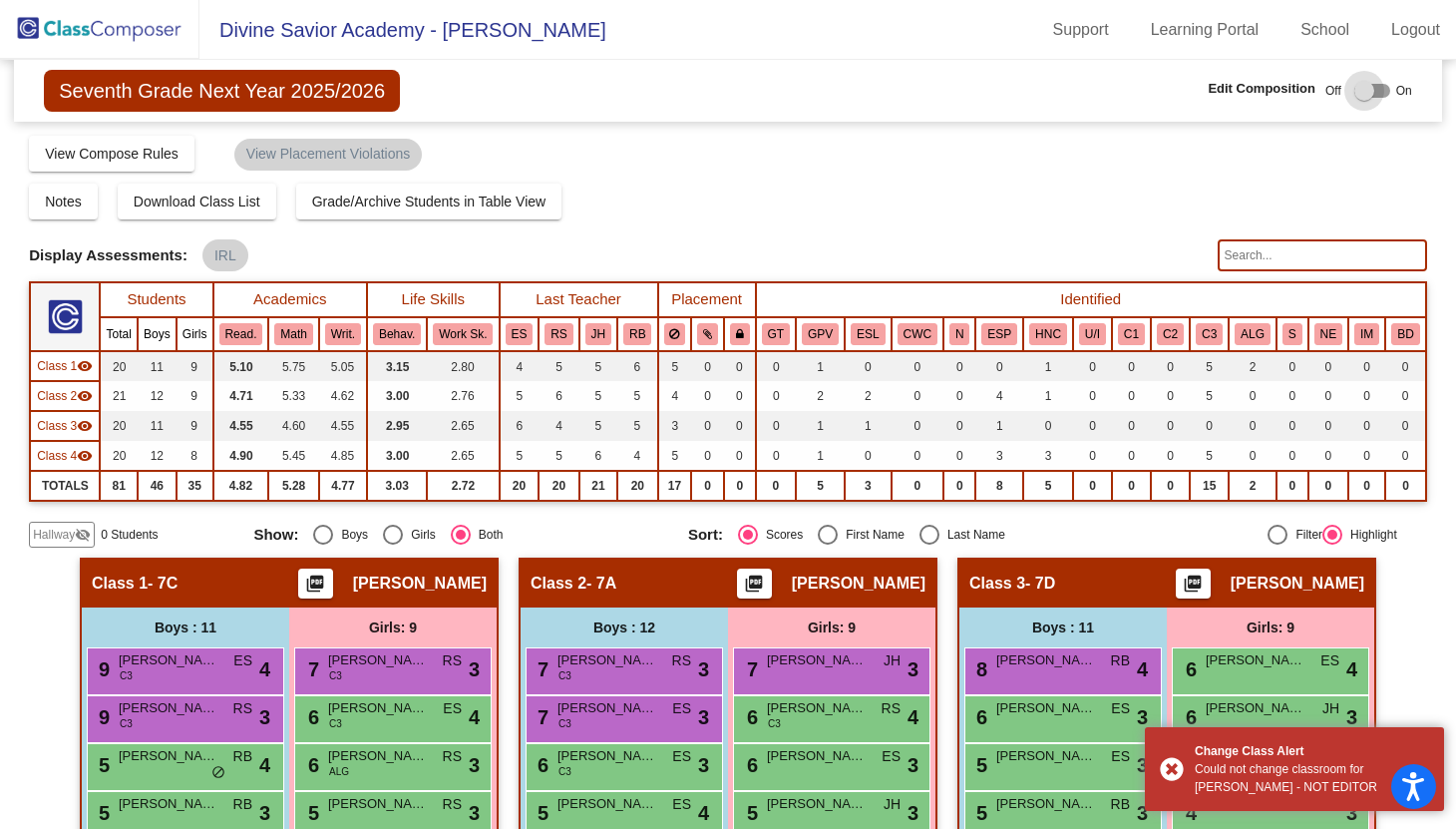 click at bounding box center (1368, 91) 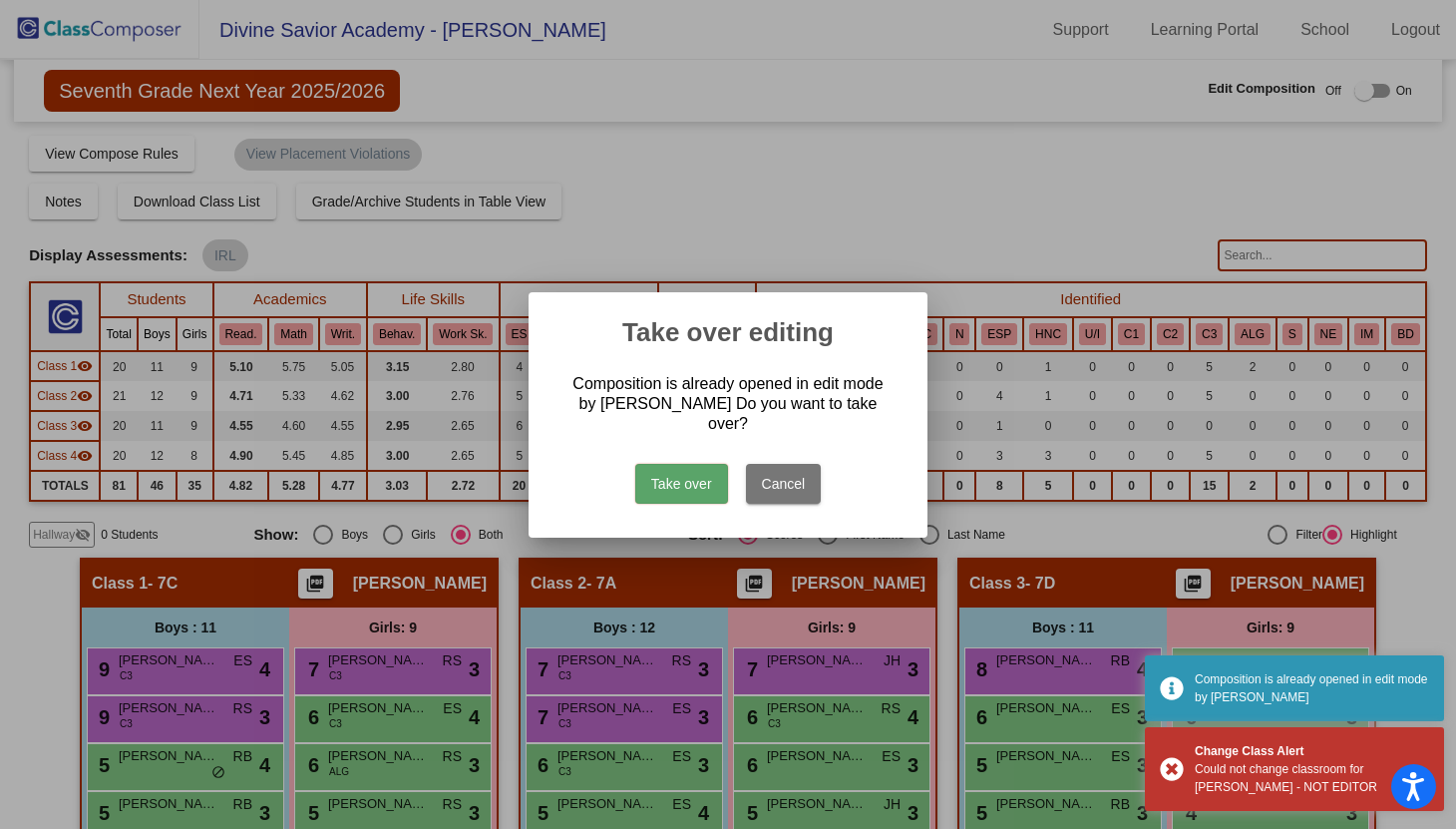 click on "Take over" at bounding box center (681, 484) 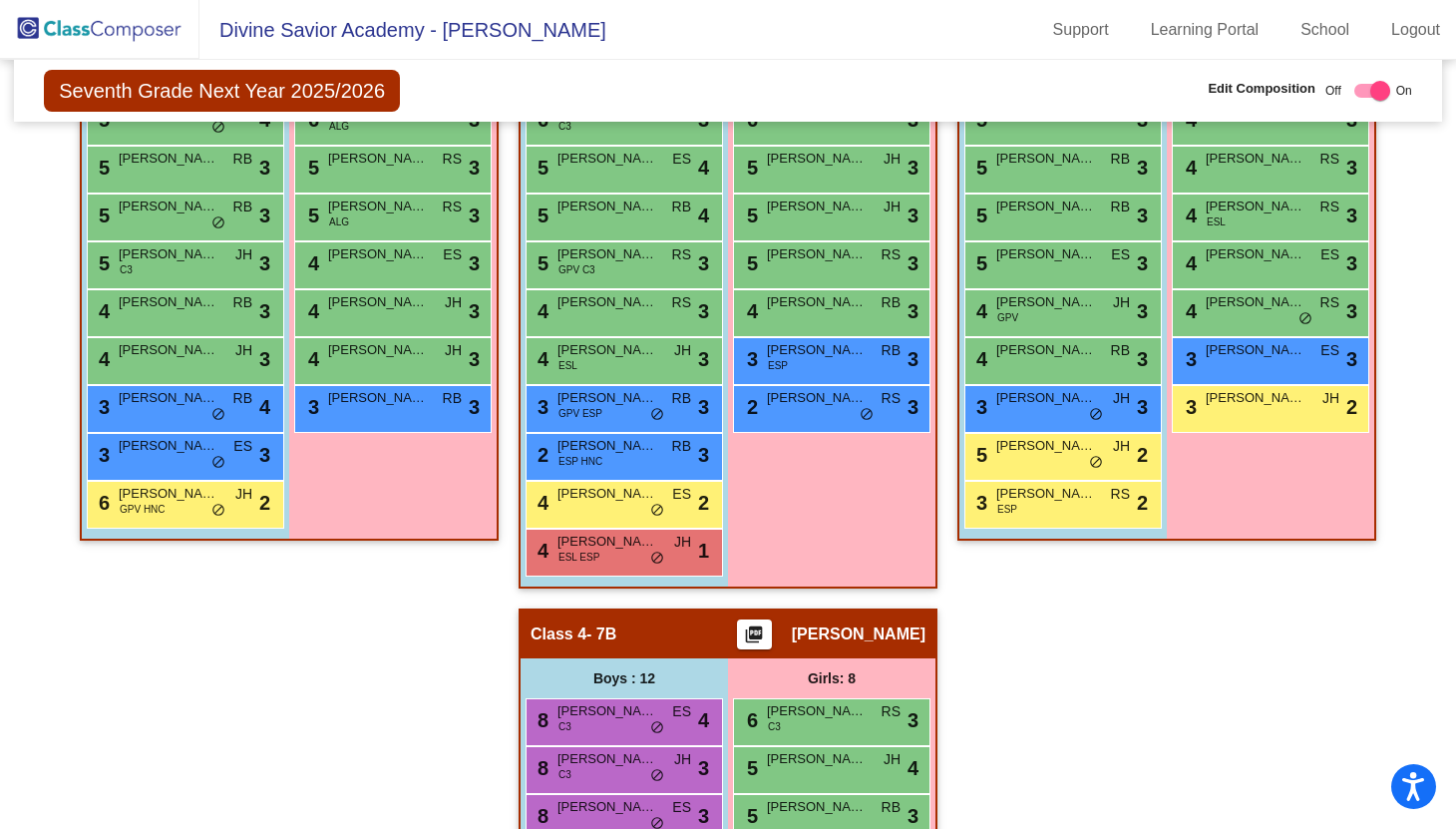scroll, scrollTop: 689, scrollLeft: 0, axis: vertical 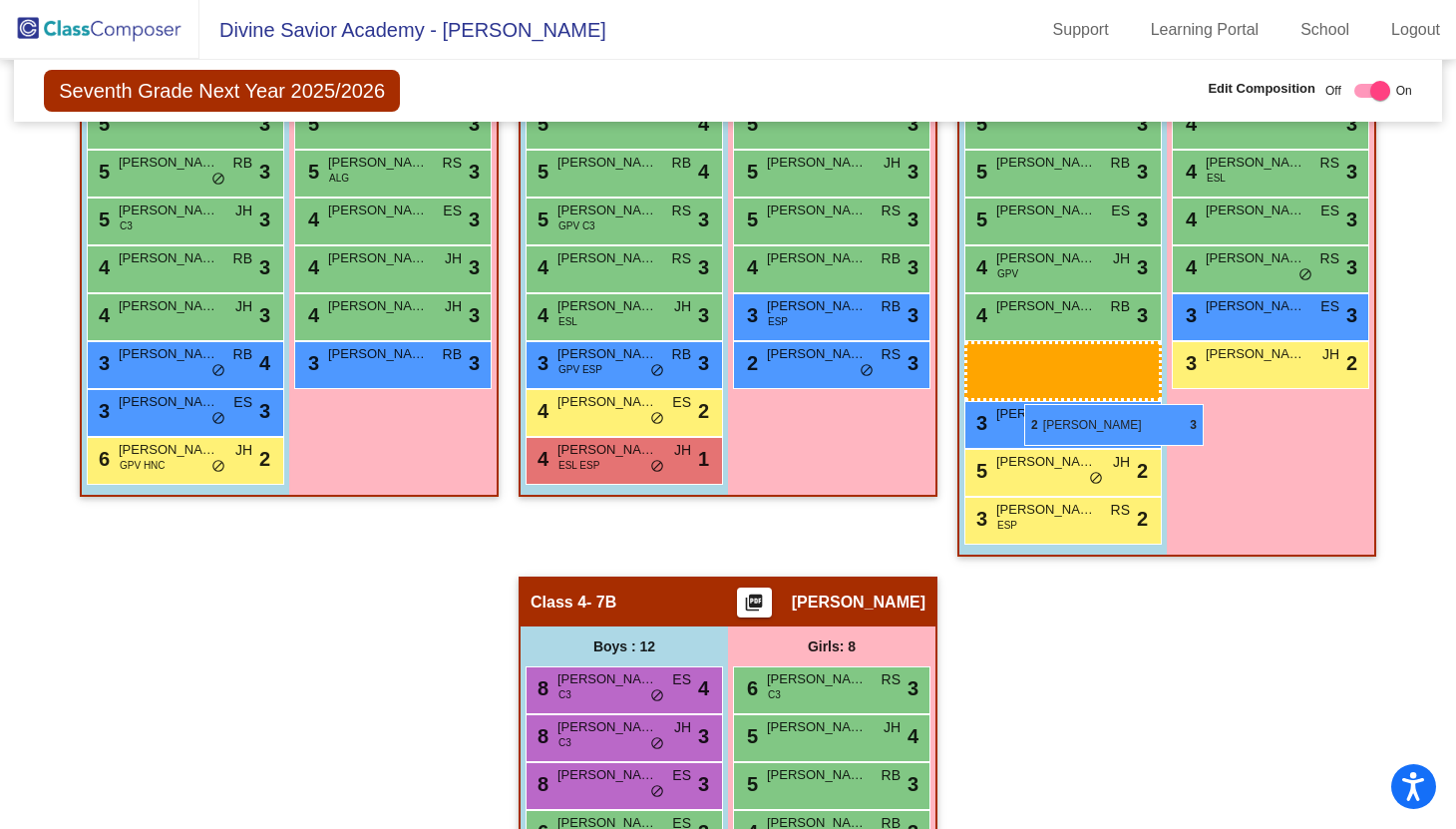 drag, startPoint x: 584, startPoint y: 460, endPoint x: 1024, endPoint y: 404, distance: 443.54932 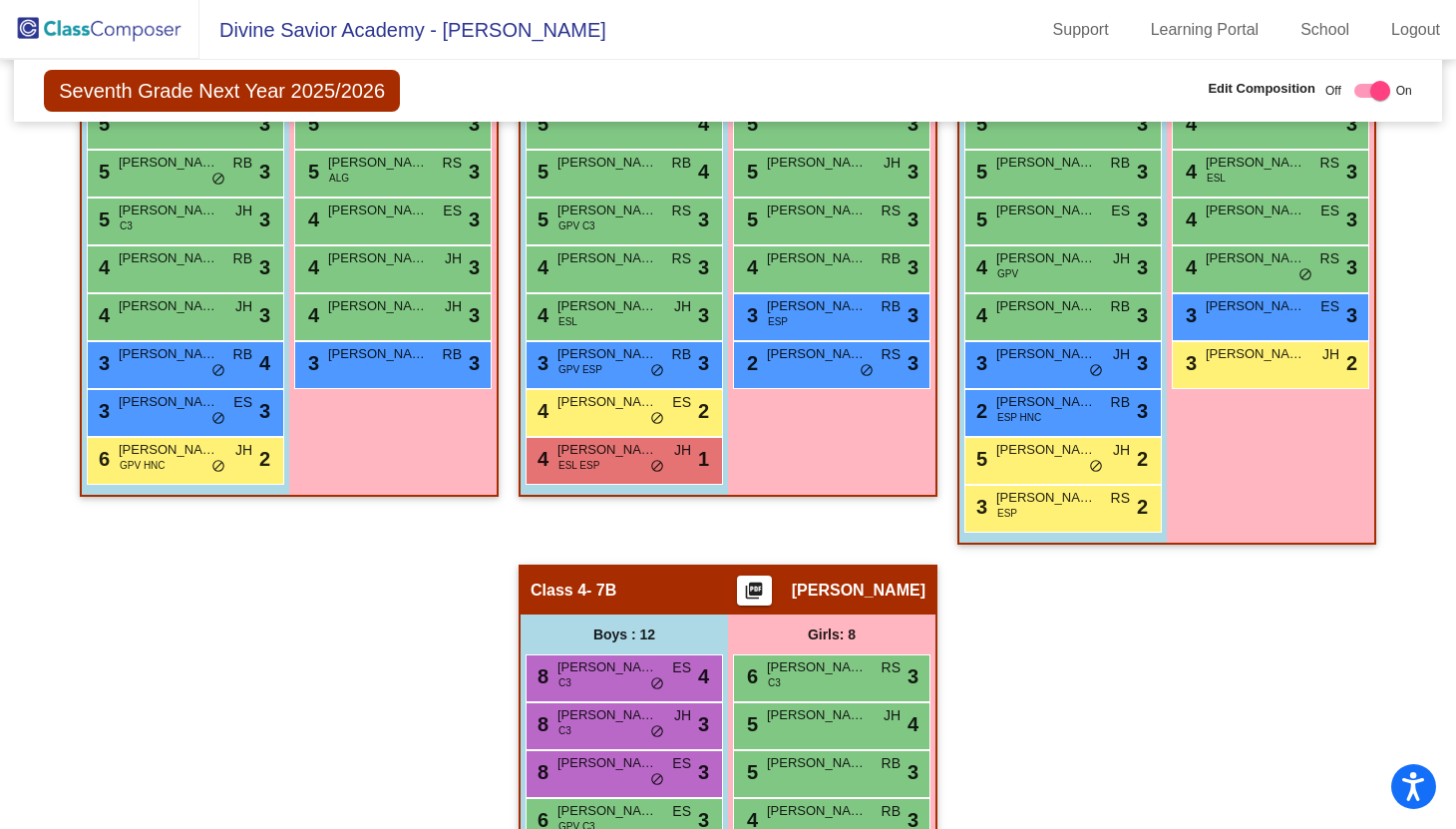 checkbox on "false" 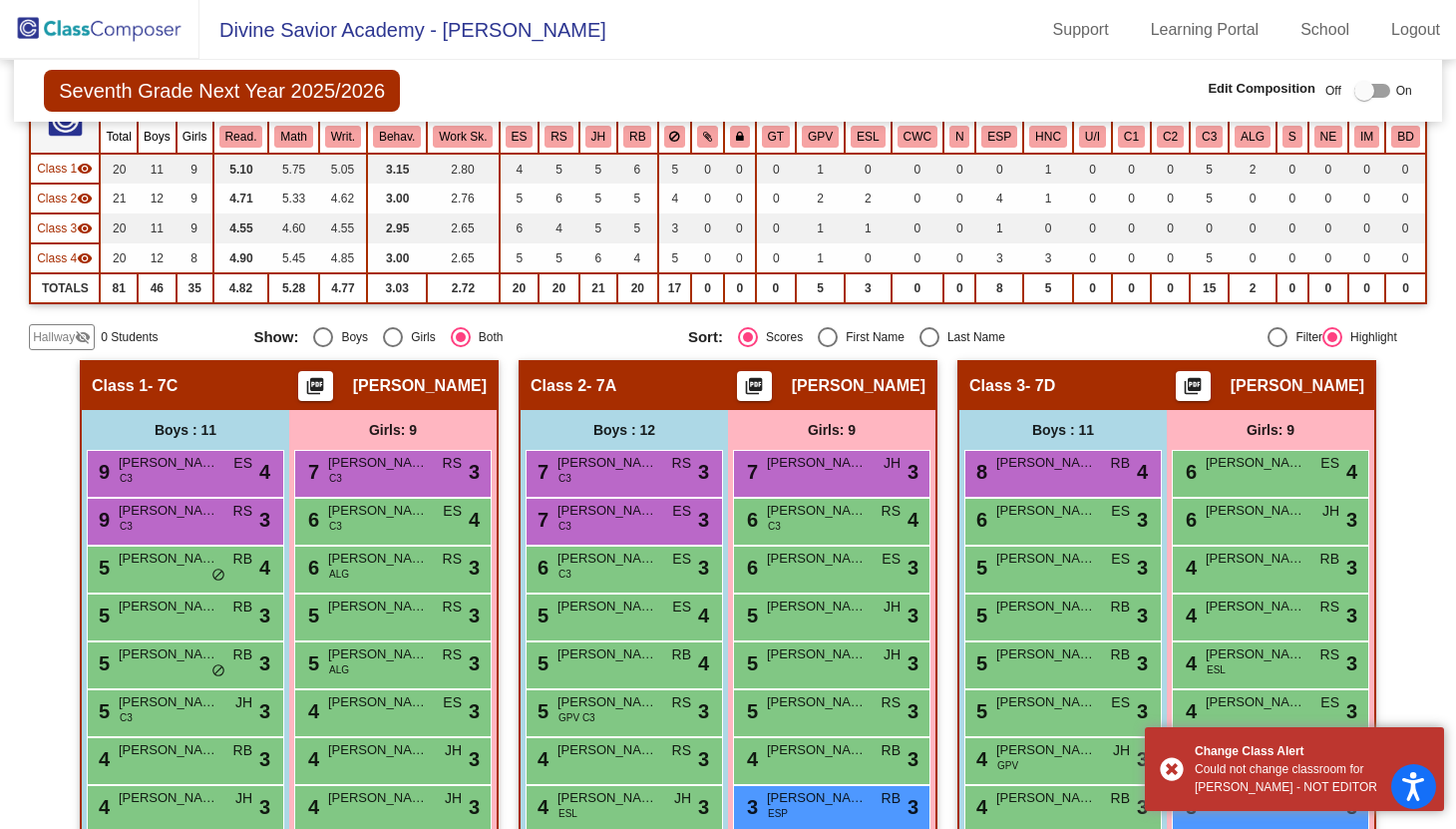 scroll, scrollTop: 0, scrollLeft: 0, axis: both 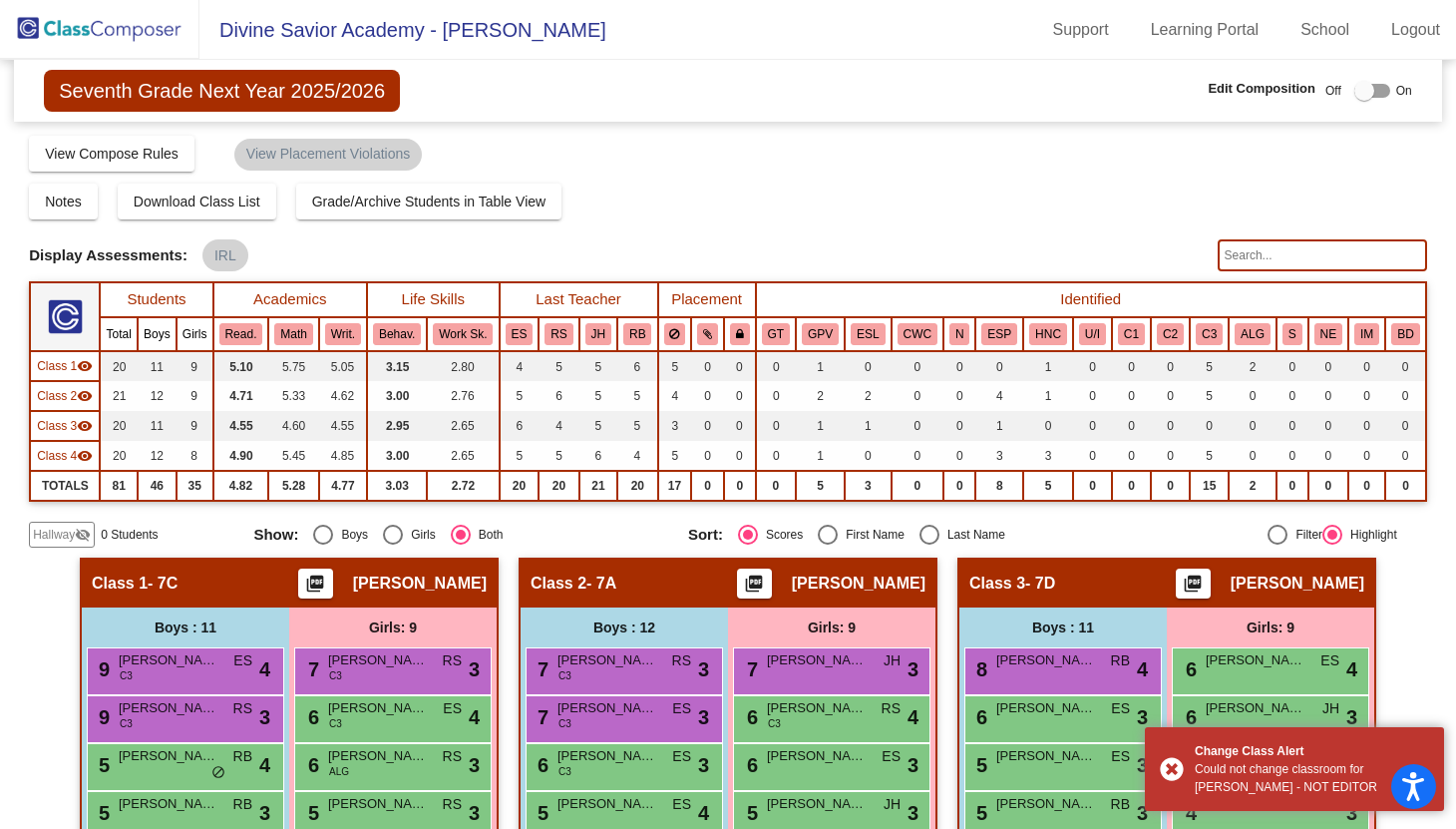 click at bounding box center [1368, 91] 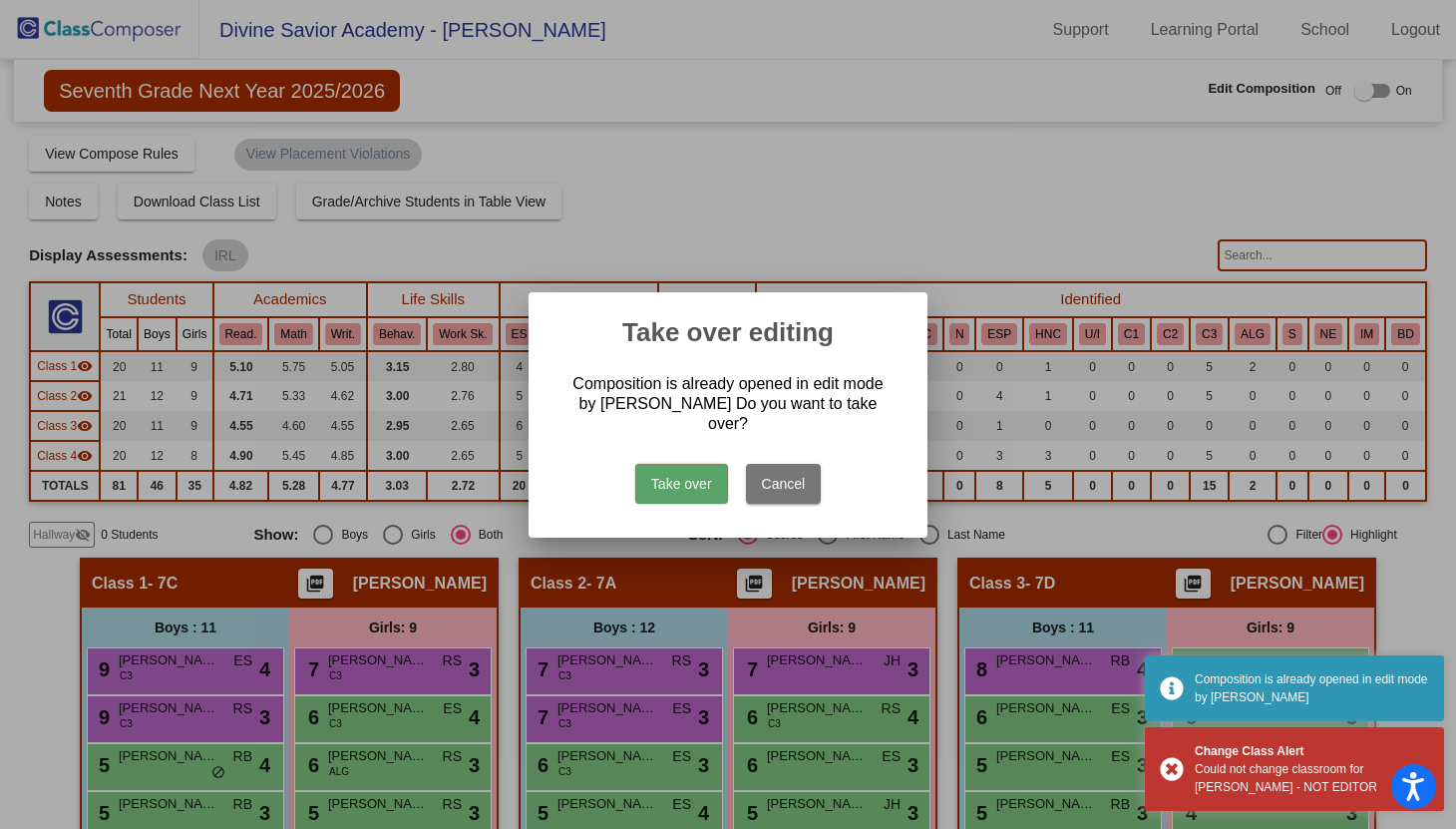 click on "Take over" at bounding box center [681, 484] 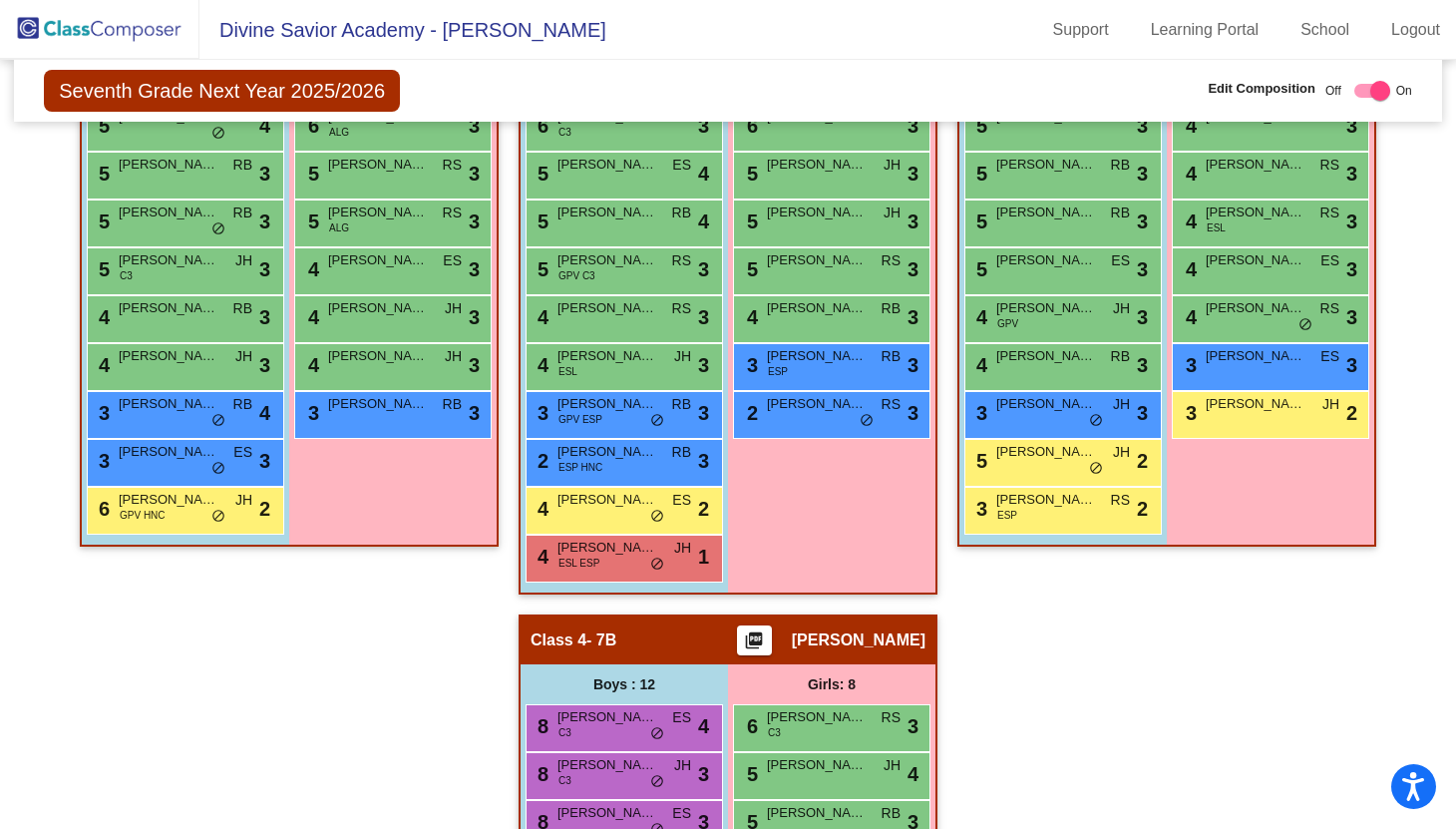 scroll, scrollTop: 636, scrollLeft: 0, axis: vertical 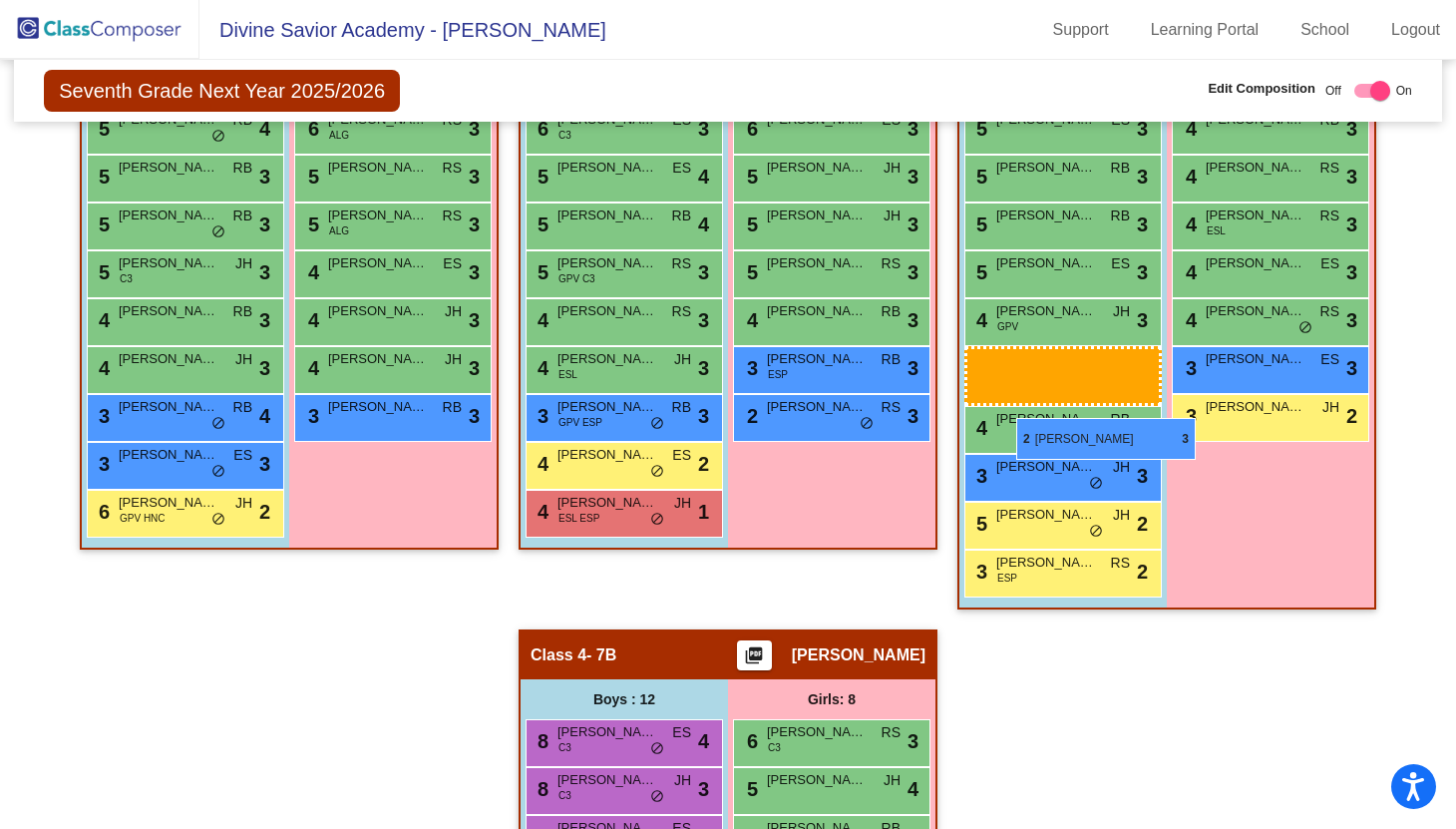 drag, startPoint x: 569, startPoint y: 518, endPoint x: 1014, endPoint y: 420, distance: 455.6633 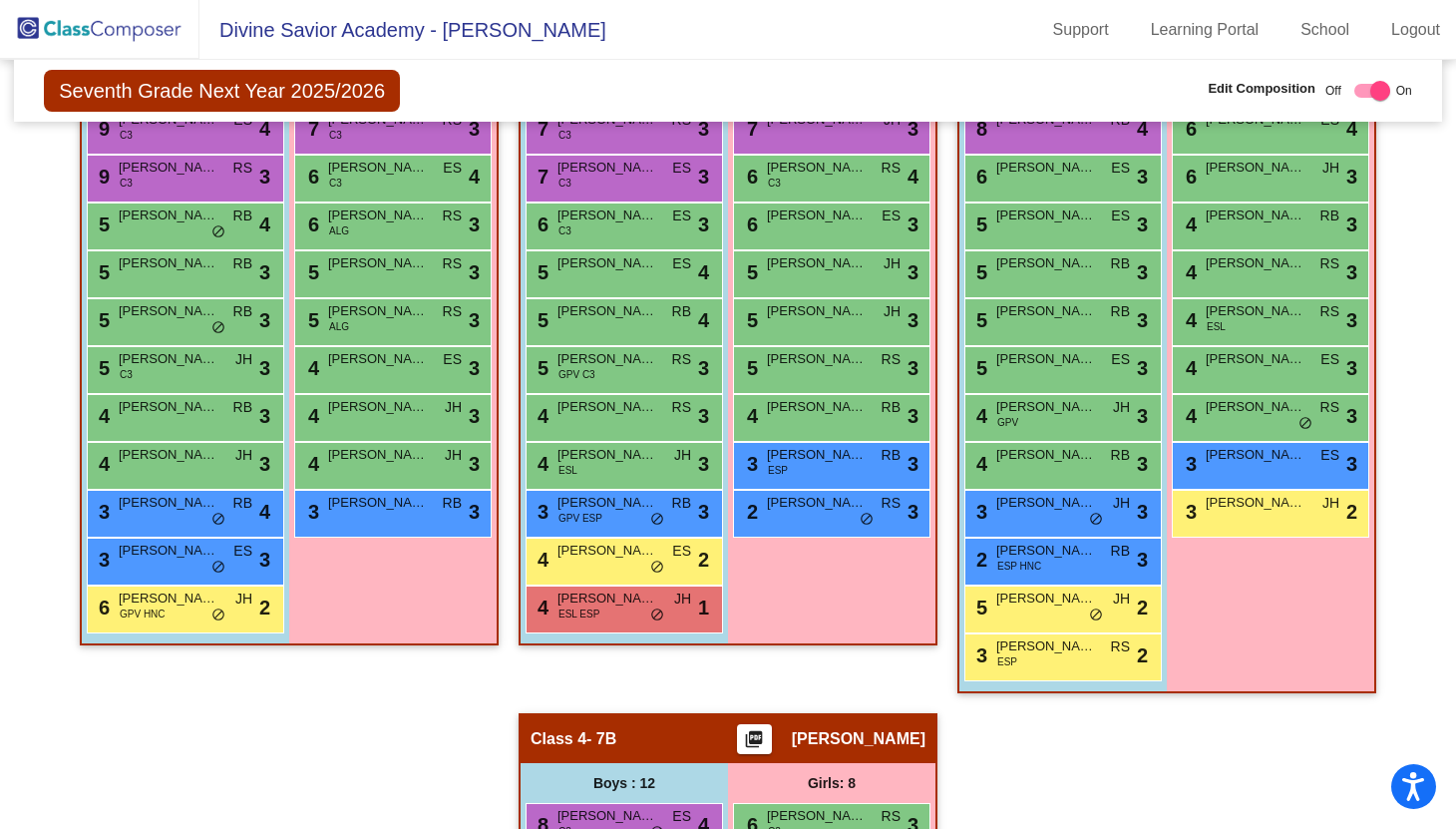scroll, scrollTop: 530, scrollLeft: 0, axis: vertical 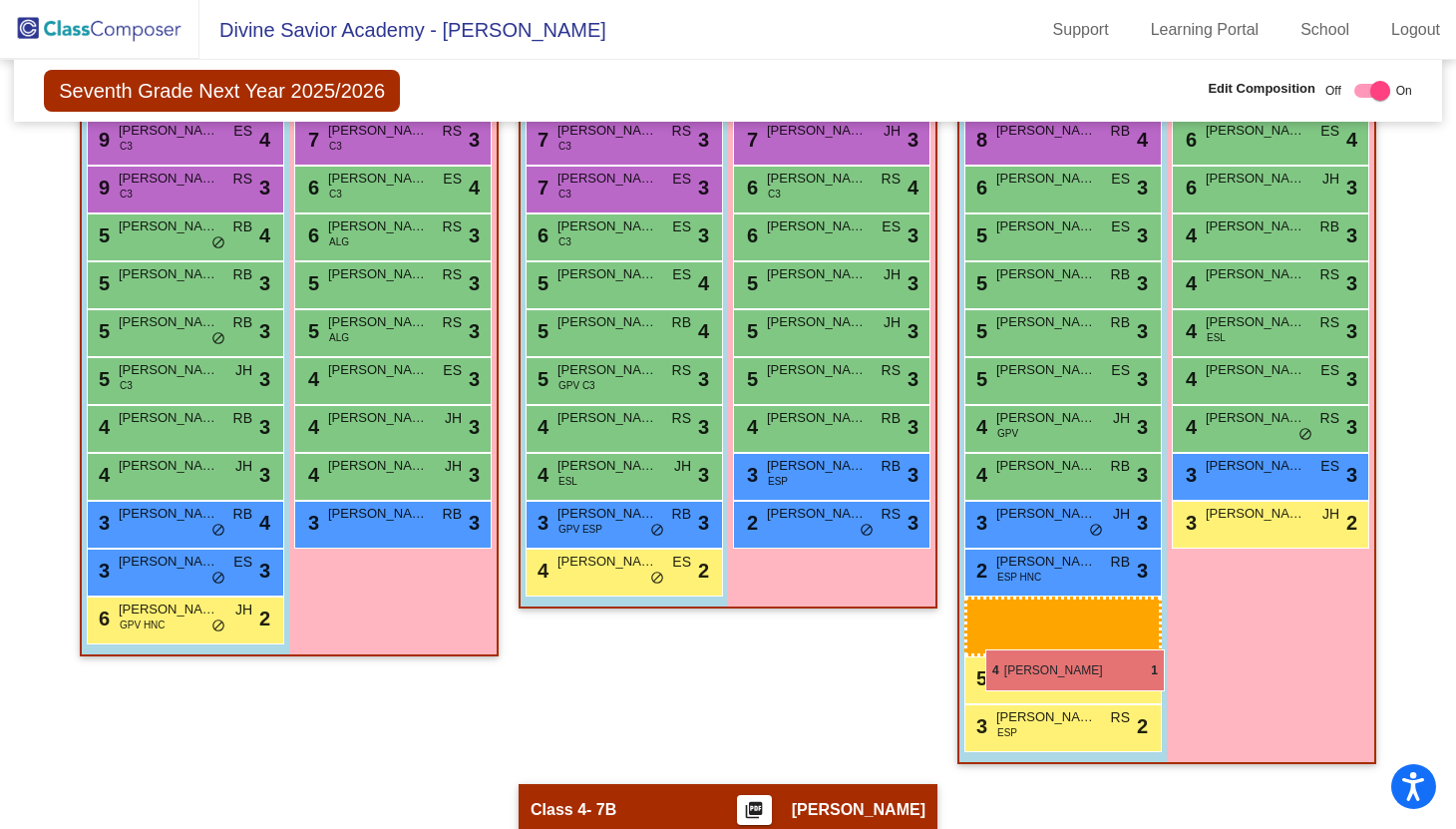 drag, startPoint x: 577, startPoint y: 669, endPoint x: 985, endPoint y: 649, distance: 408.4899 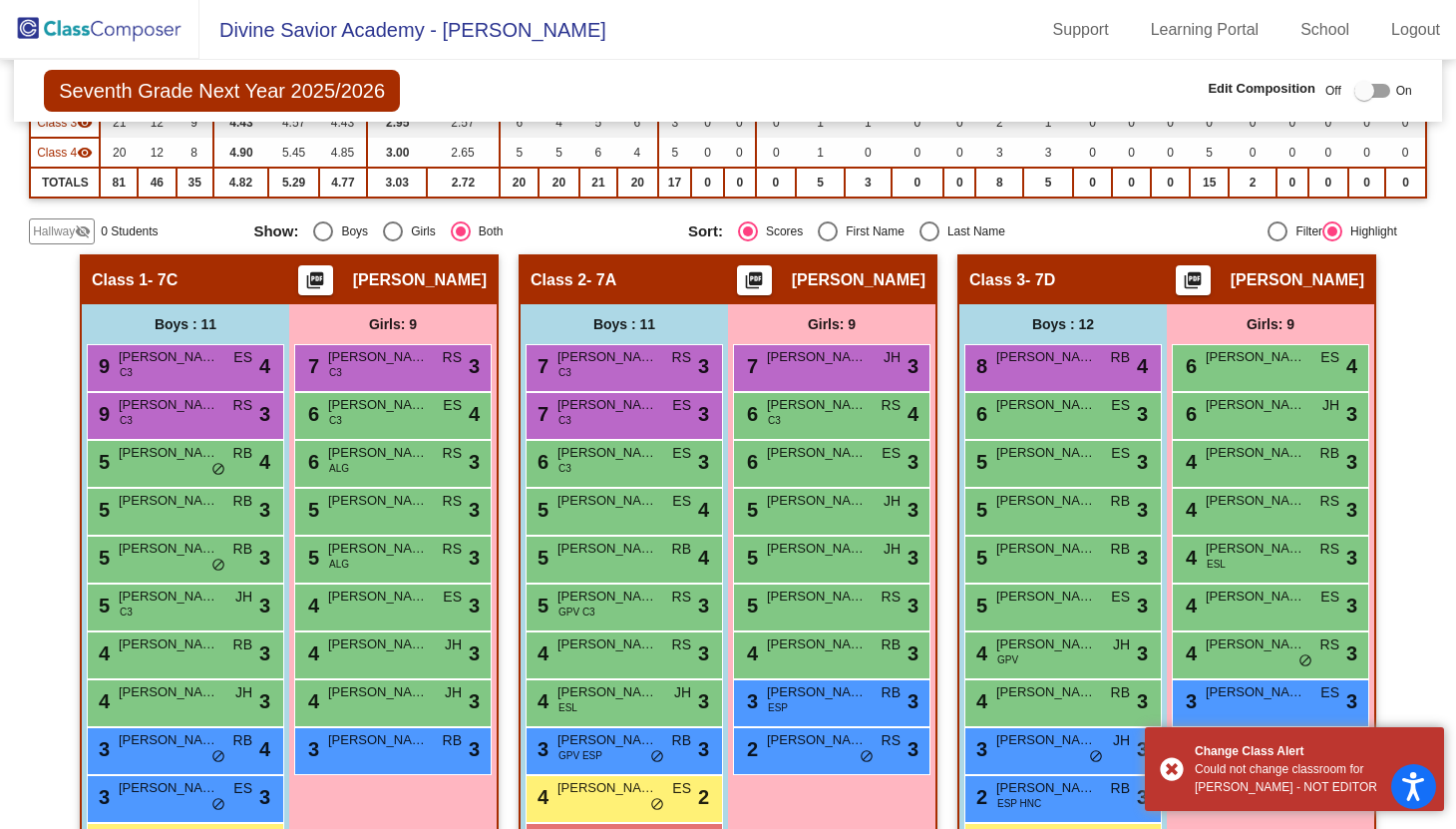 scroll, scrollTop: 0, scrollLeft: 0, axis: both 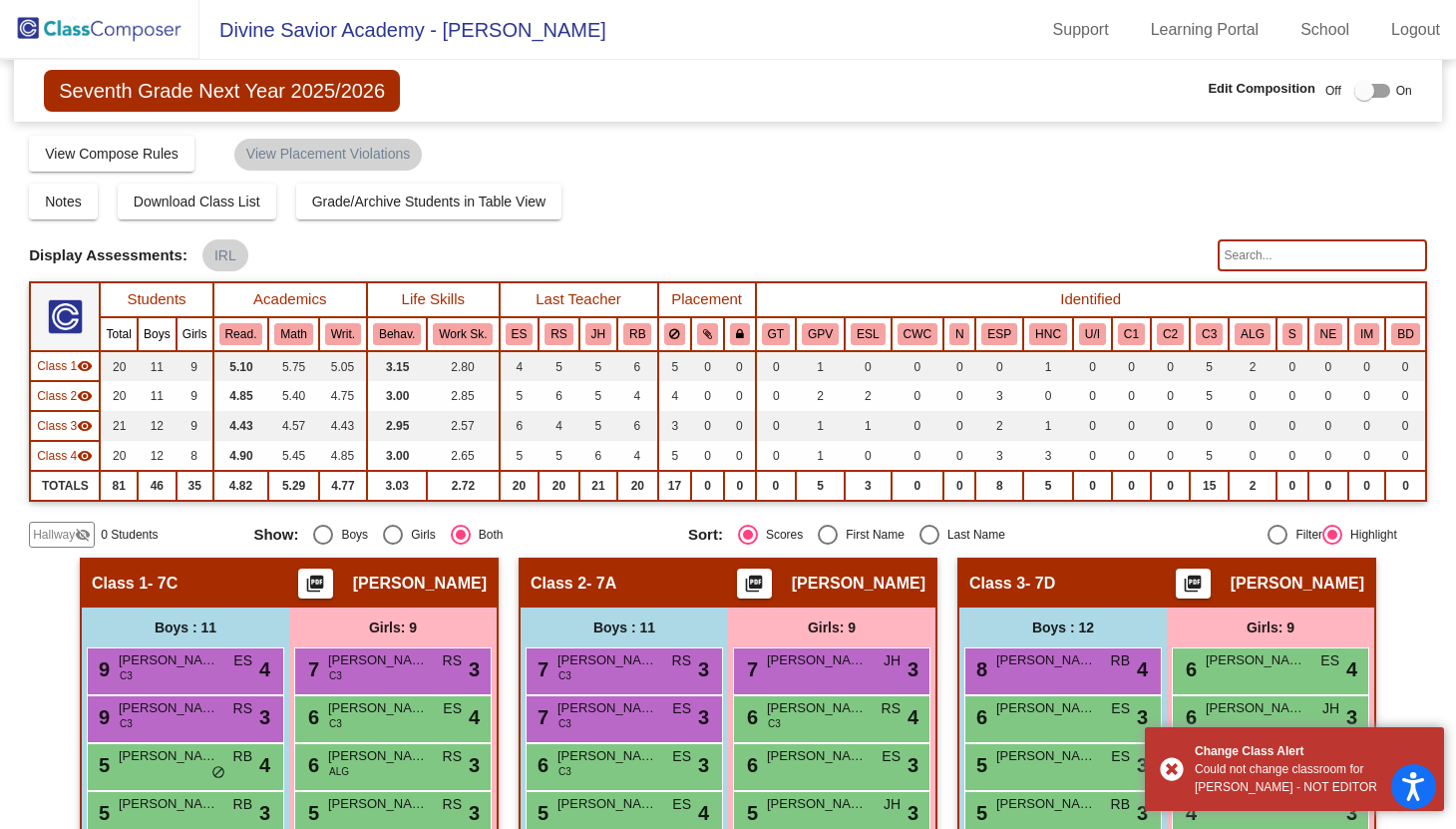 click at bounding box center (1364, 91) 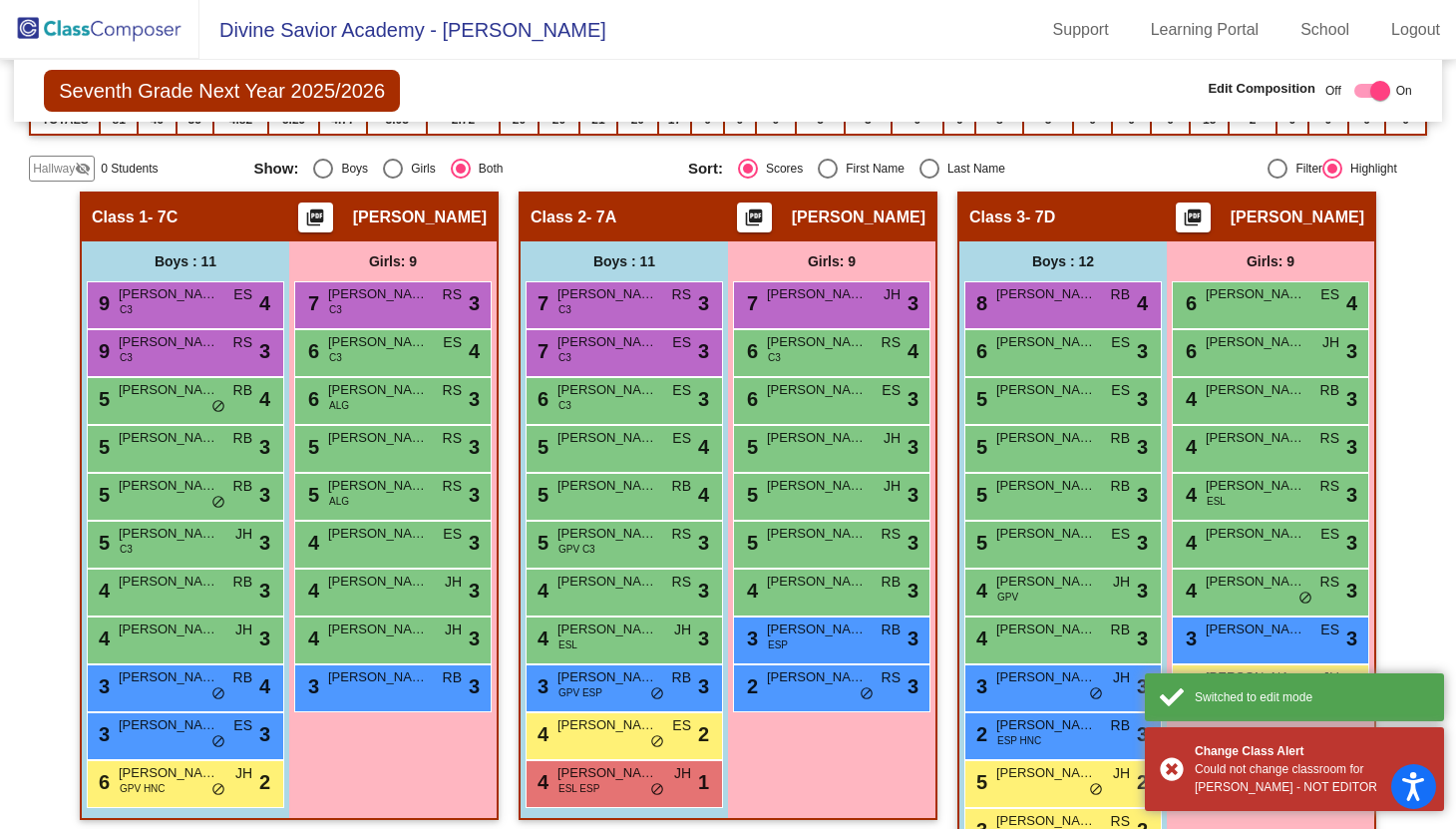 scroll, scrollTop: 493, scrollLeft: 0, axis: vertical 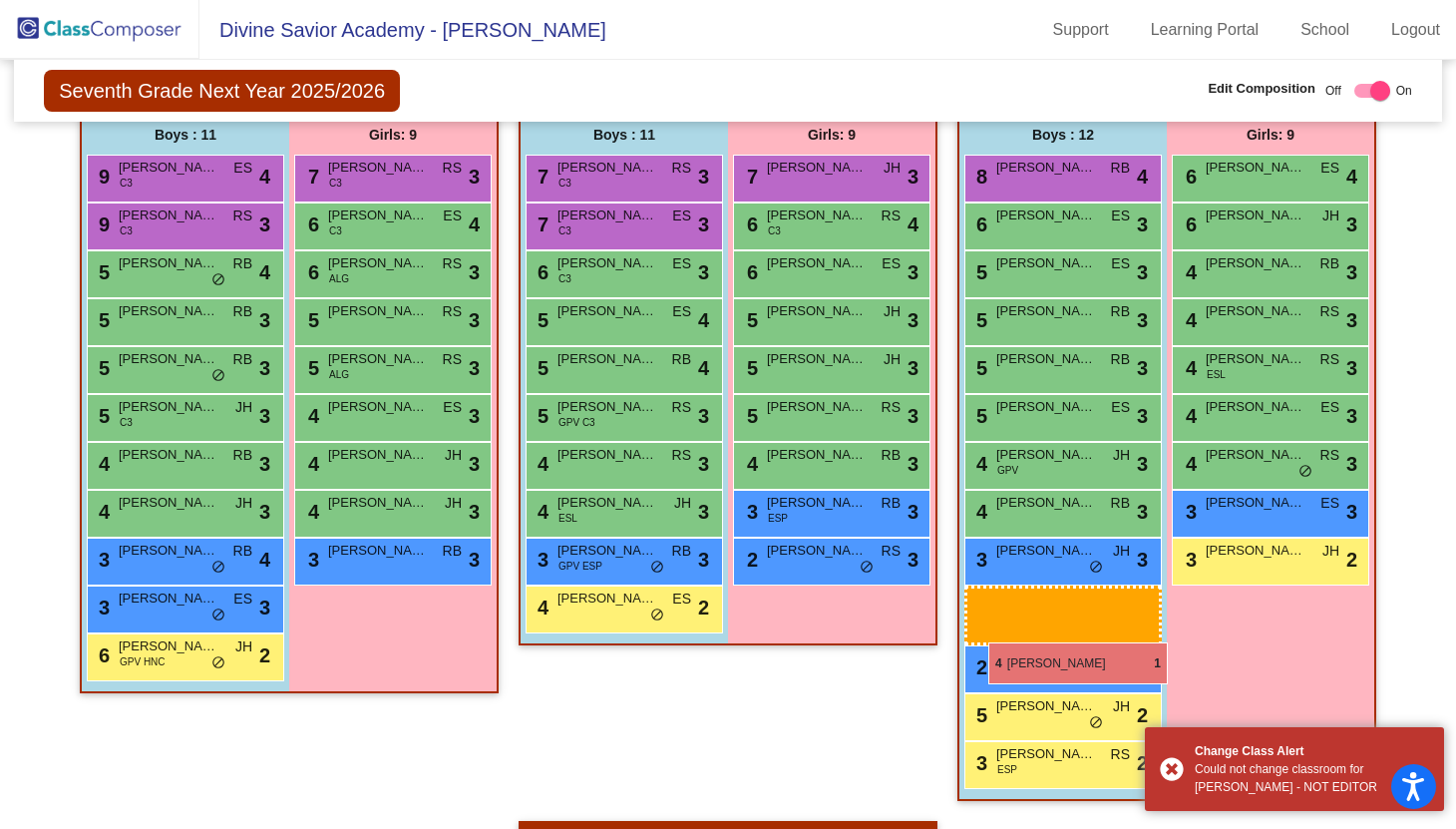 drag, startPoint x: 582, startPoint y: 715, endPoint x: 988, endPoint y: 642, distance: 412.51061 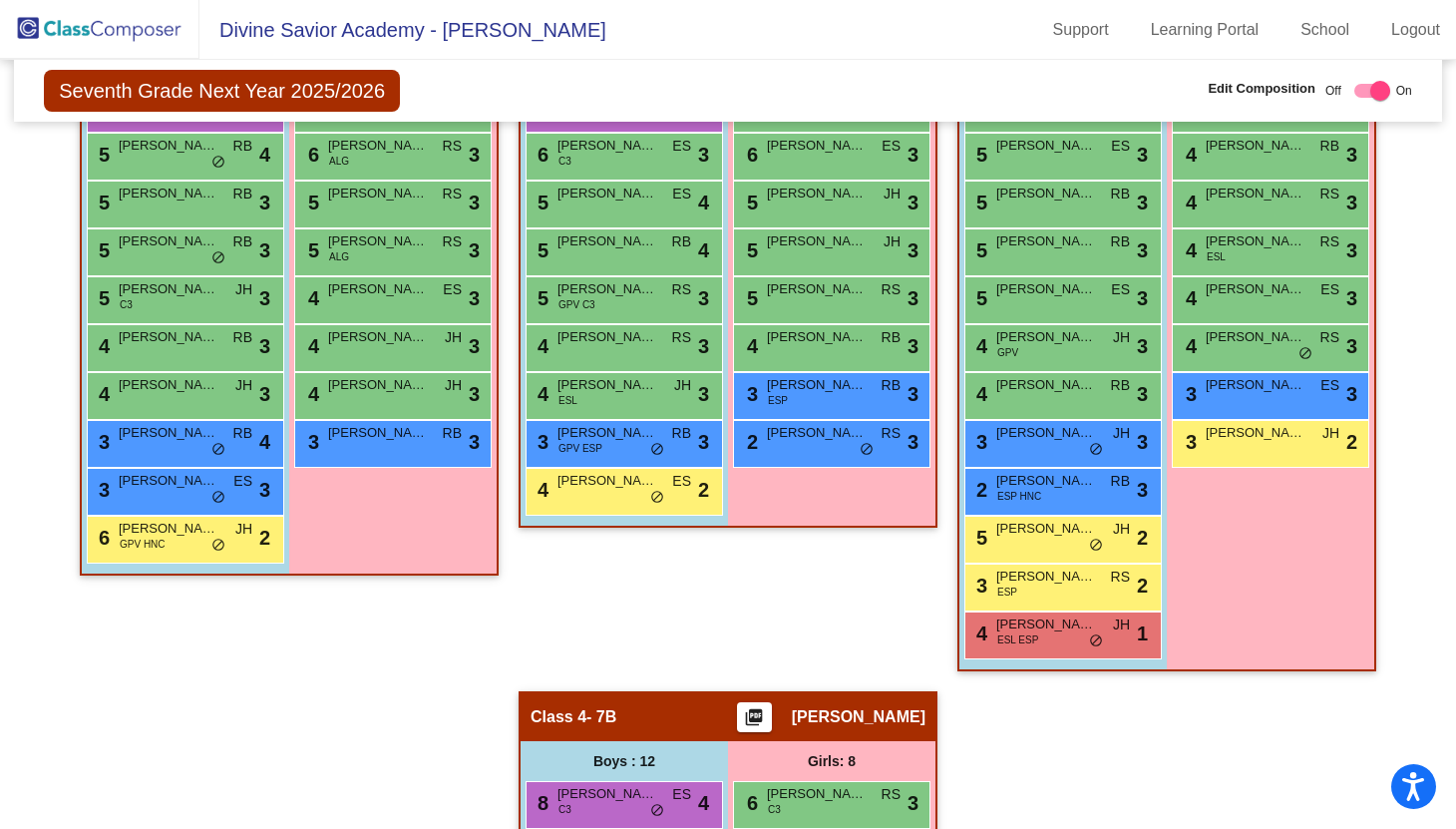 scroll, scrollTop: 617, scrollLeft: 0, axis: vertical 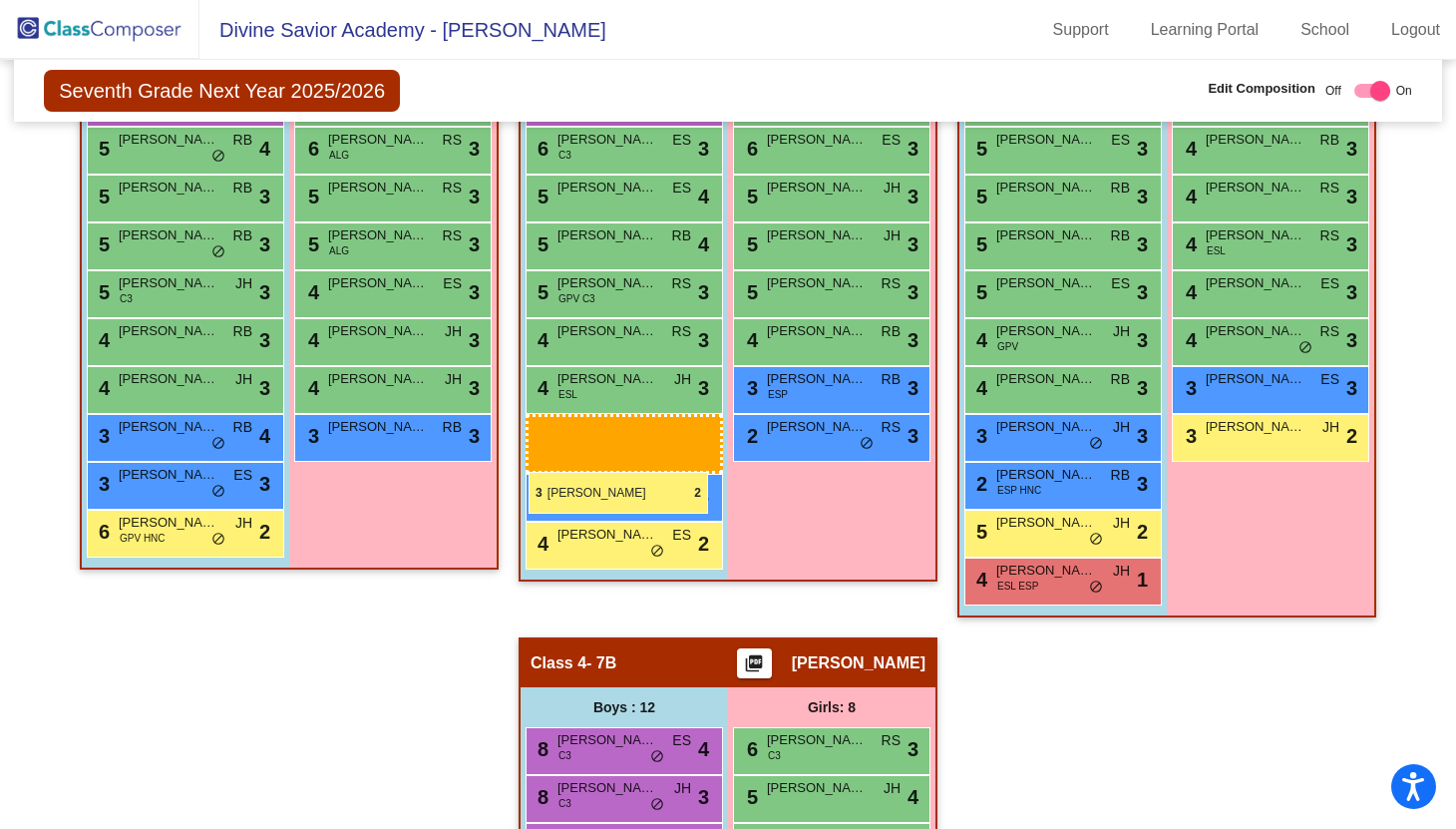 drag, startPoint x: 1037, startPoint y: 624, endPoint x: 530, endPoint y: 472, distance: 529.29481 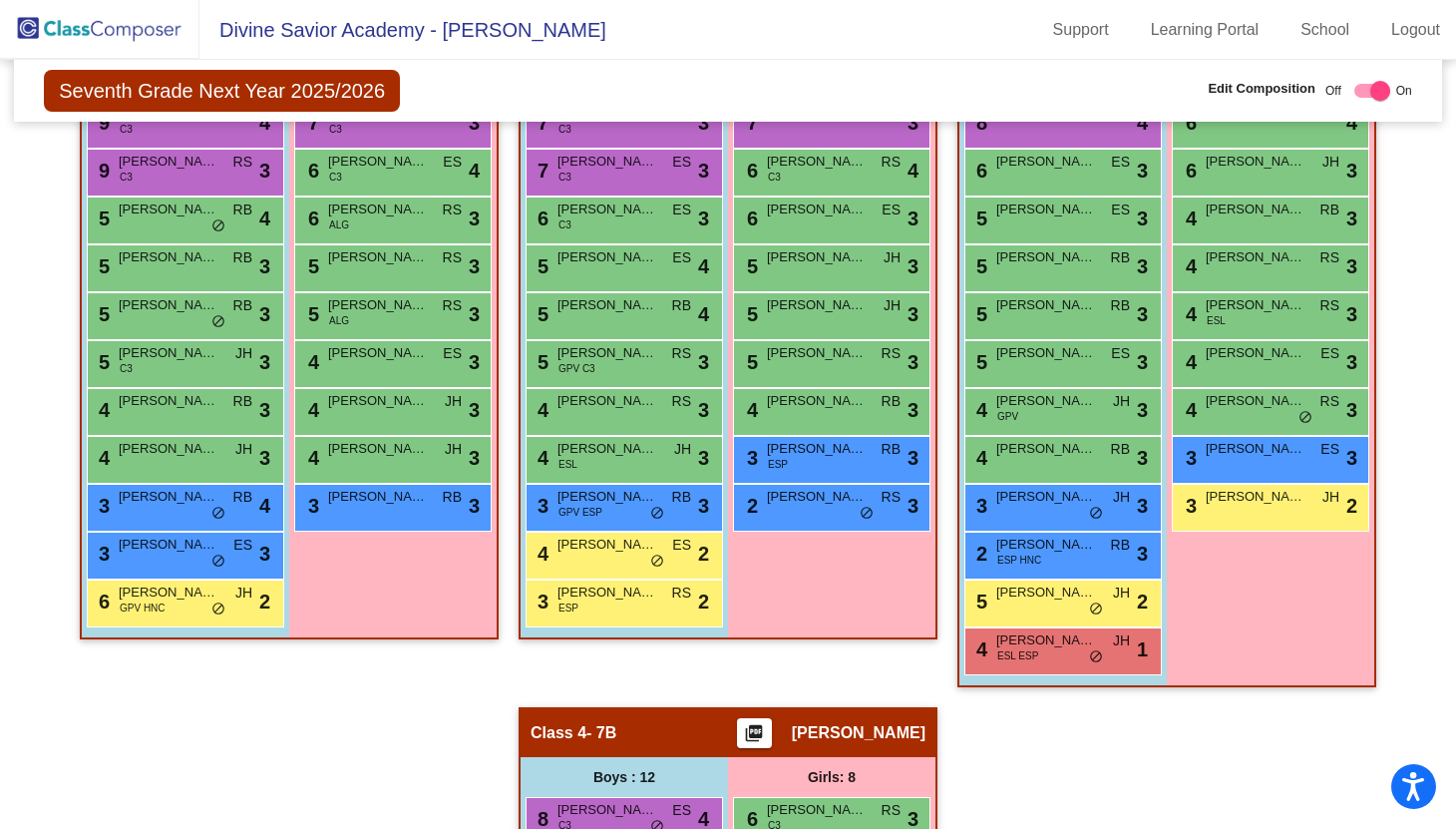 scroll, scrollTop: 545, scrollLeft: 0, axis: vertical 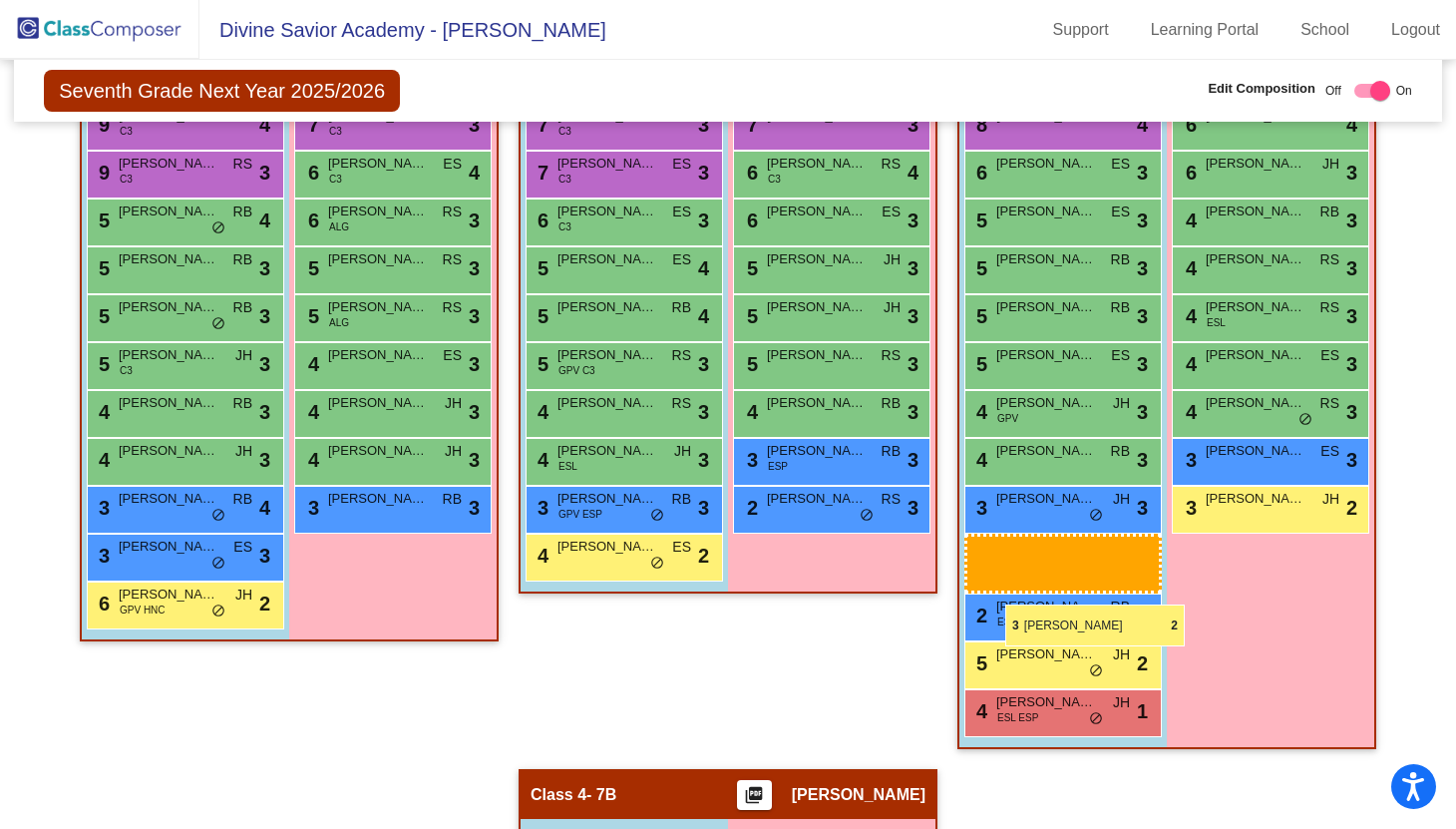 drag, startPoint x: 601, startPoint y: 650, endPoint x: 1005, endPoint y: 605, distance: 406.49846 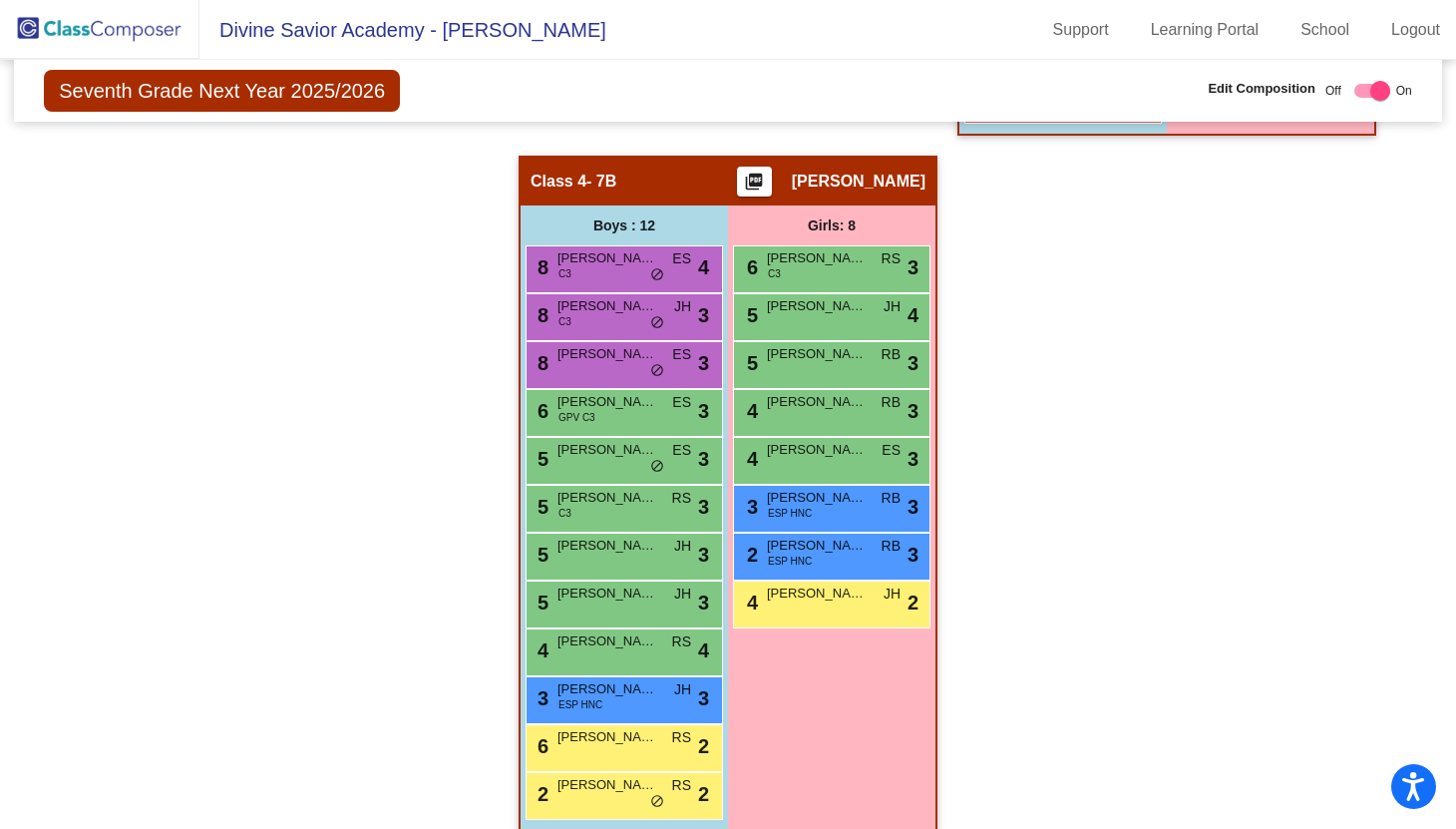 scroll, scrollTop: 1218, scrollLeft: 0, axis: vertical 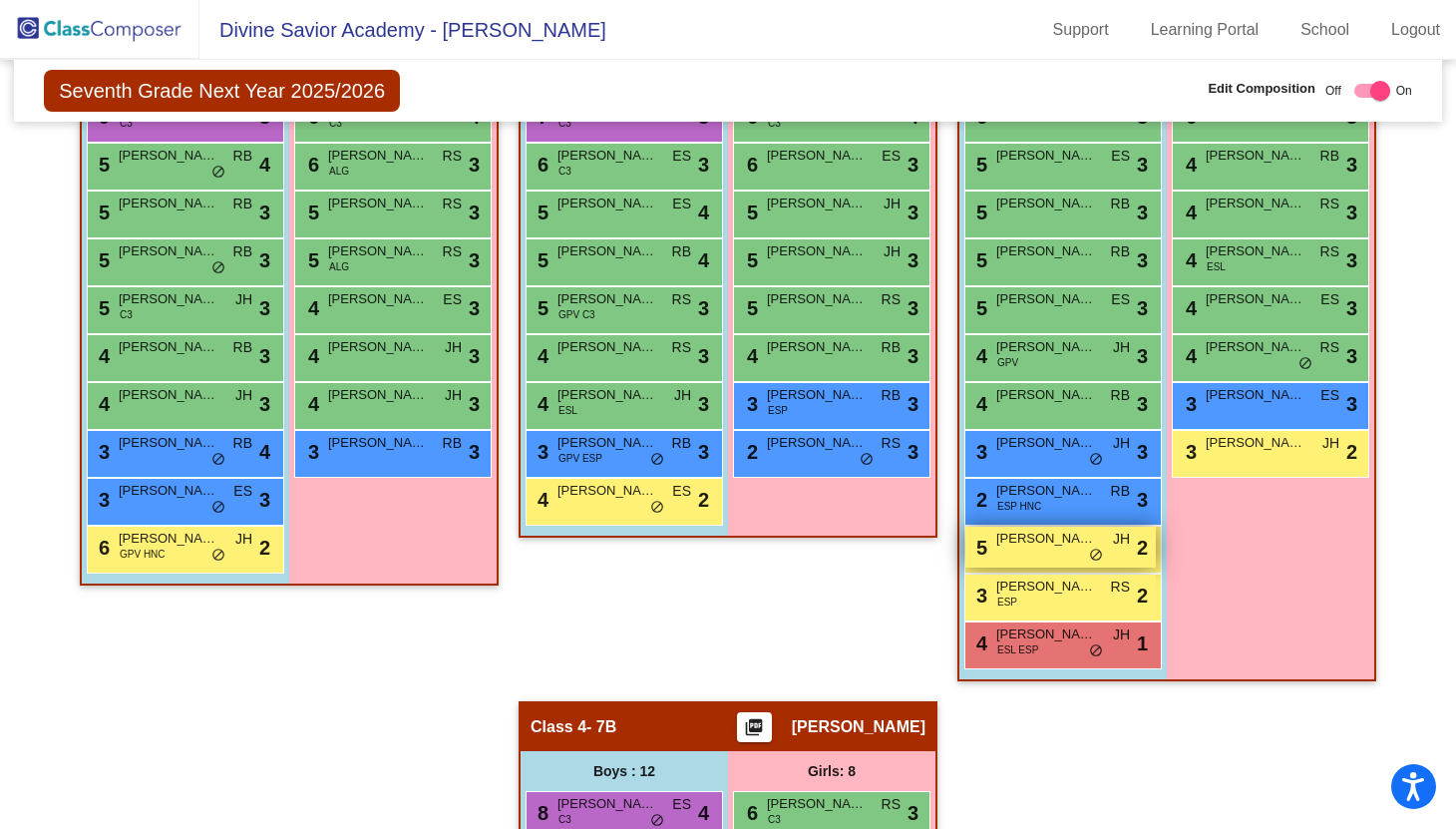 click on "5 [PERSON_NAME] JH lock do_not_disturb_alt 2" at bounding box center [1060, 547] 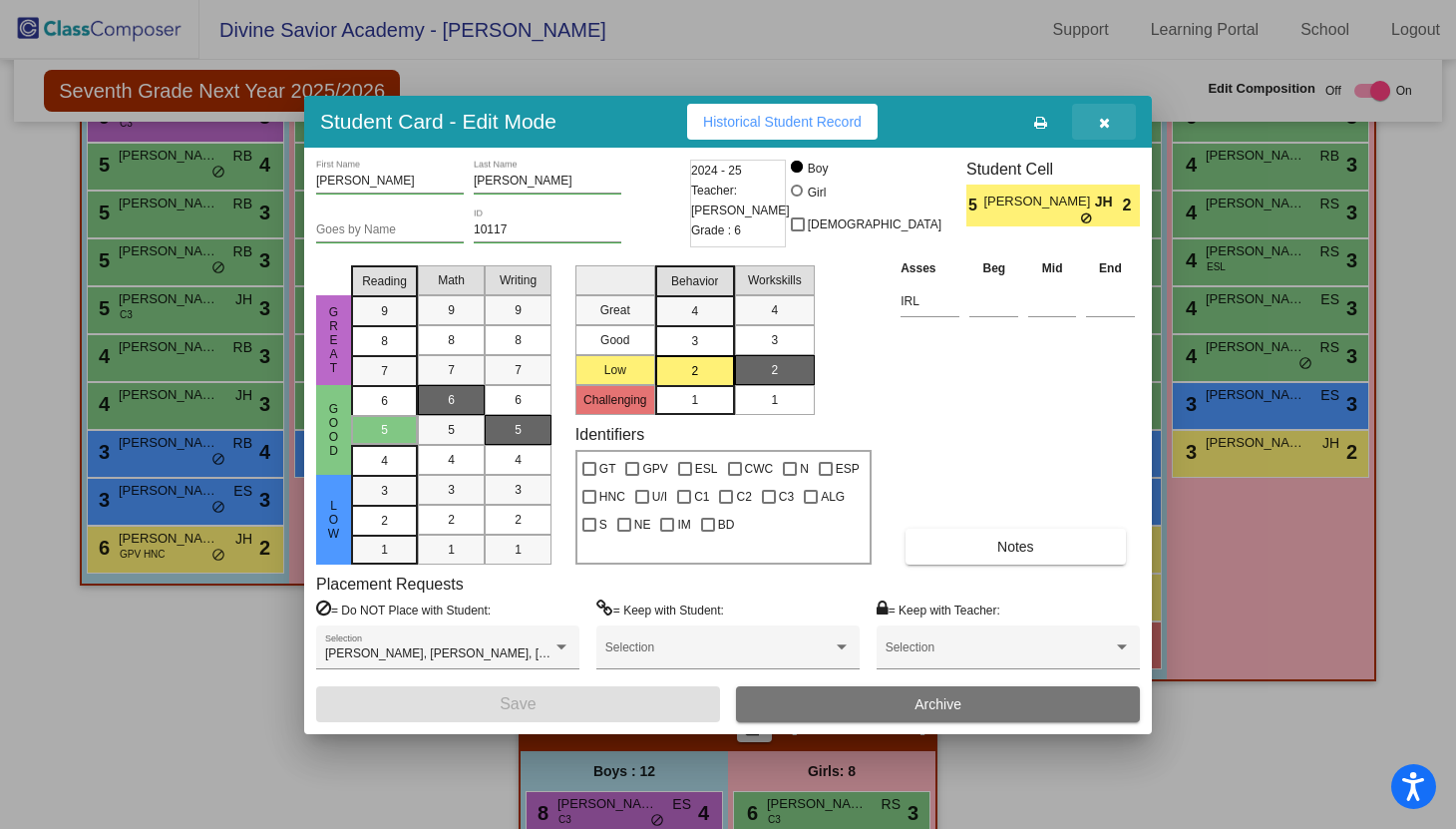 click at bounding box center (1104, 123) 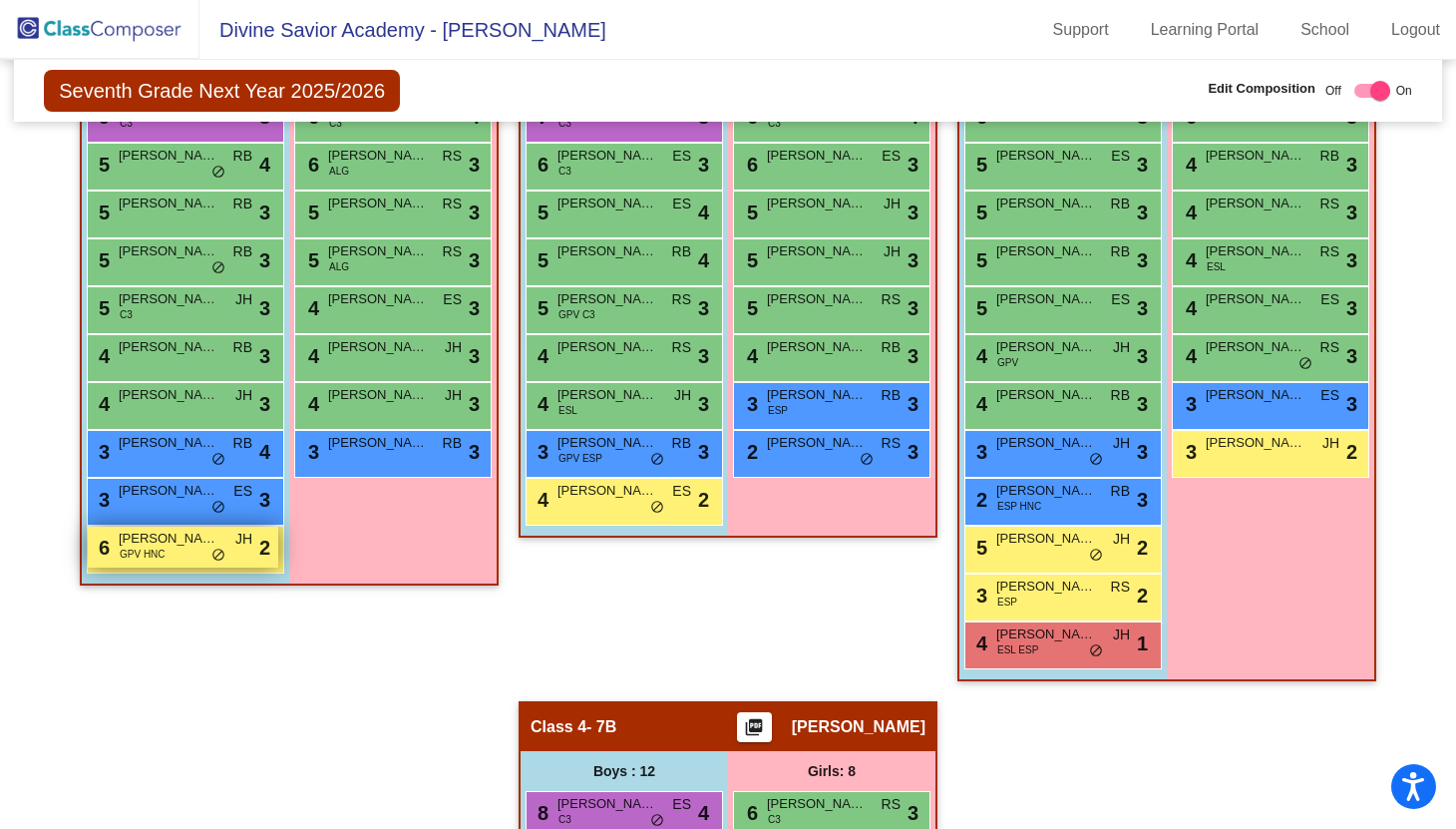 click on "GPV HNC" at bounding box center [143, 554] 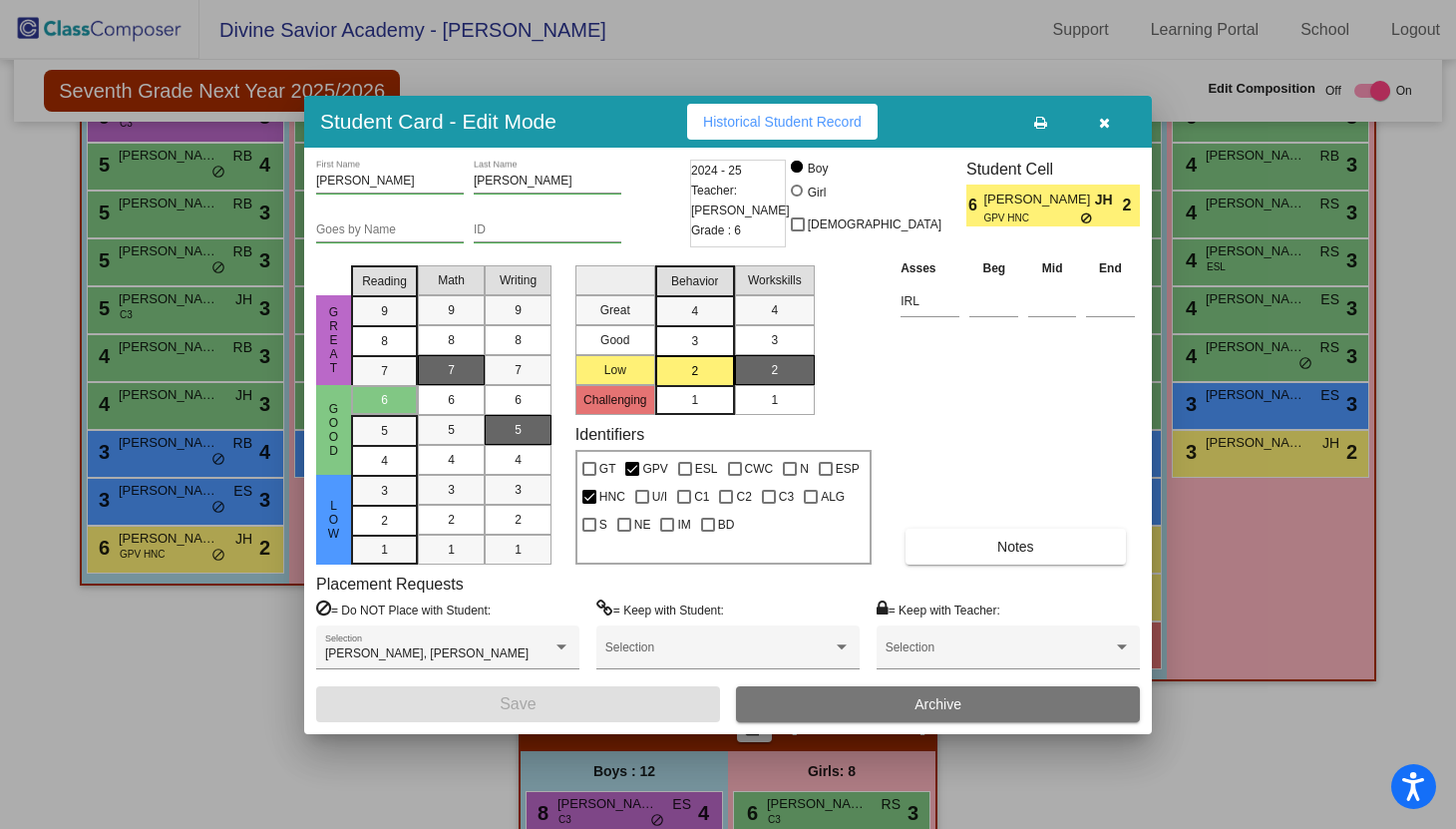 click at bounding box center (1104, 123) 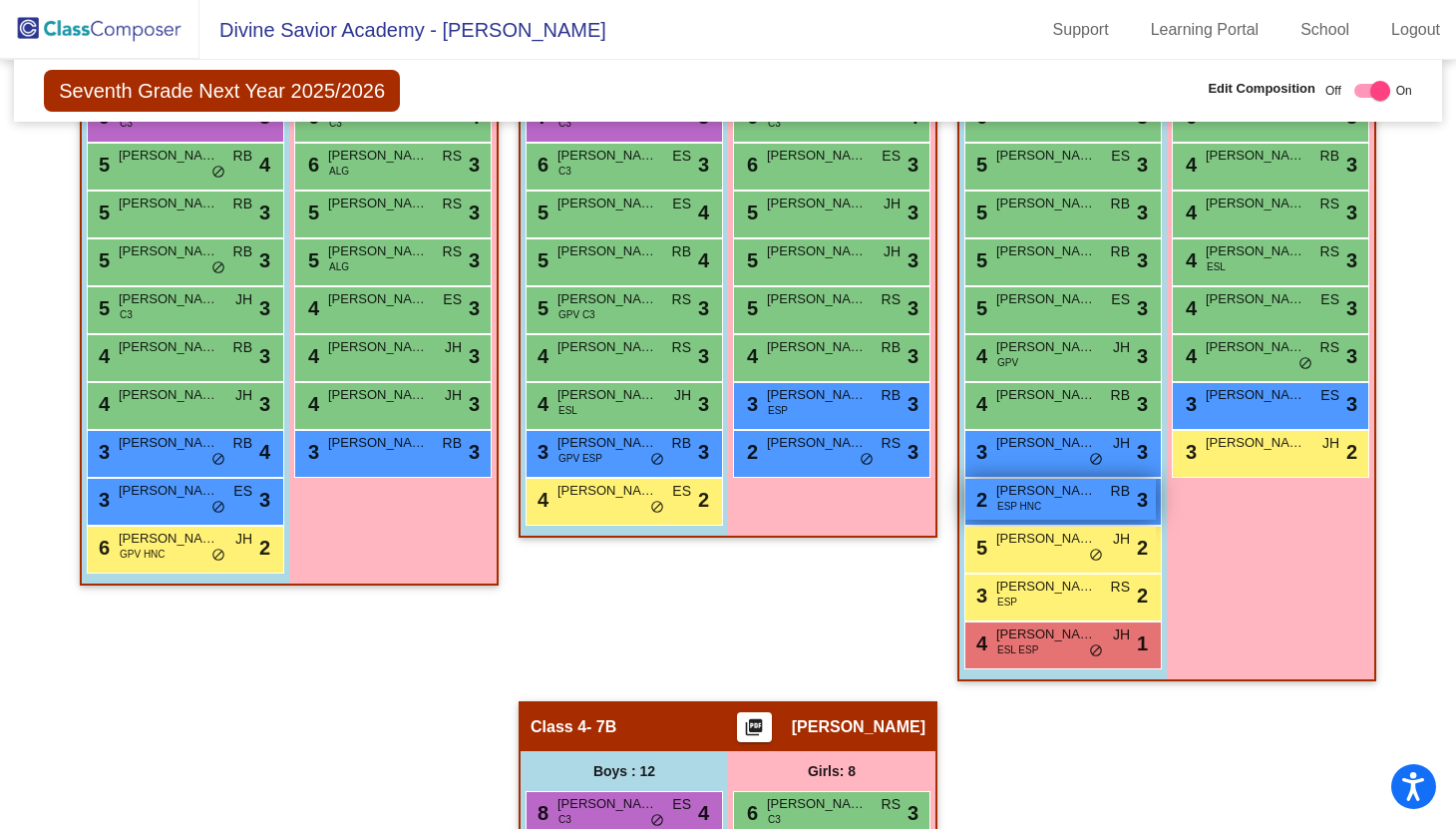 click on "ESP HNC" at bounding box center [1019, 506] 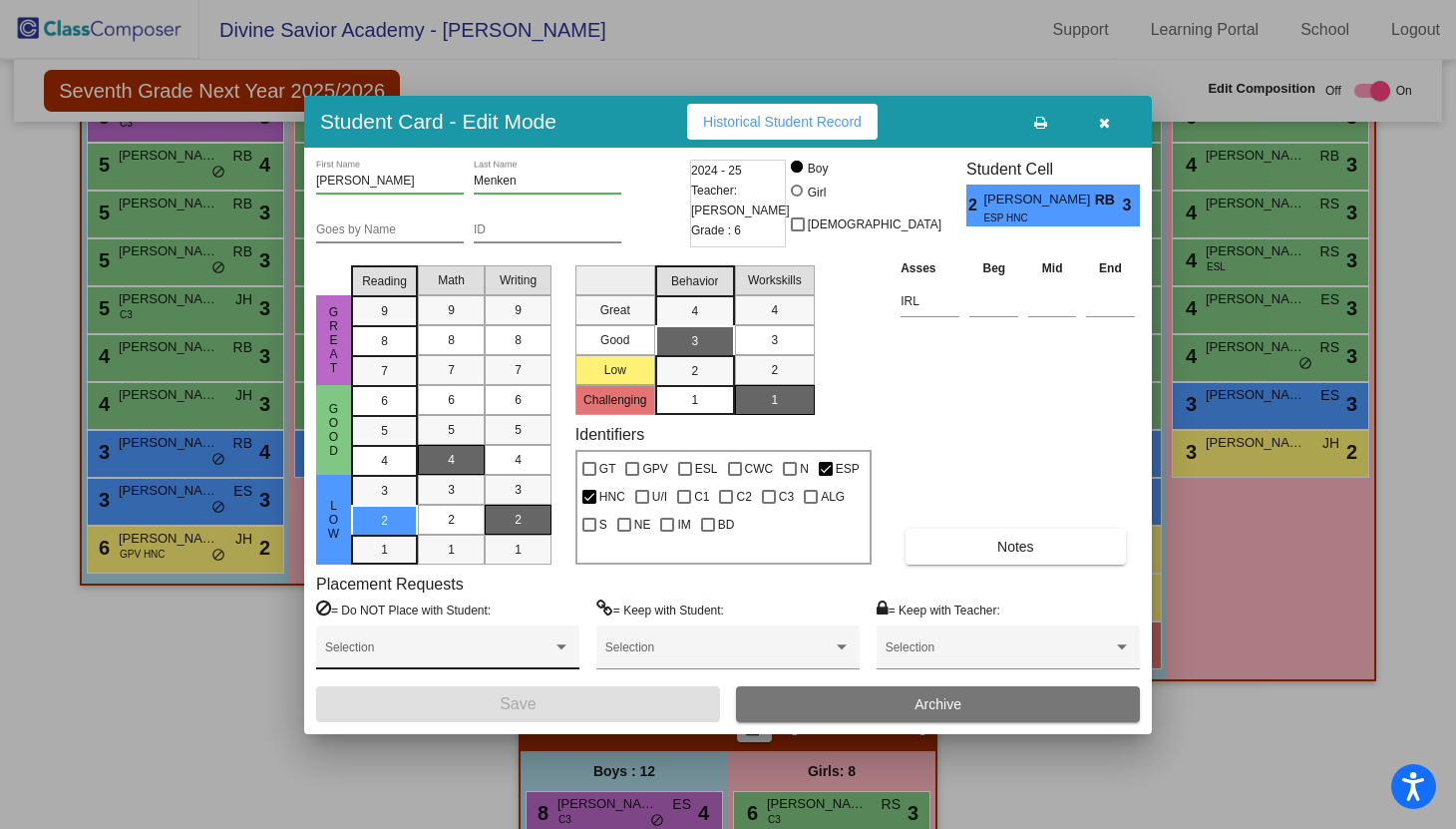 click at bounding box center (439, 654) 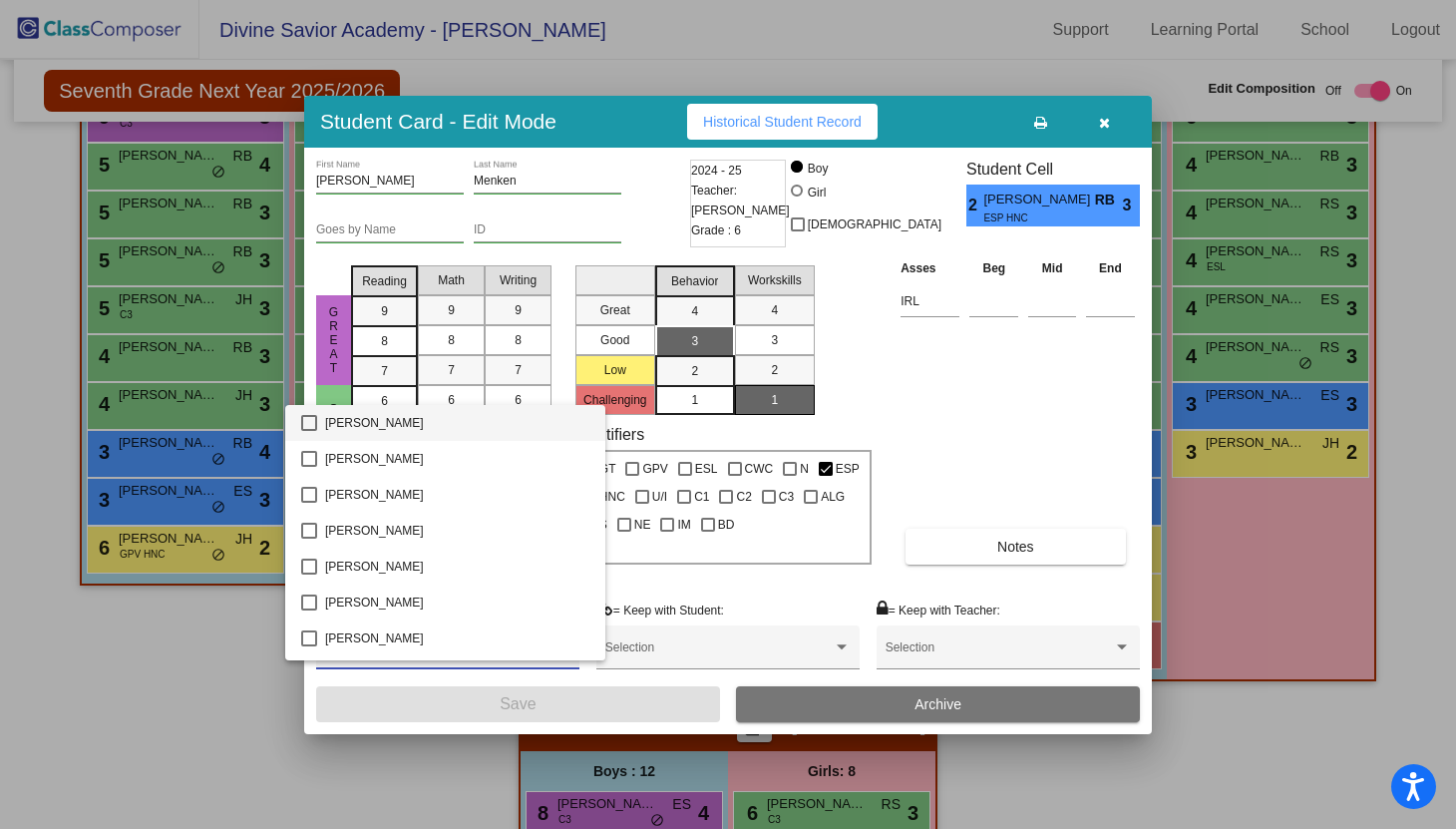click at bounding box center (728, 414) 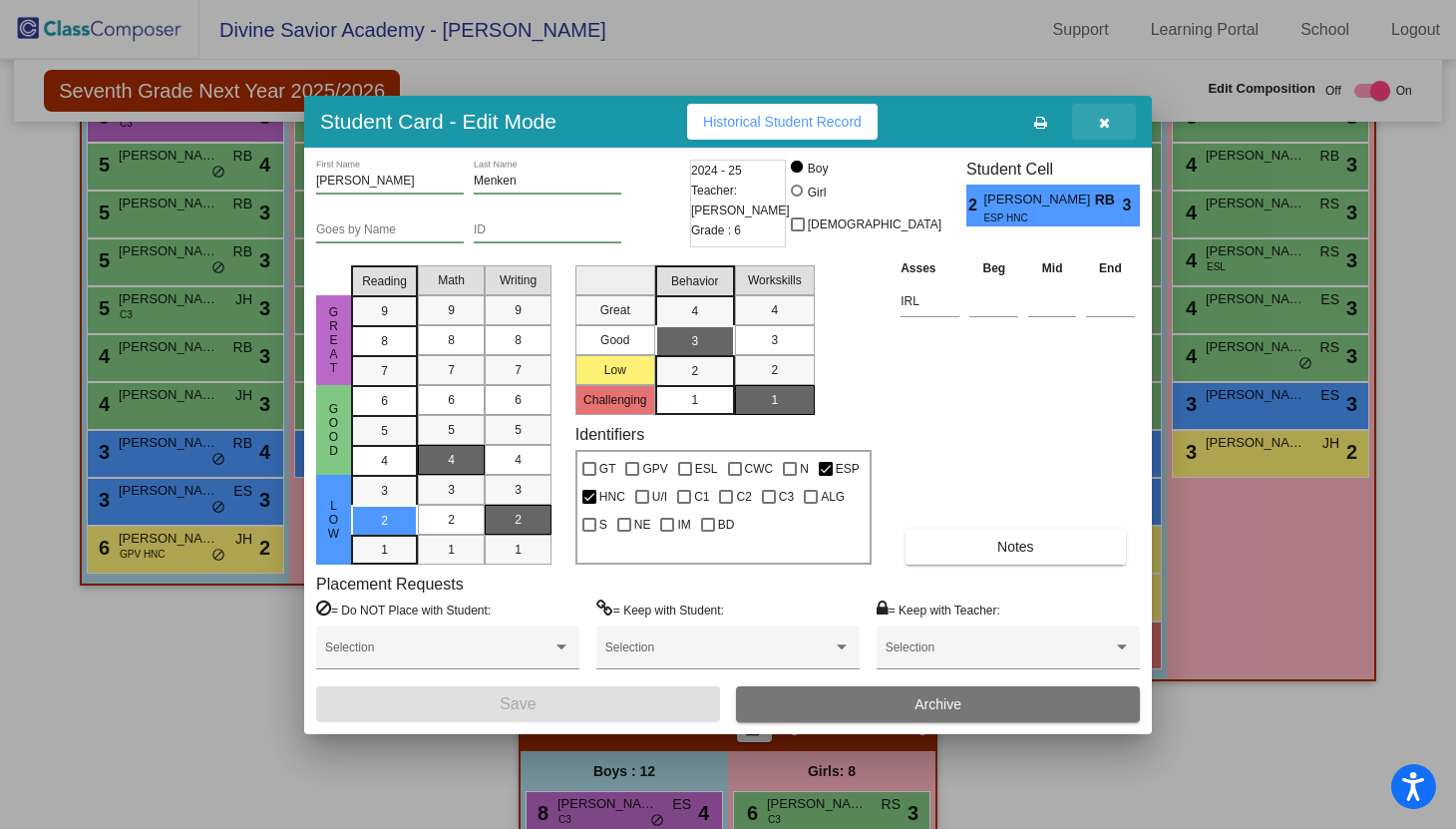 click at bounding box center [1104, 123] 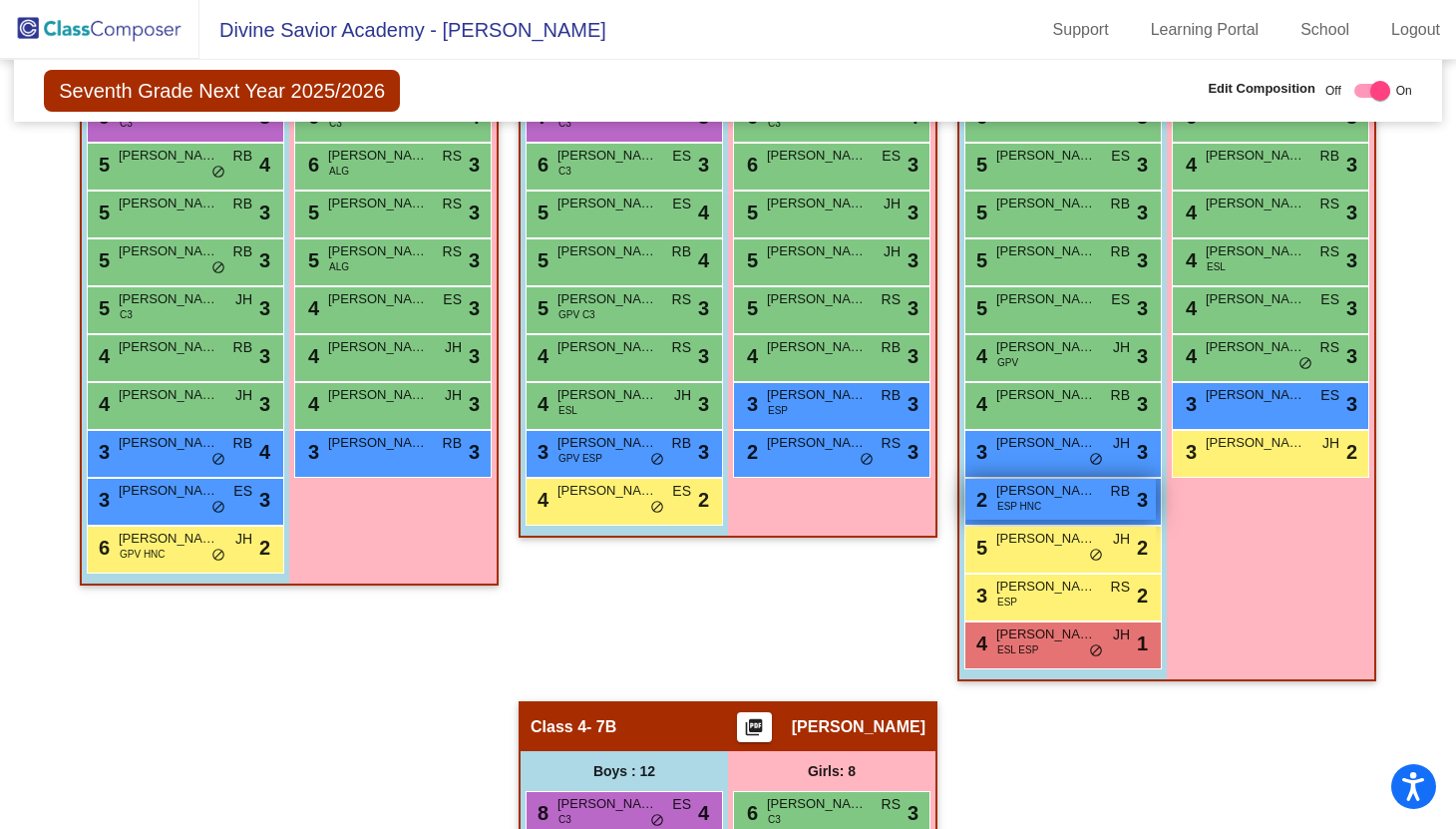 click on "2 [PERSON_NAME] ESP HNC RB lock do_not_disturb_alt 3" at bounding box center [1060, 499] 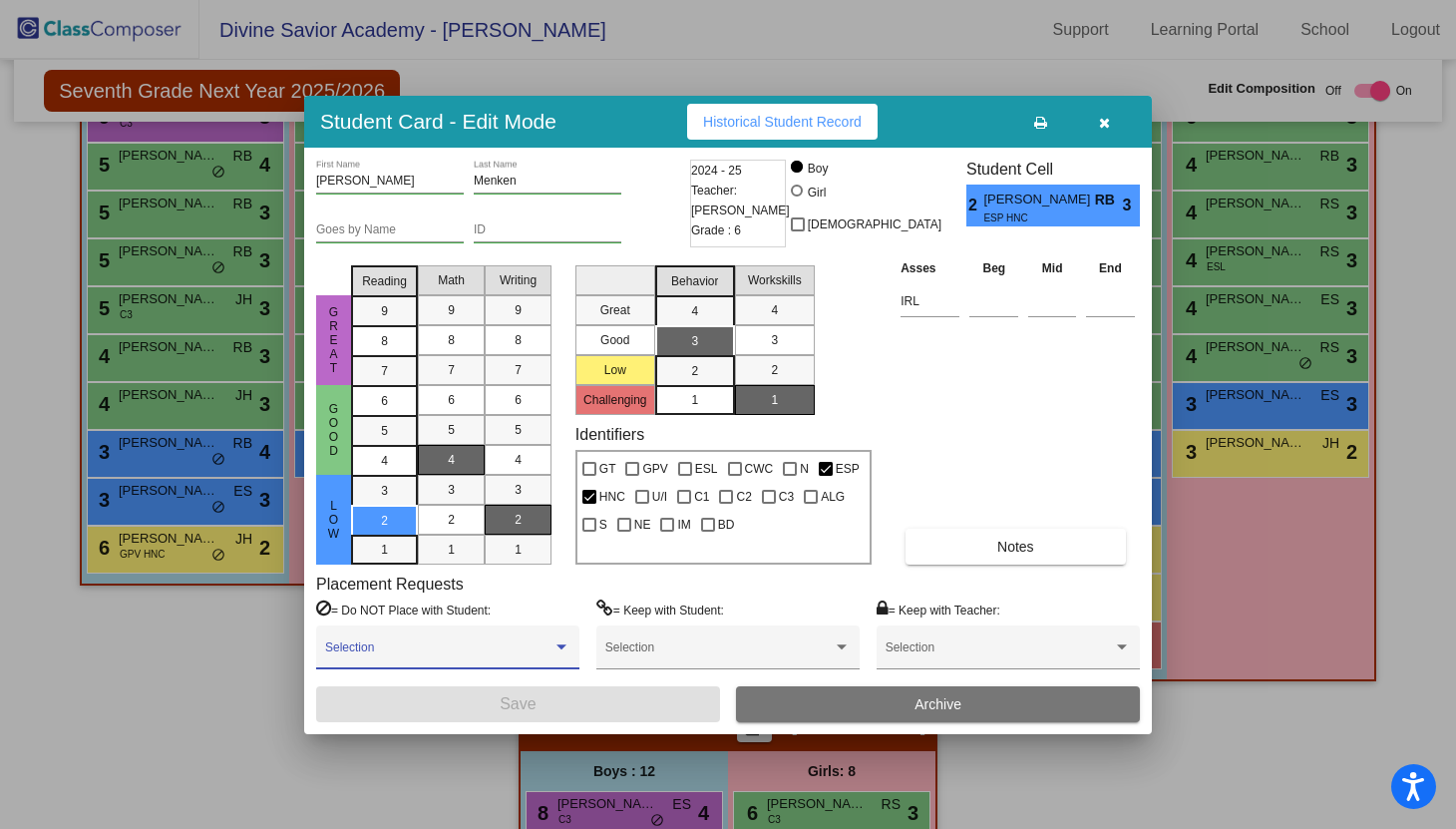 click at bounding box center (561, 647) 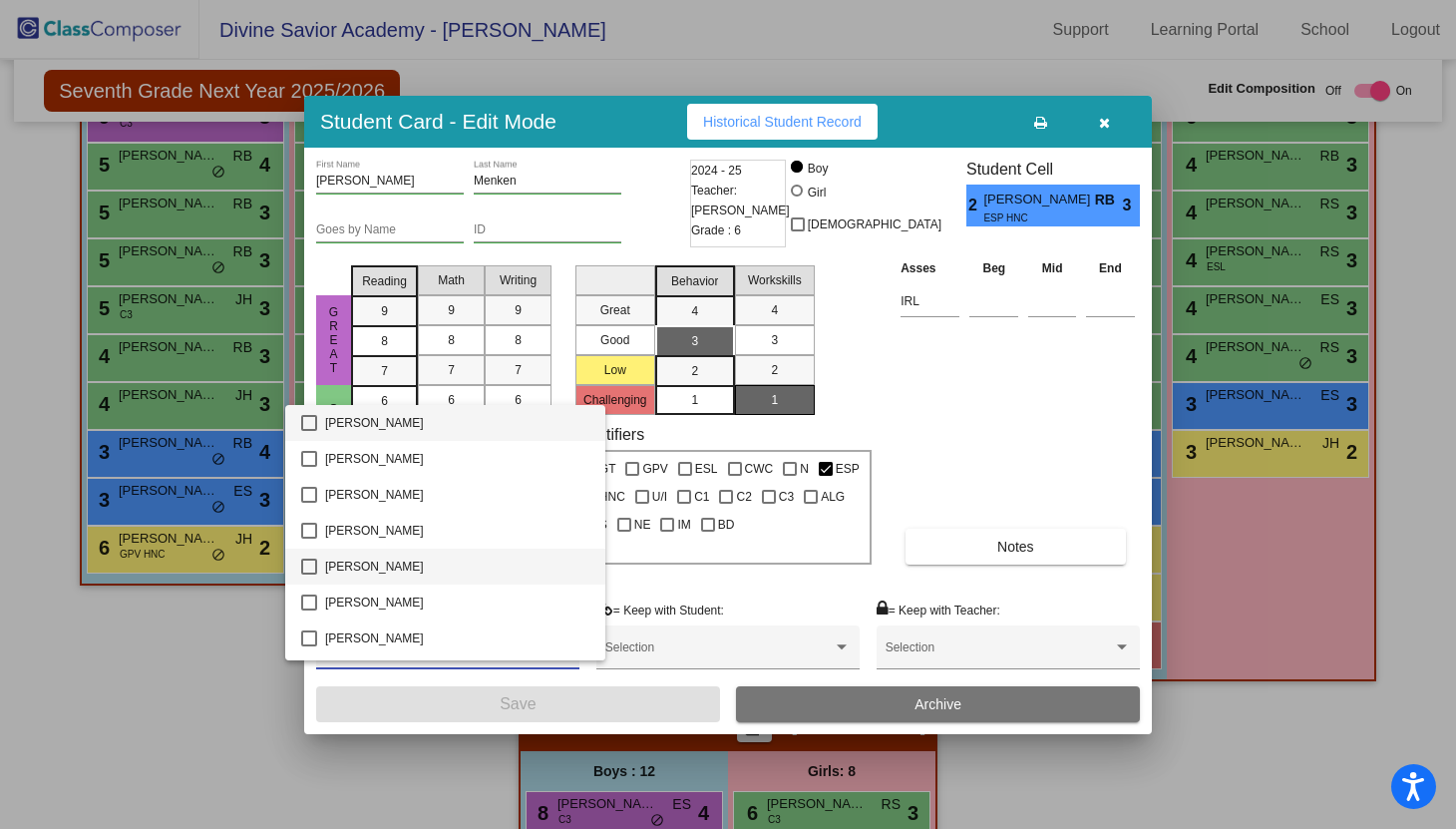 scroll, scrollTop: 13, scrollLeft: 0, axis: vertical 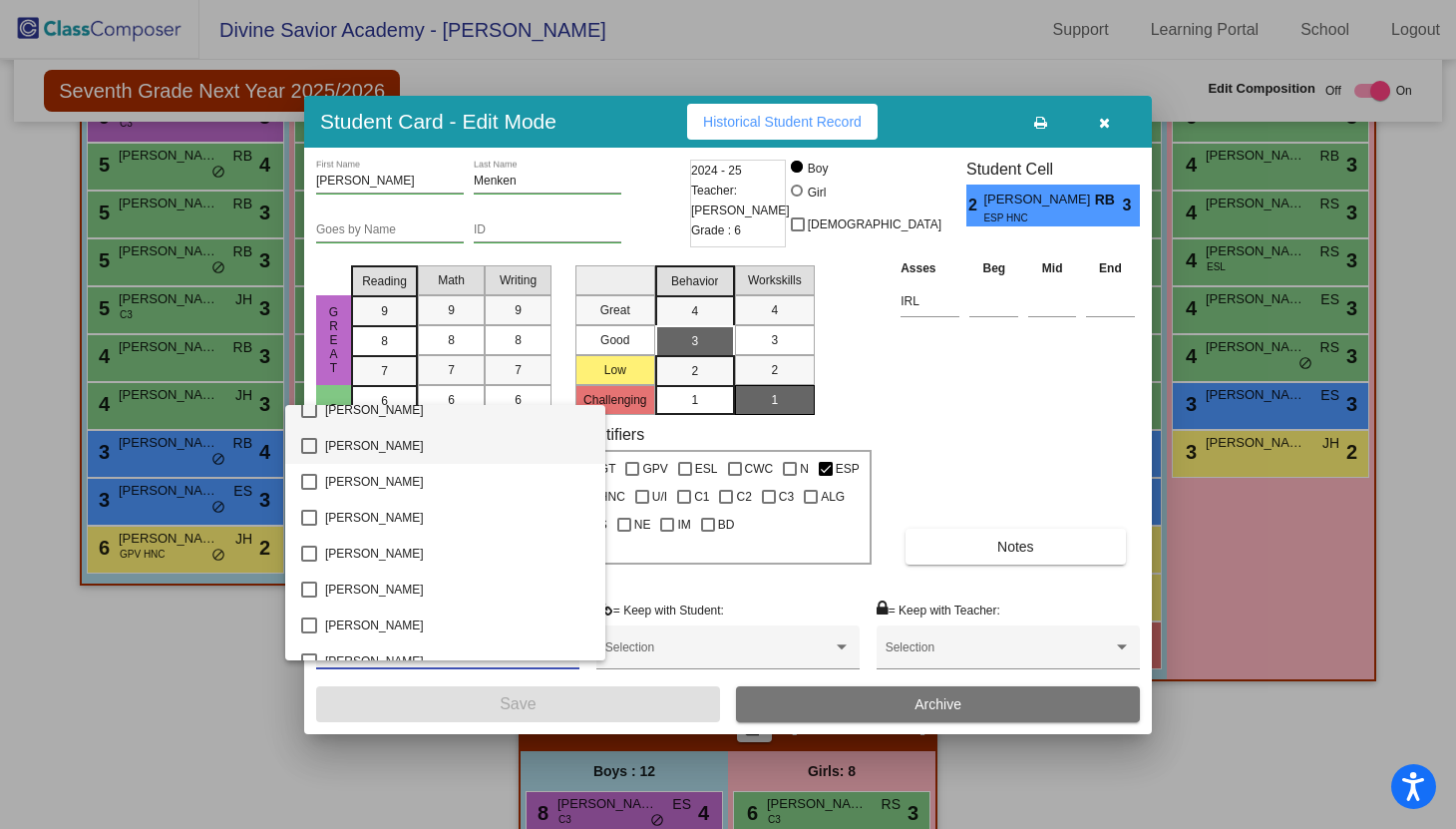 click at bounding box center [309, 446] 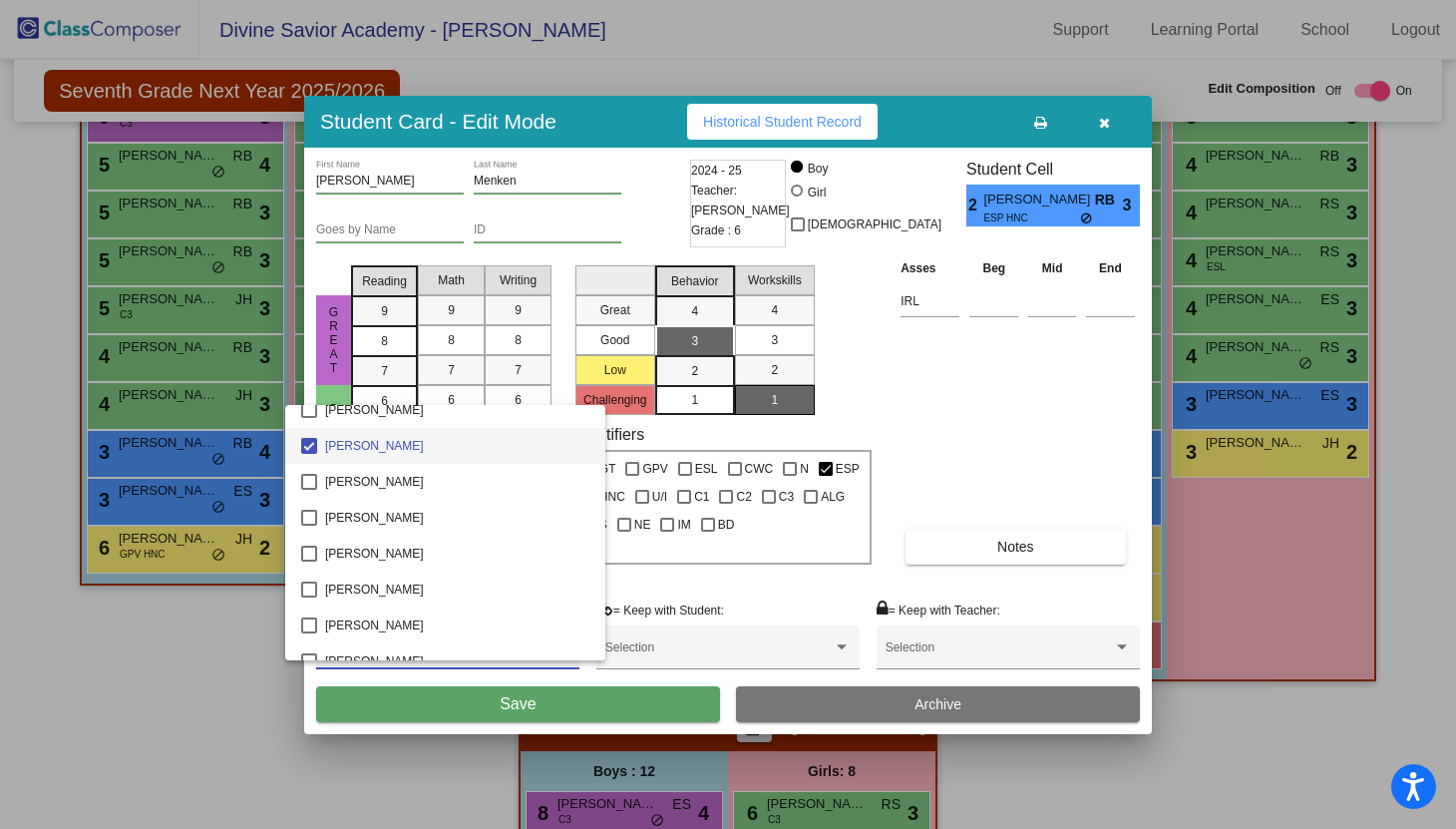 click at bounding box center [728, 414] 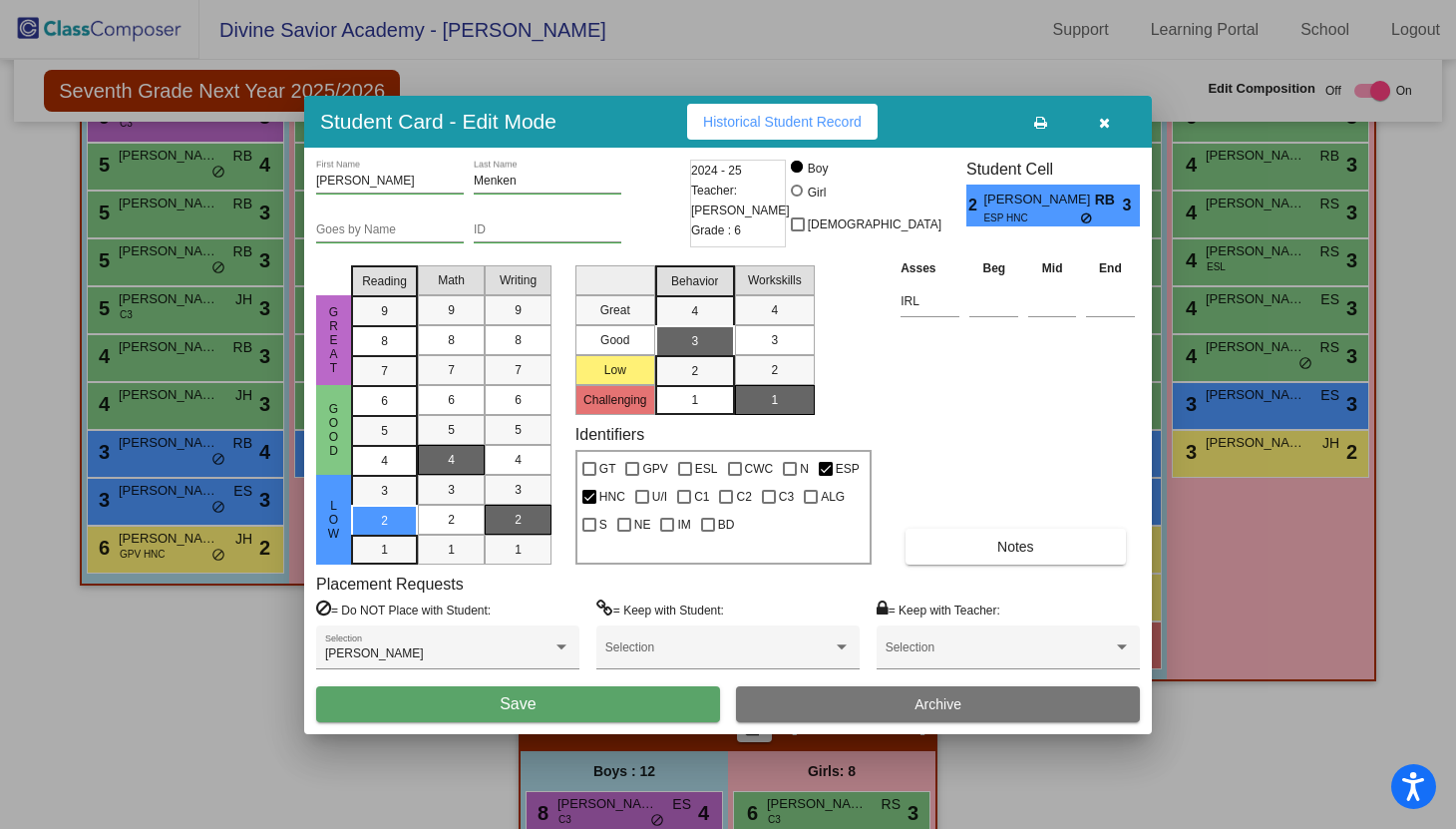 click on "Save" at bounding box center (518, 704) 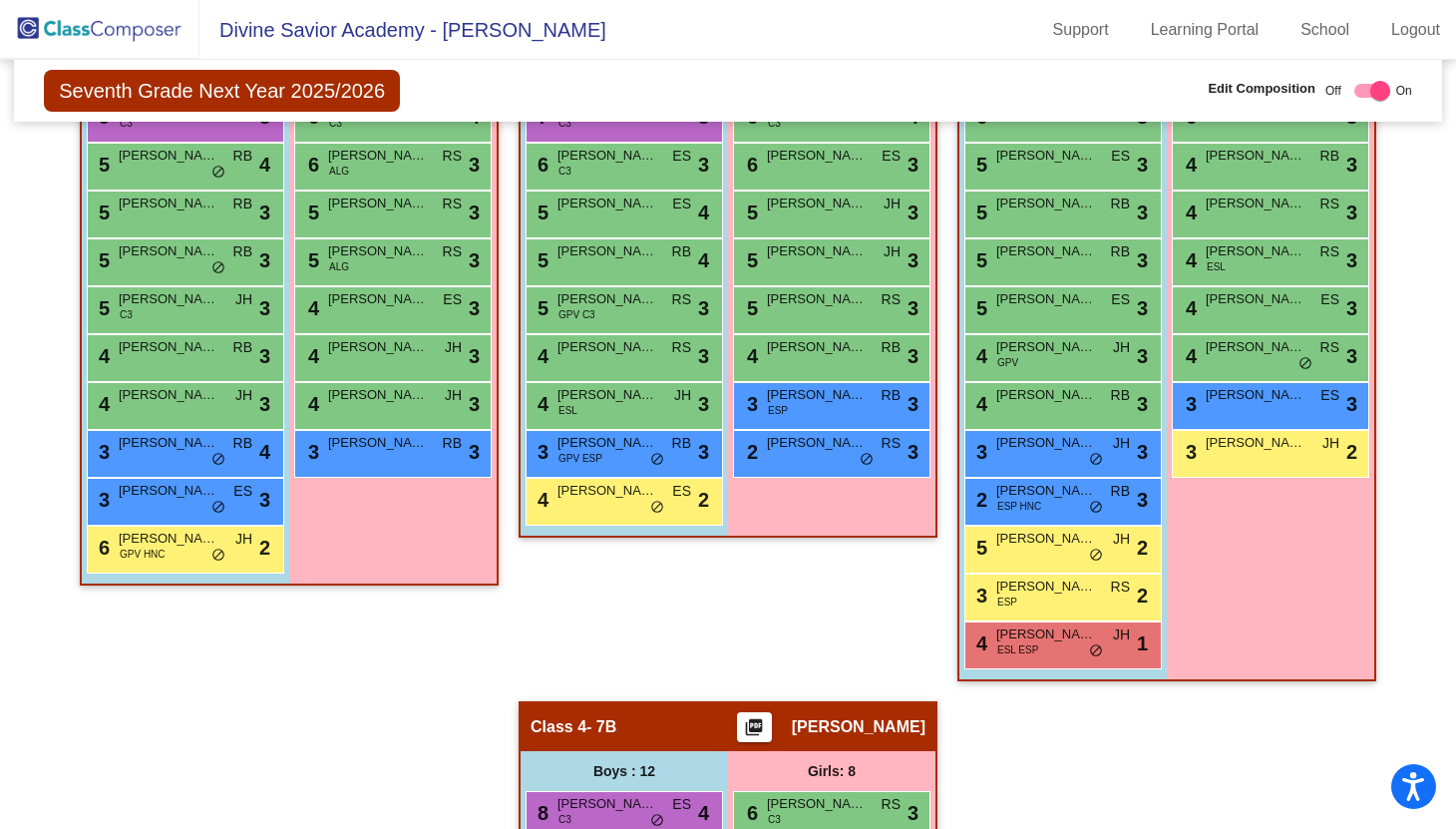click on "Seventh Grade Next Year 2025/2026  Edit Composition Off   On  Incoming   Digital Data Wall" 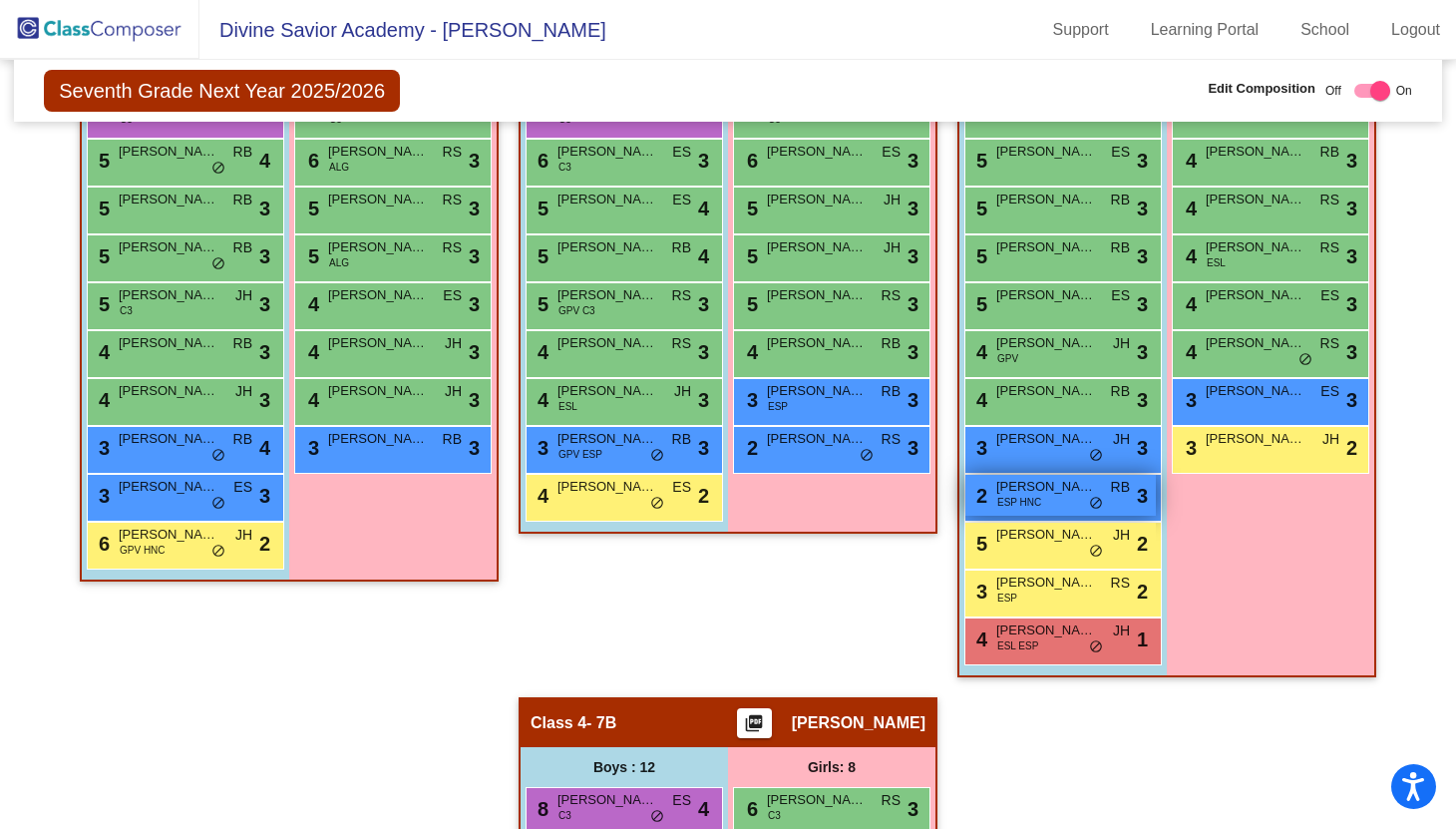 scroll, scrollTop: 609, scrollLeft: 0, axis: vertical 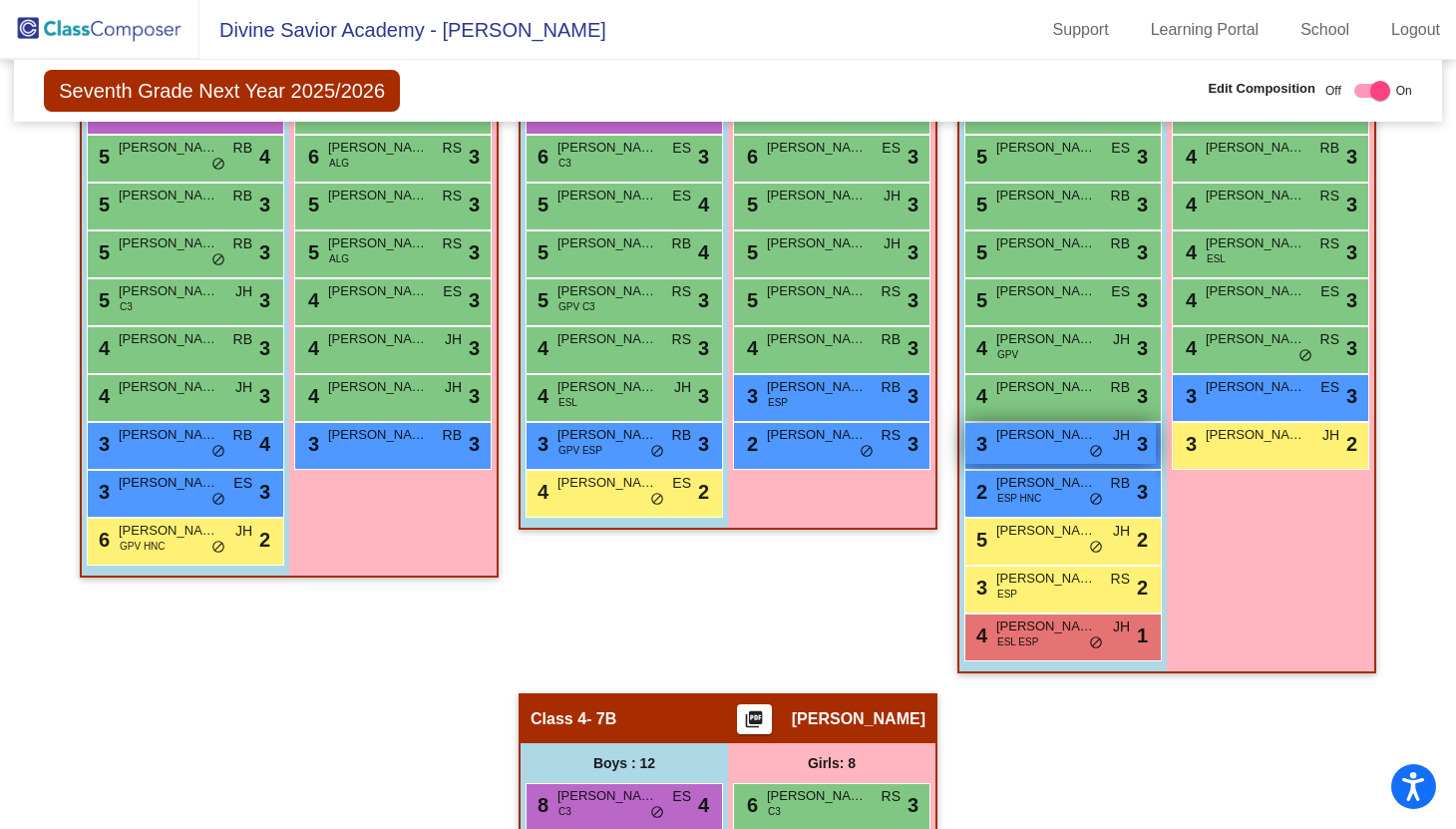 click on "3 [PERSON_NAME] JH lock do_not_disturb_alt 3" at bounding box center (1060, 443) 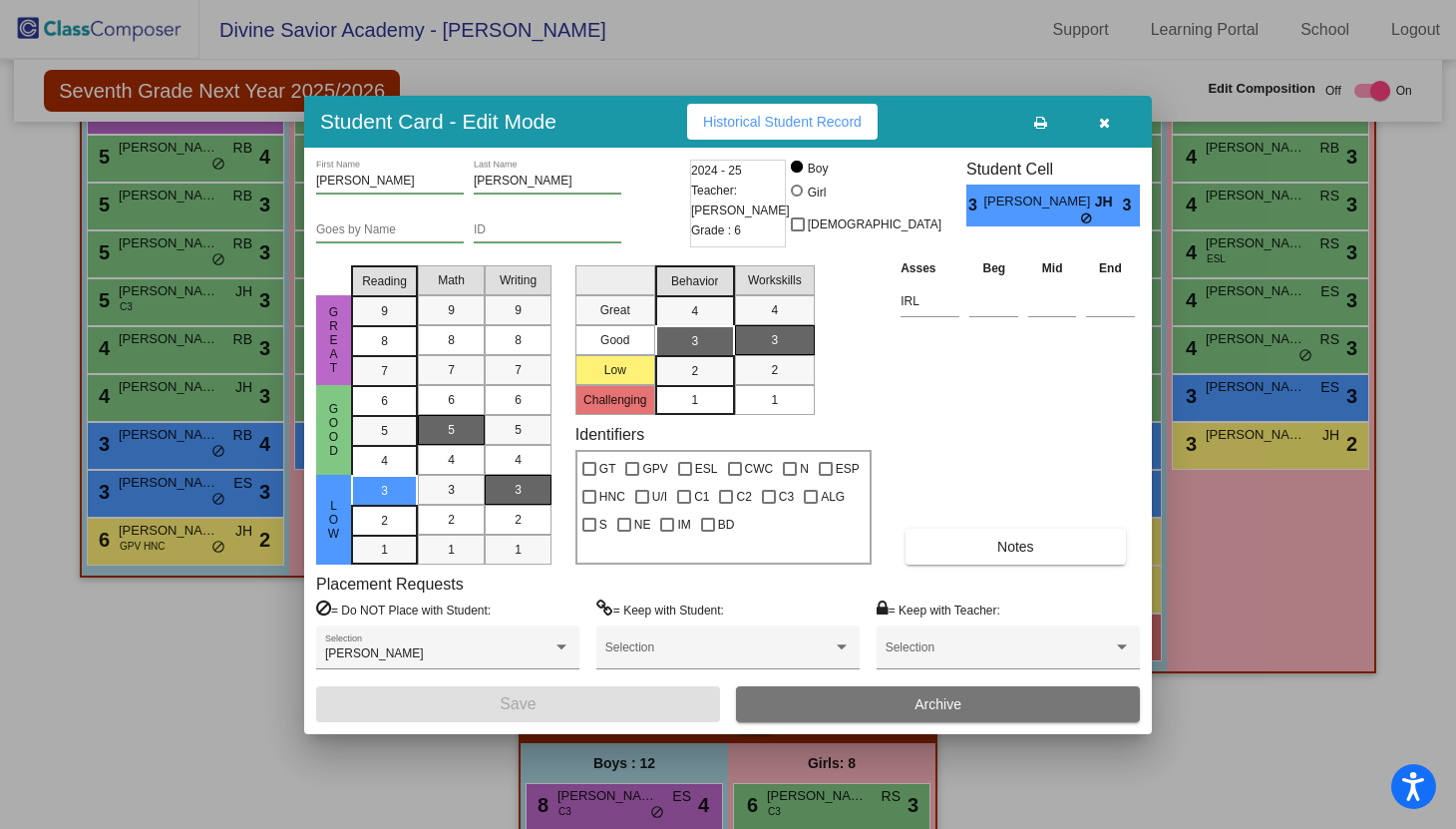 click at bounding box center (1104, 122) 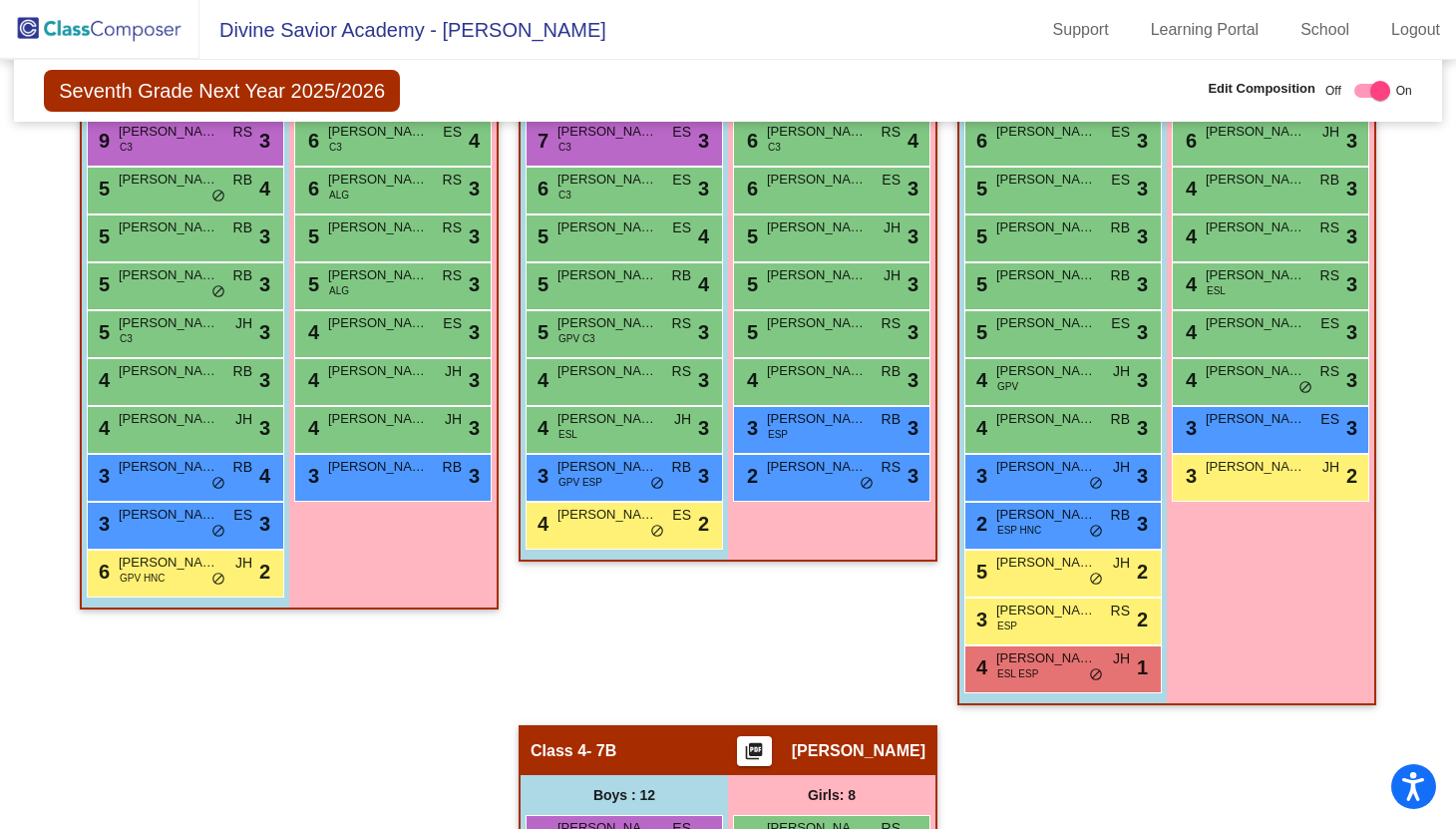 scroll, scrollTop: 579, scrollLeft: 0, axis: vertical 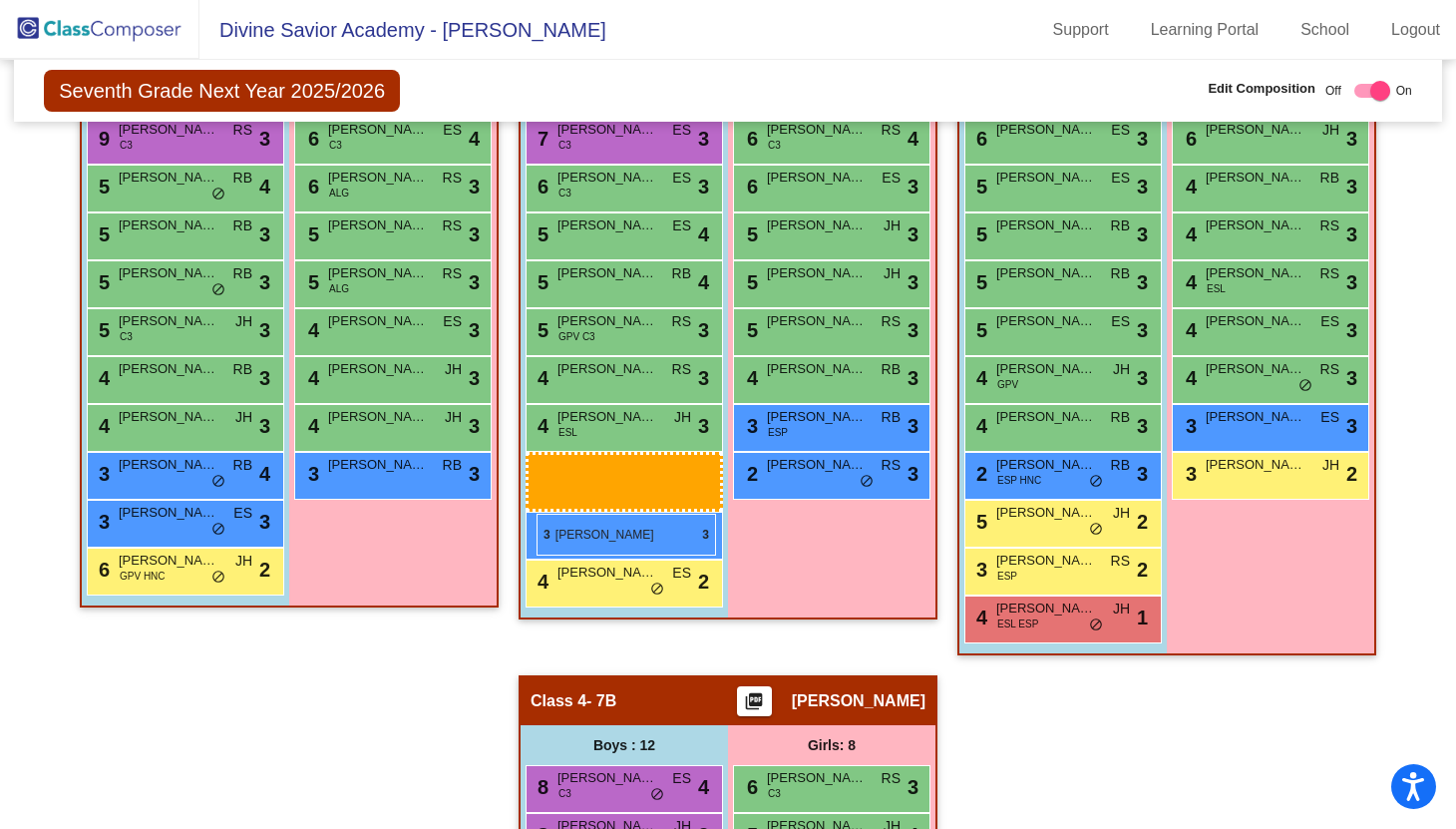 drag, startPoint x: 1050, startPoint y: 518, endPoint x: 537, endPoint y: 512, distance: 513.035 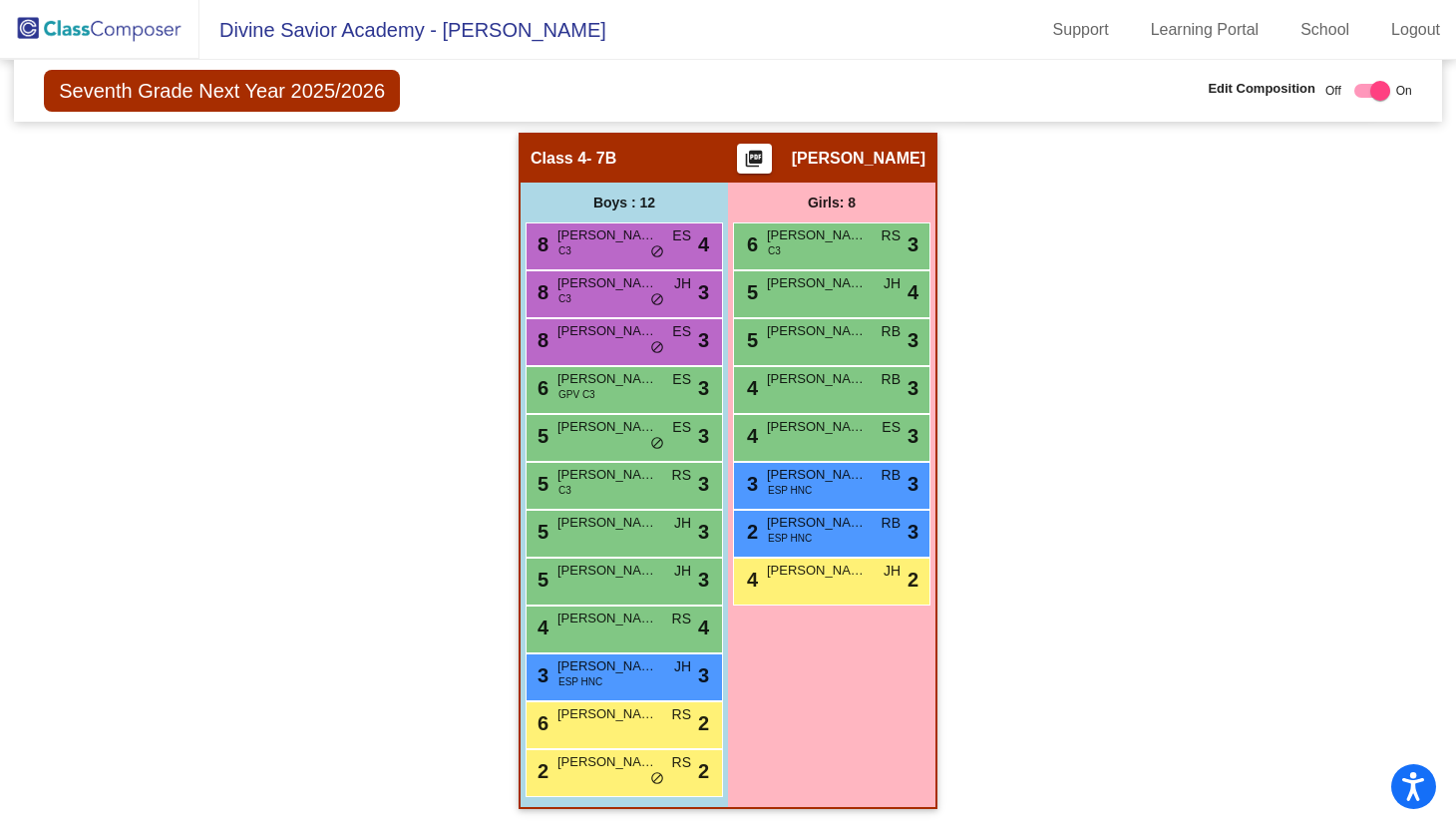 scroll, scrollTop: 1021, scrollLeft: 0, axis: vertical 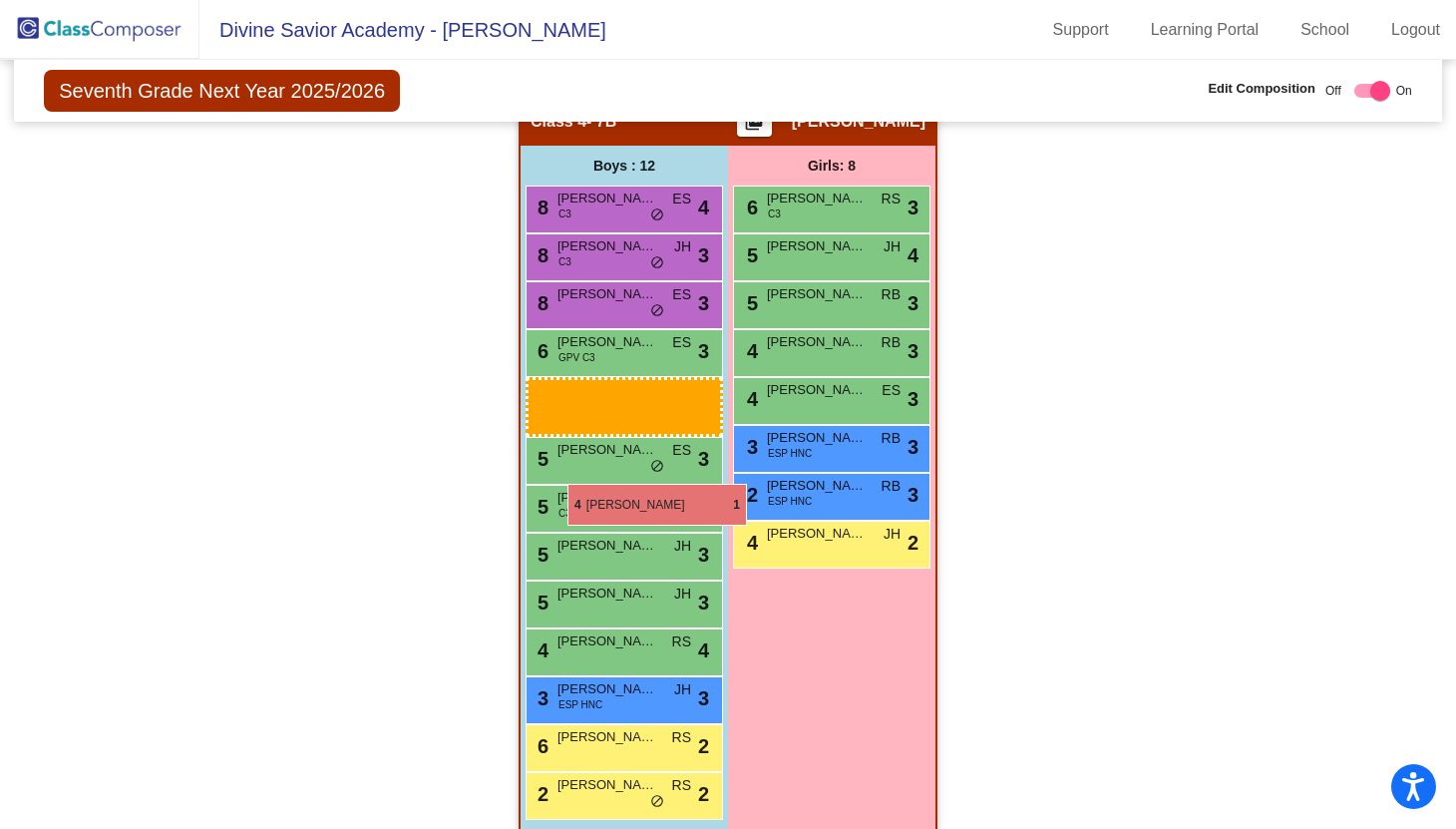 drag, startPoint x: 1016, startPoint y: 138, endPoint x: 568, endPoint y: 482, distance: 564.83626 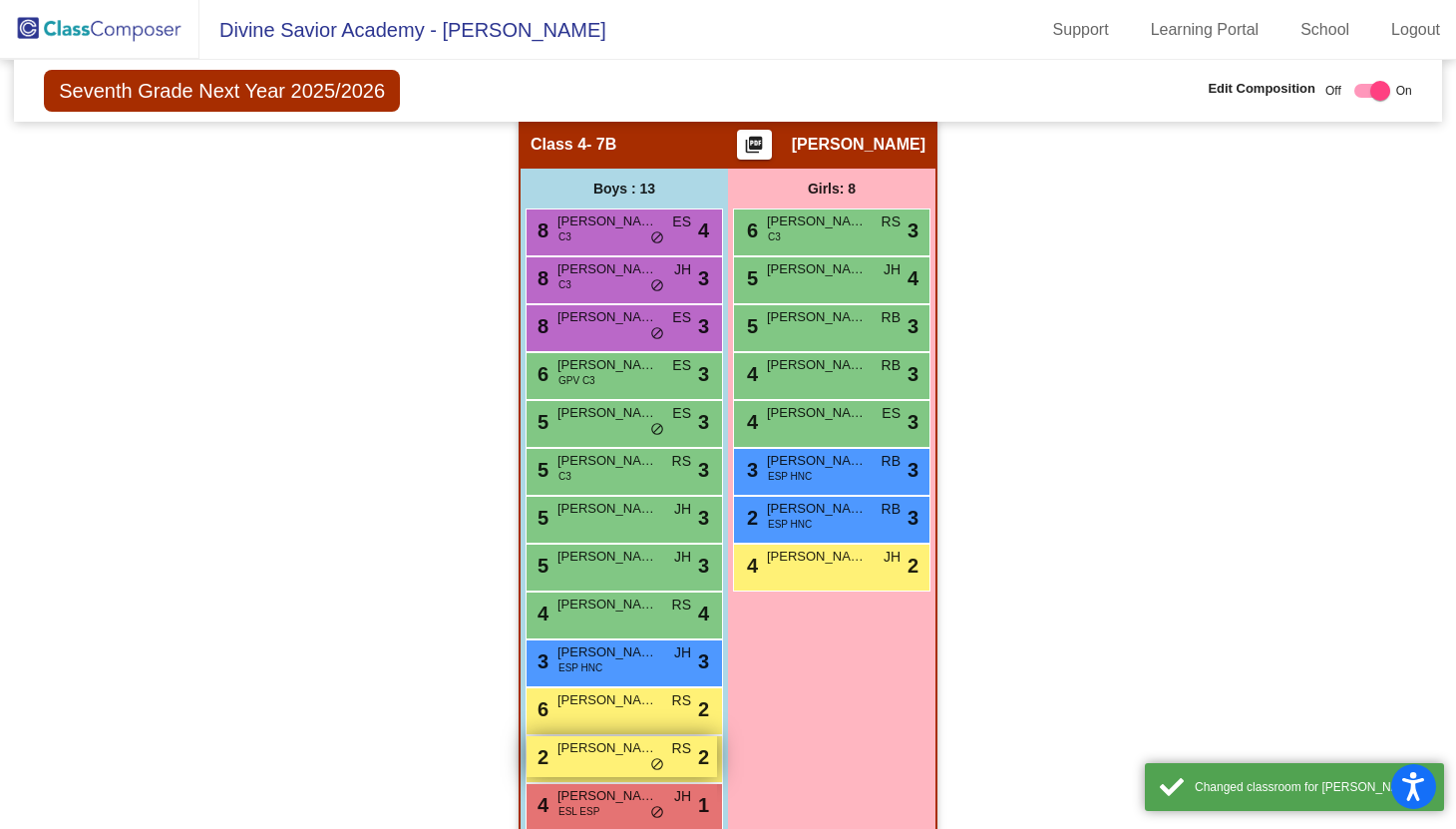 scroll, scrollTop: 1083, scrollLeft: 0, axis: vertical 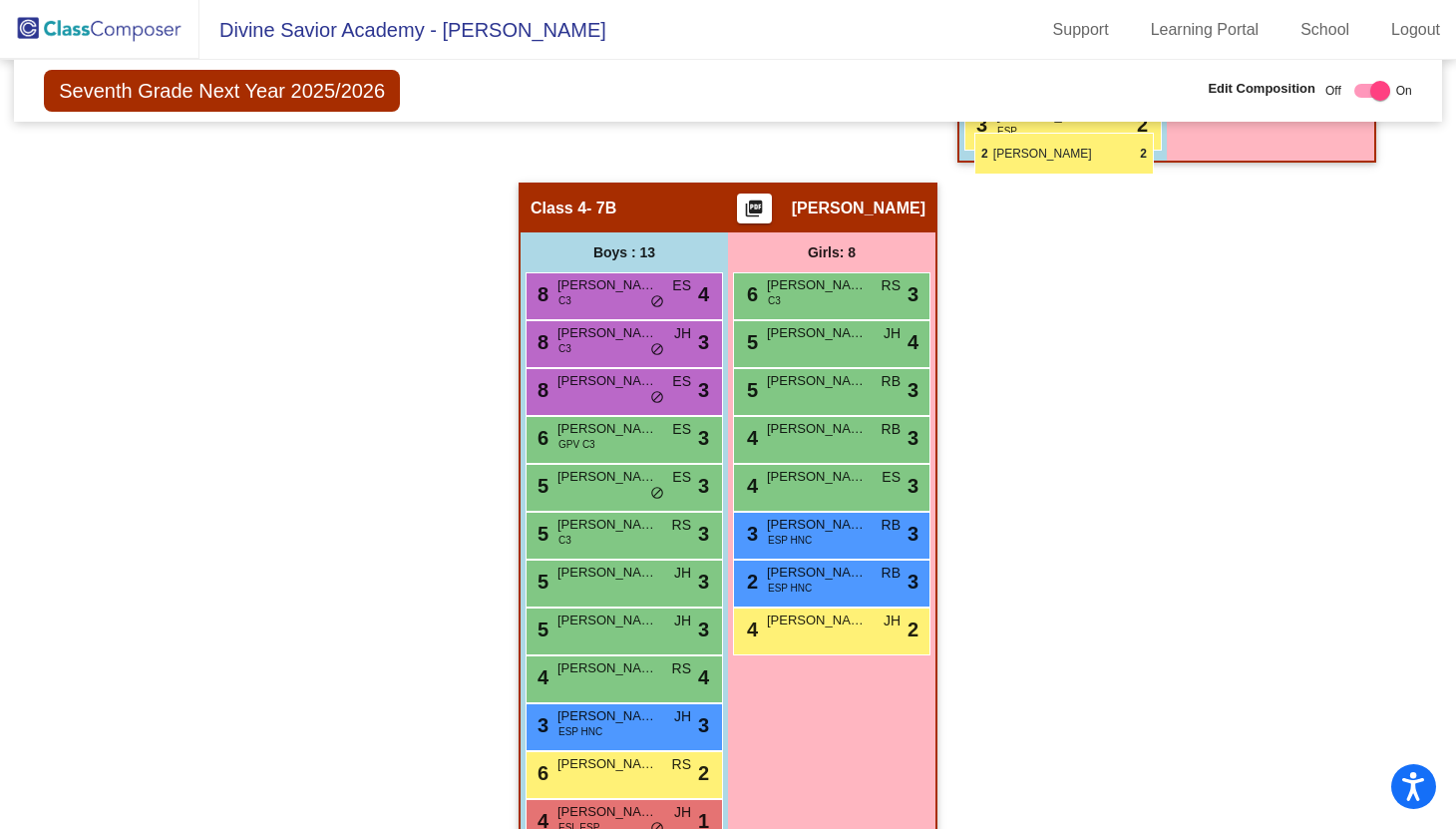 drag, startPoint x: 596, startPoint y: 810, endPoint x: 974, endPoint y: 133, distance: 775.37926 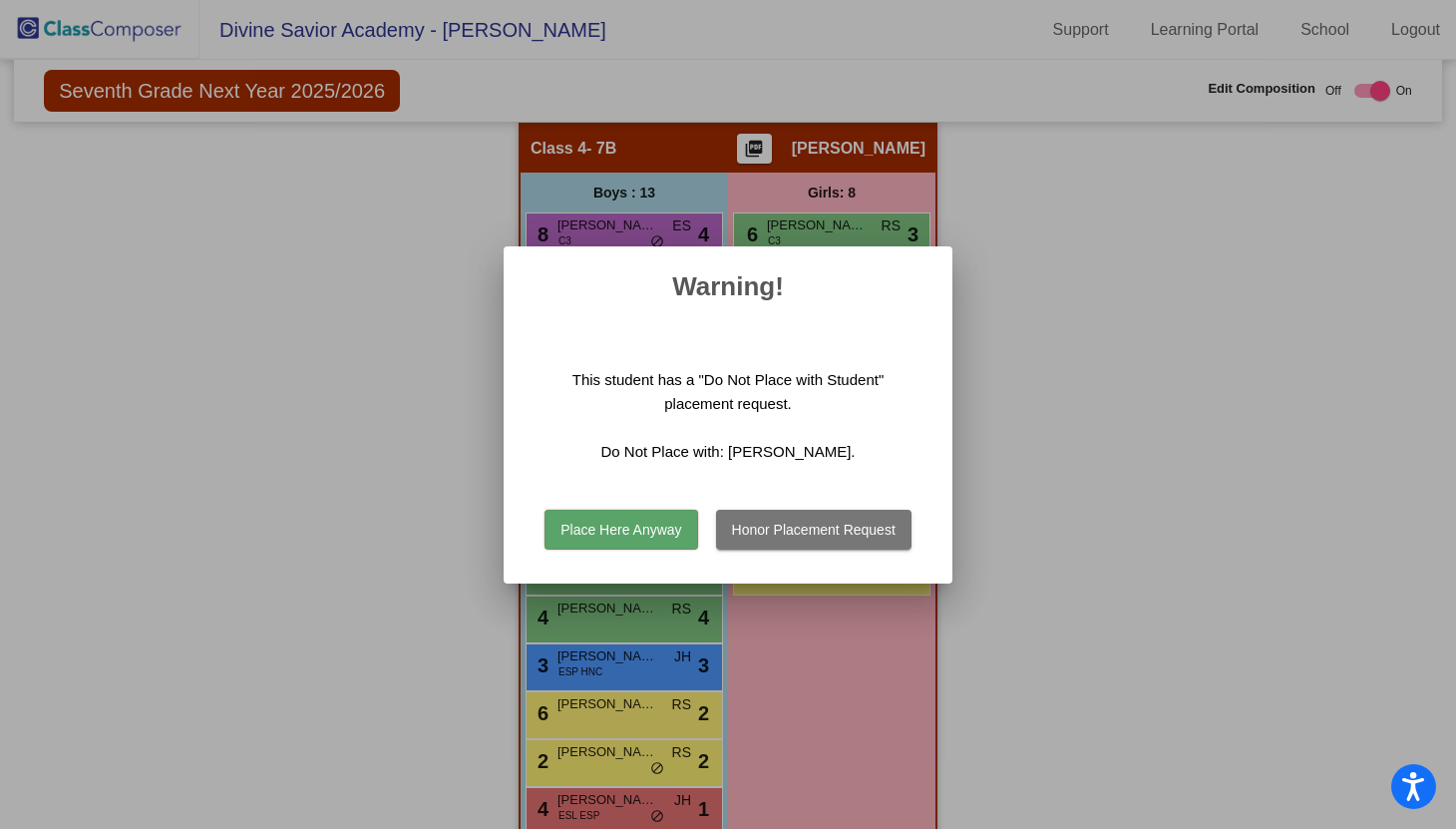 click on "Honor Placement Request" at bounding box center [814, 530] 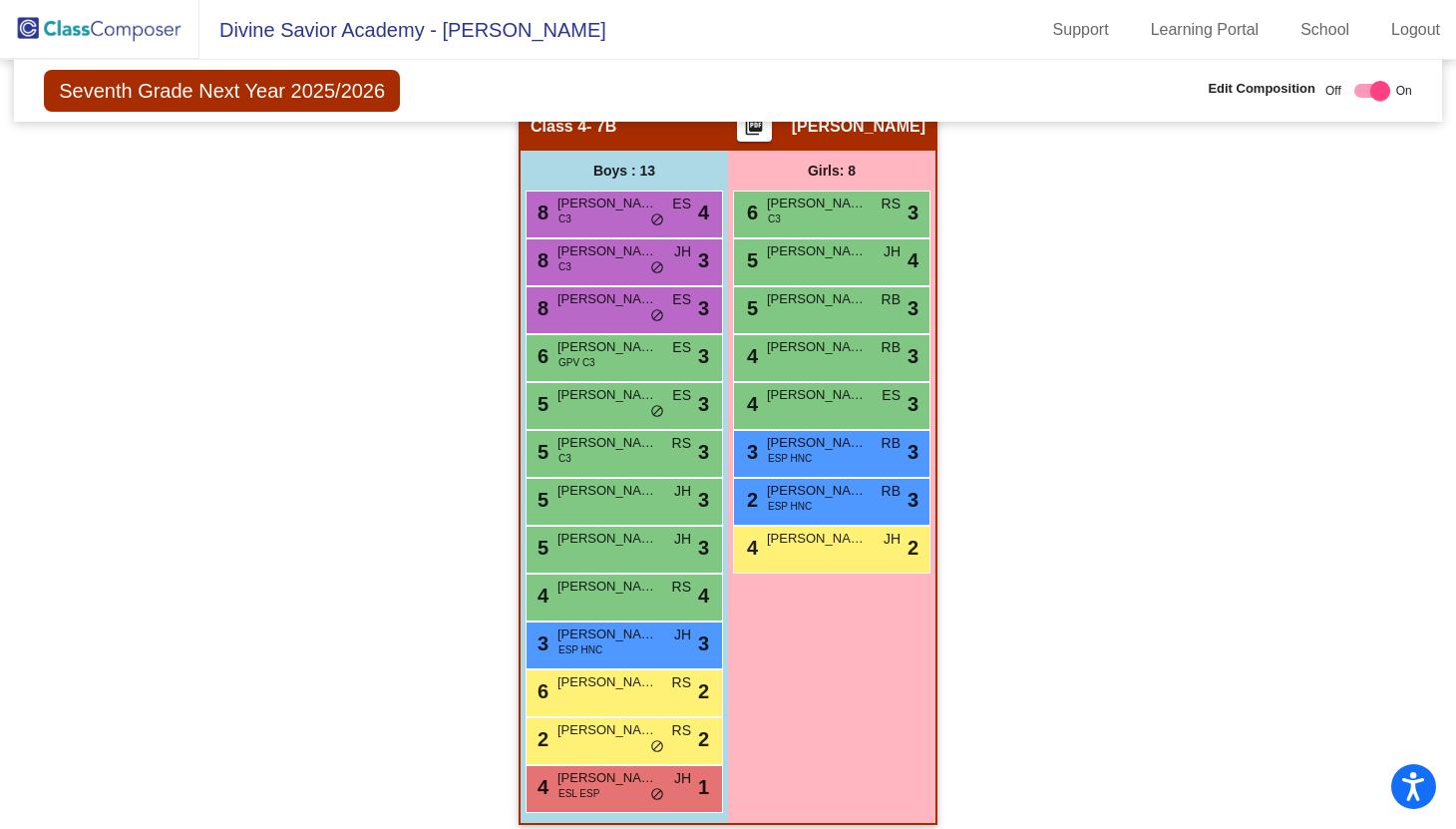 scroll, scrollTop: 1170, scrollLeft: 0, axis: vertical 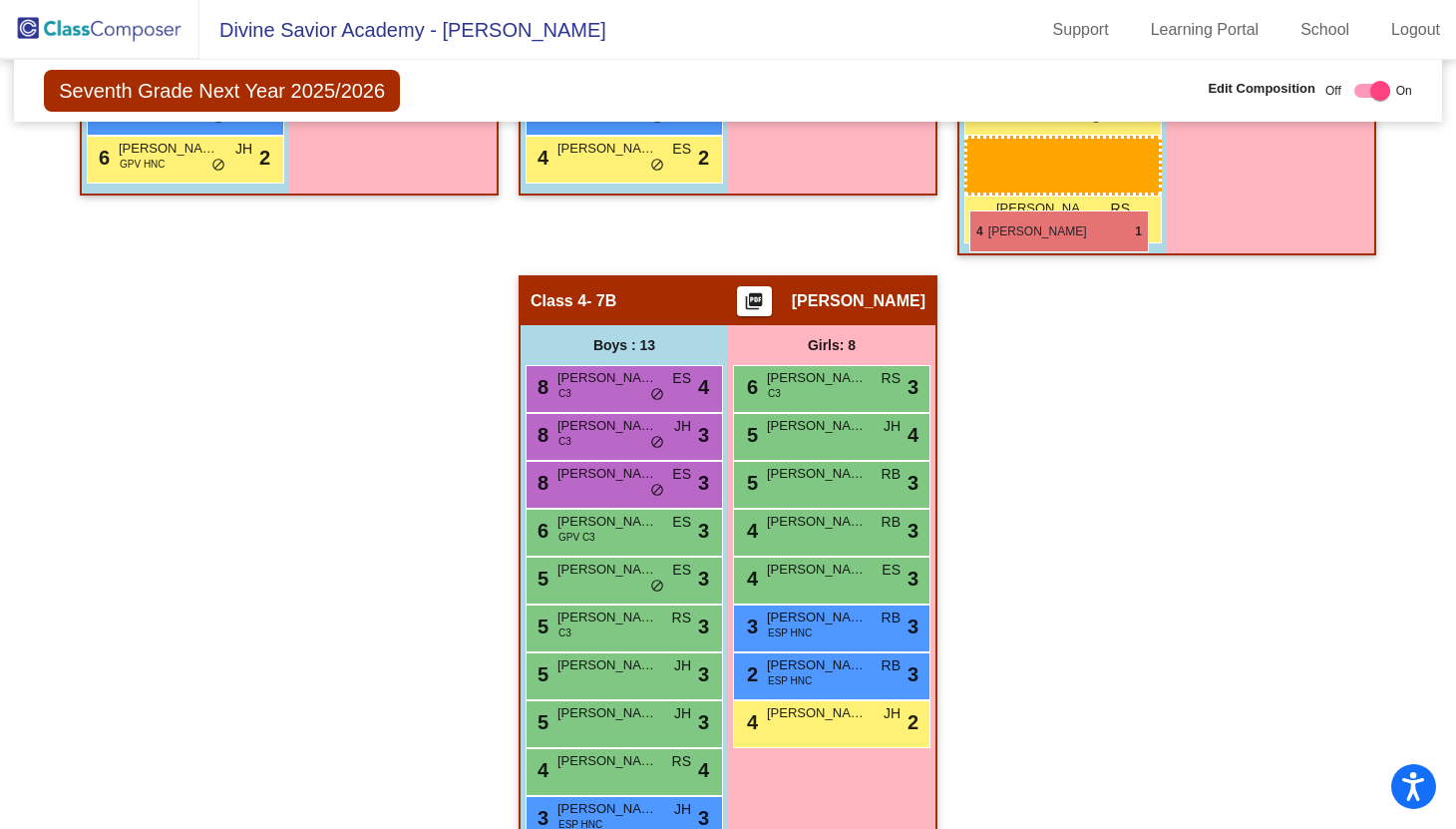 drag, startPoint x: 595, startPoint y: 774, endPoint x: 970, endPoint y: 210, distance: 677.2895 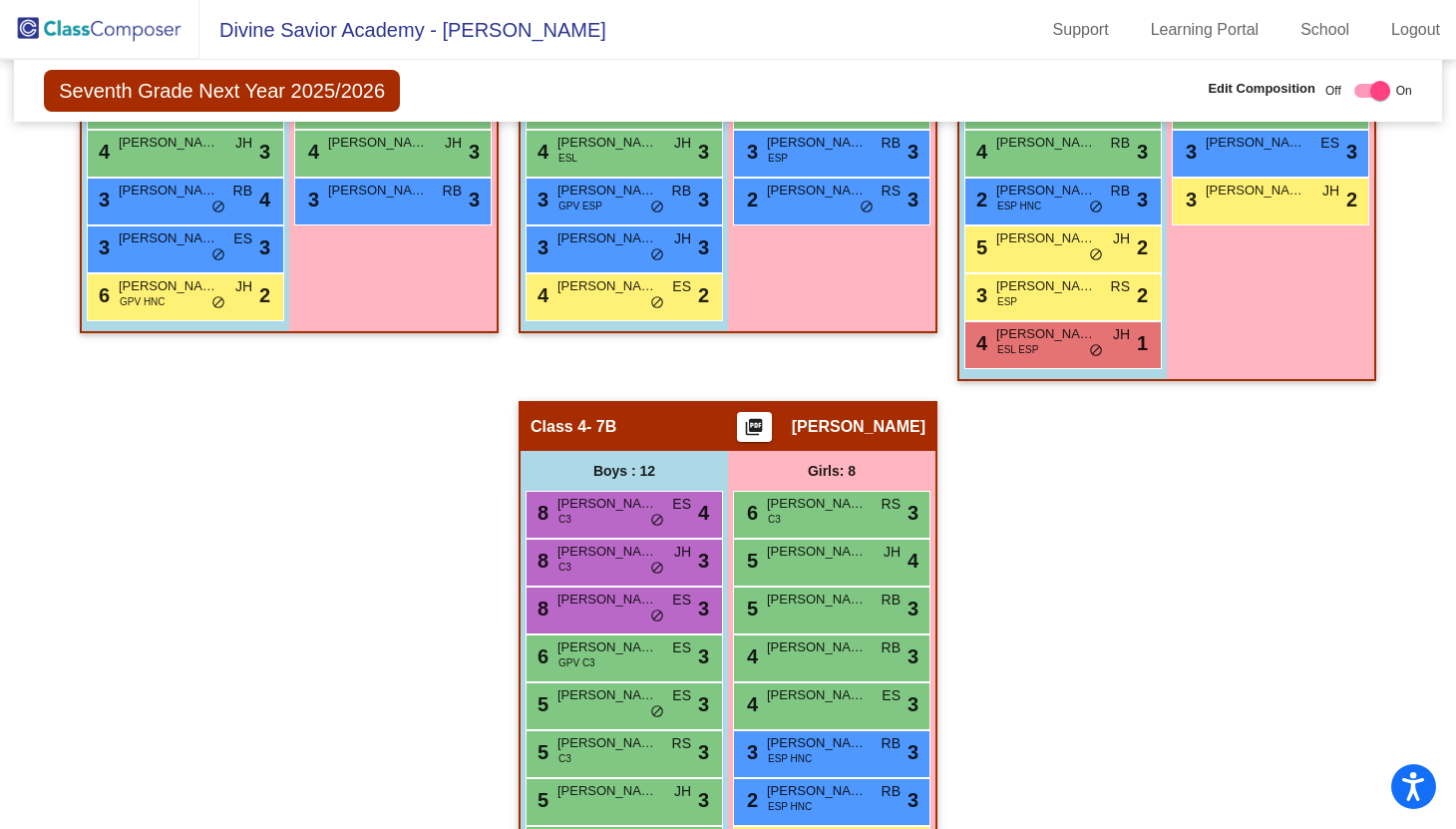 scroll, scrollTop: 1170, scrollLeft: 0, axis: vertical 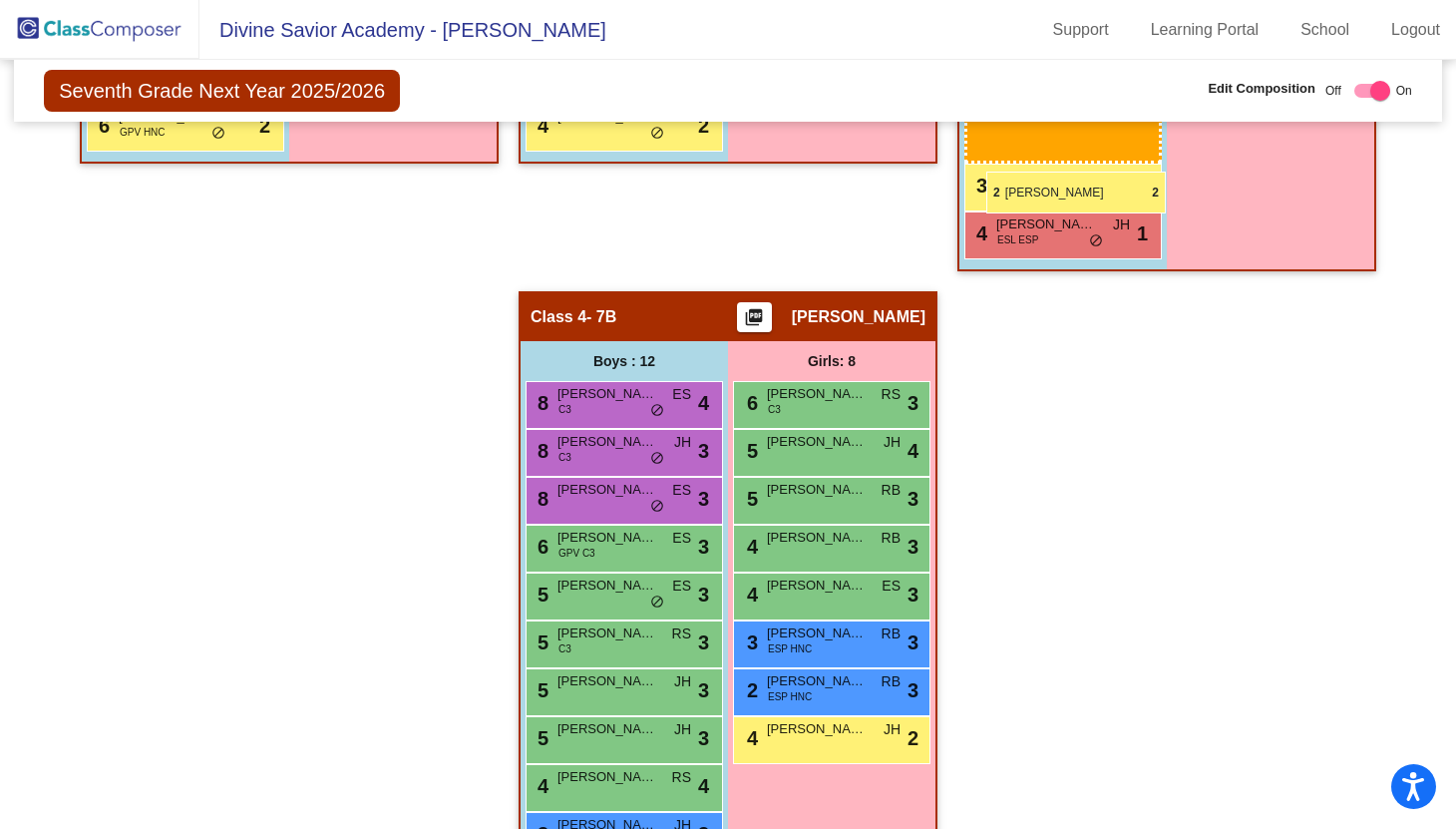 drag, startPoint x: 599, startPoint y: 764, endPoint x: 986, endPoint y: 173, distance: 706.43471 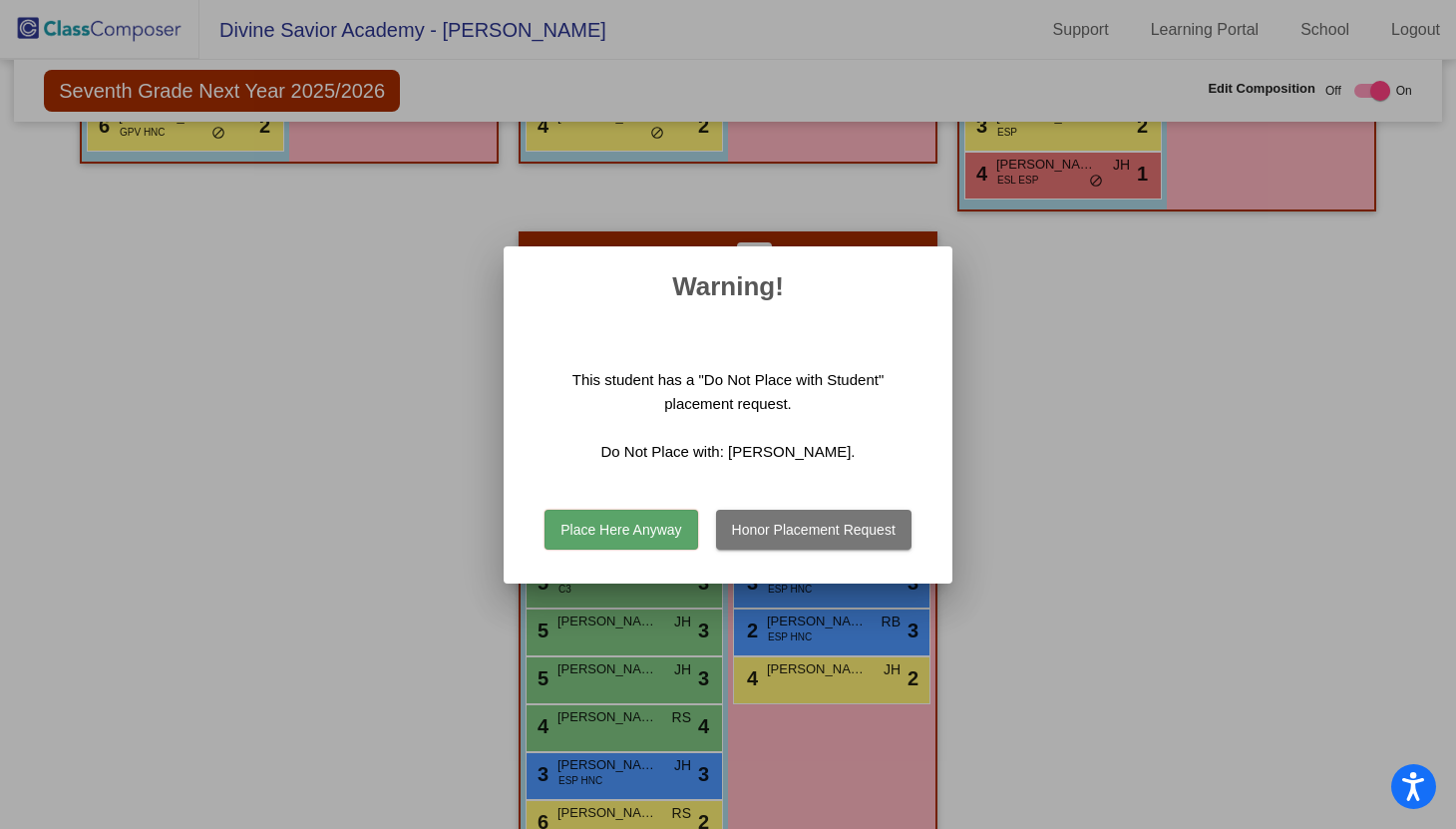 click on "Place Here Anyway" at bounding box center [620, 530] 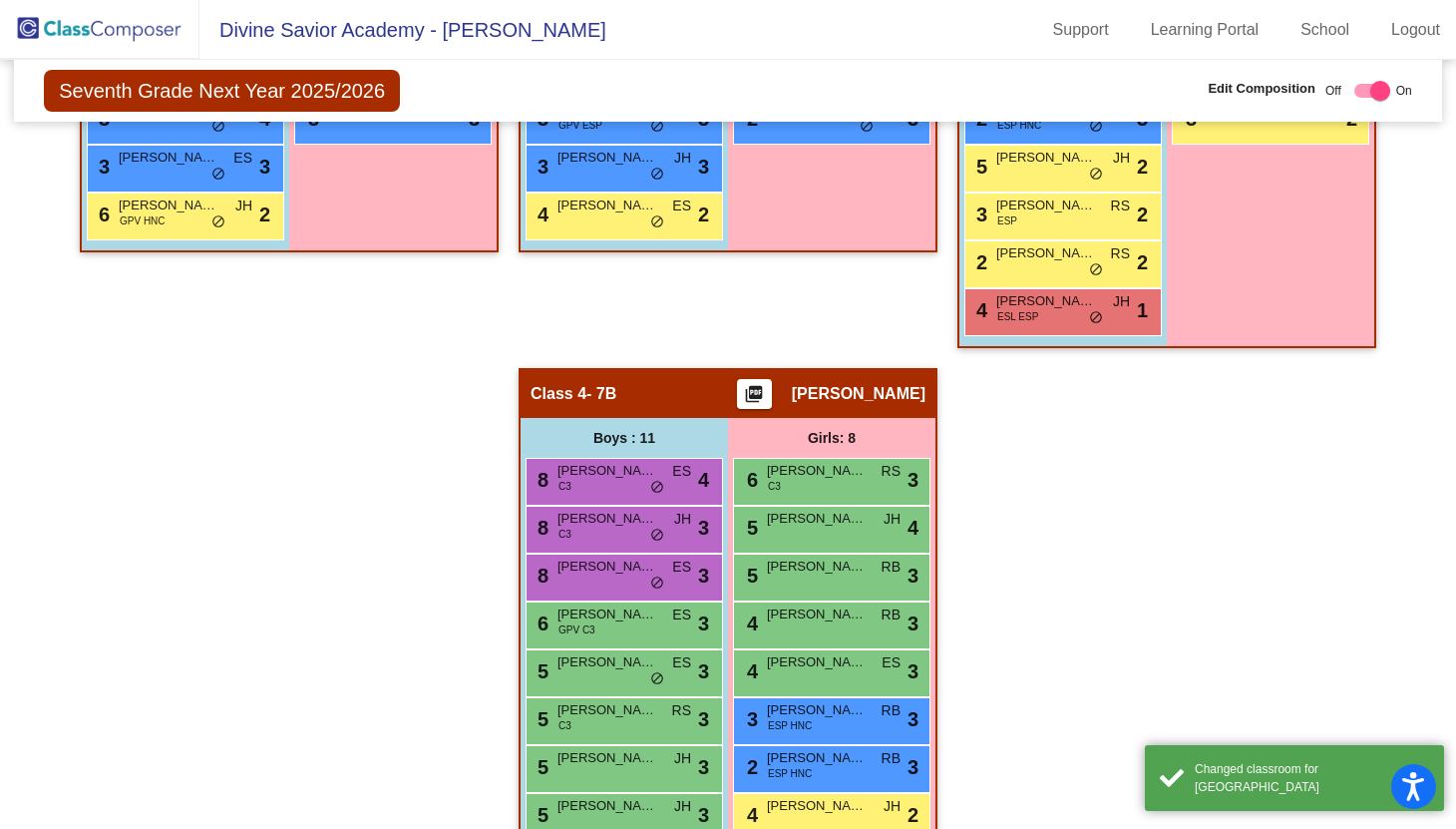 scroll, scrollTop: 933, scrollLeft: 0, axis: vertical 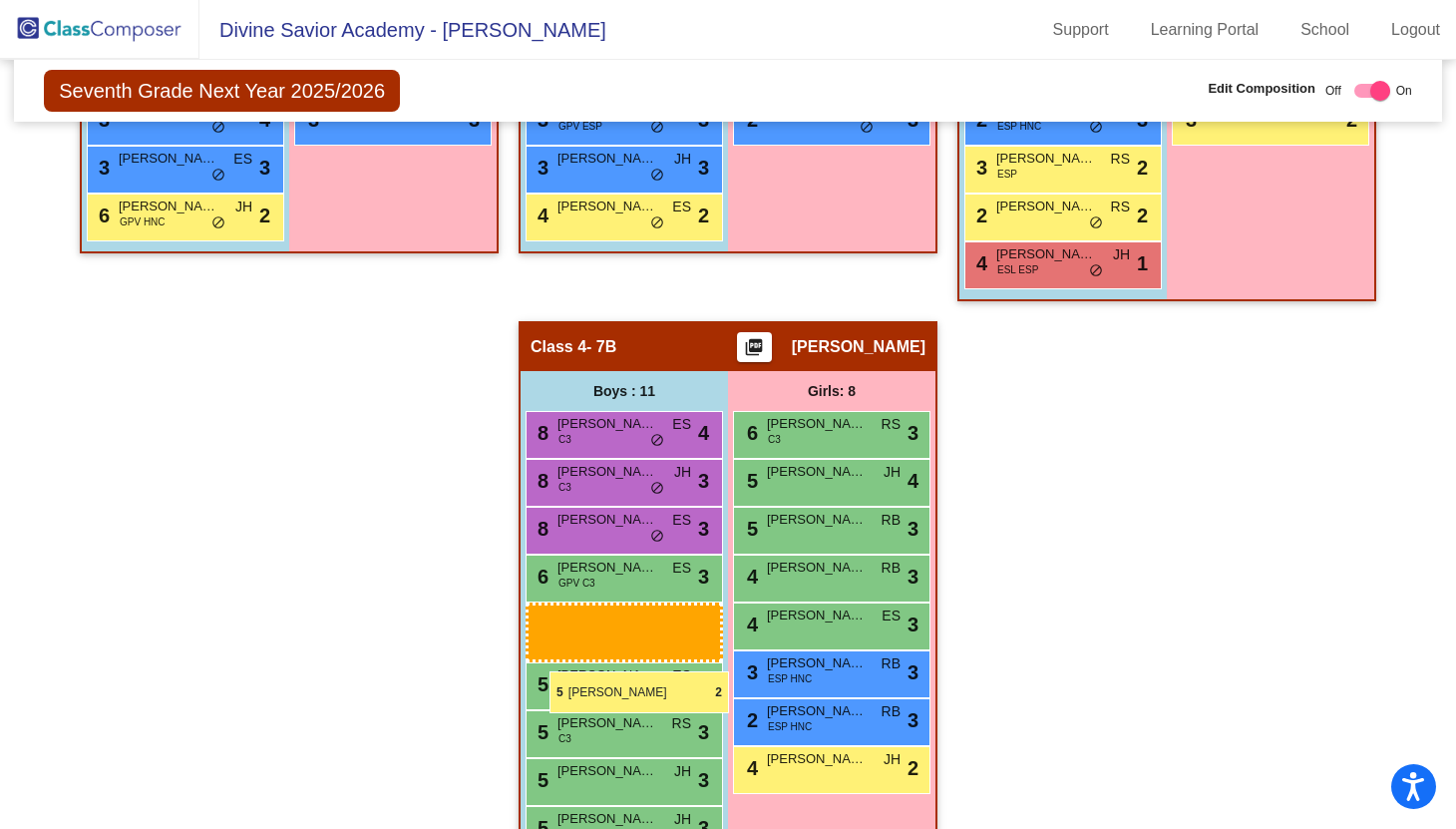 drag, startPoint x: 1048, startPoint y: 219, endPoint x: 549, endPoint y: 671, distance: 673.2793 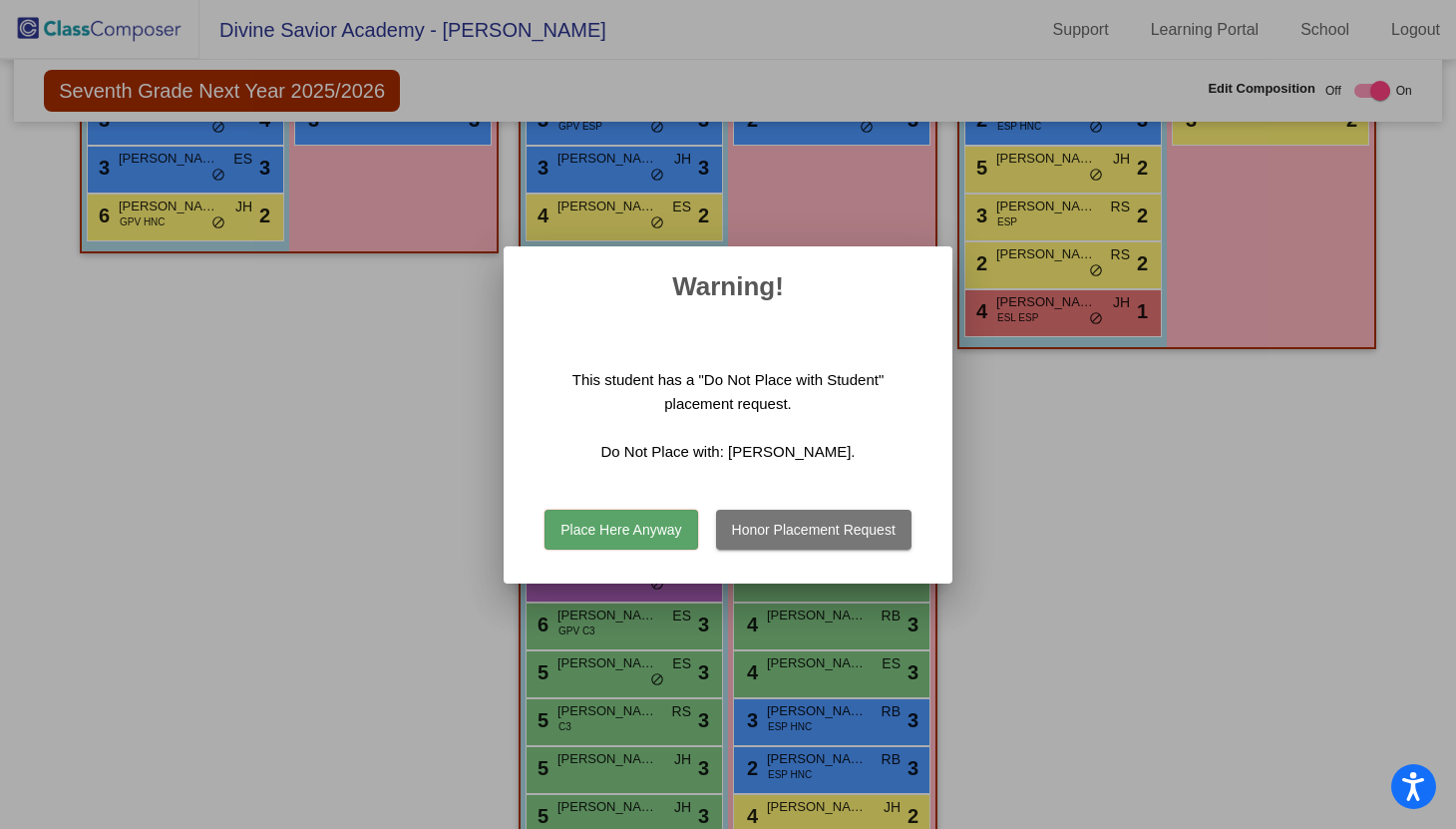 click on "Honor Placement Request" at bounding box center (814, 530) 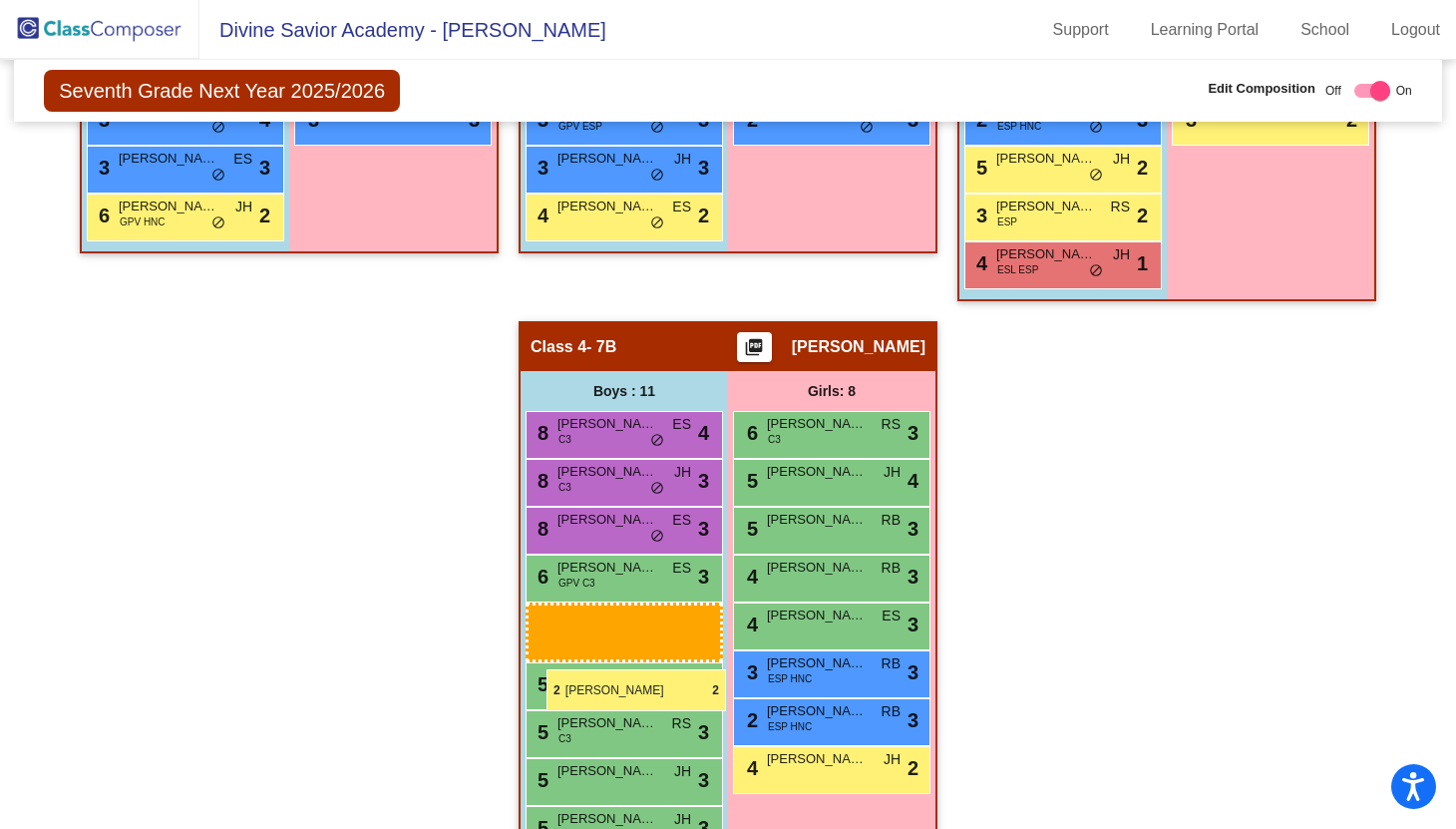 drag, startPoint x: 1020, startPoint y: 307, endPoint x: 546, endPoint y: 669, distance: 596.4227 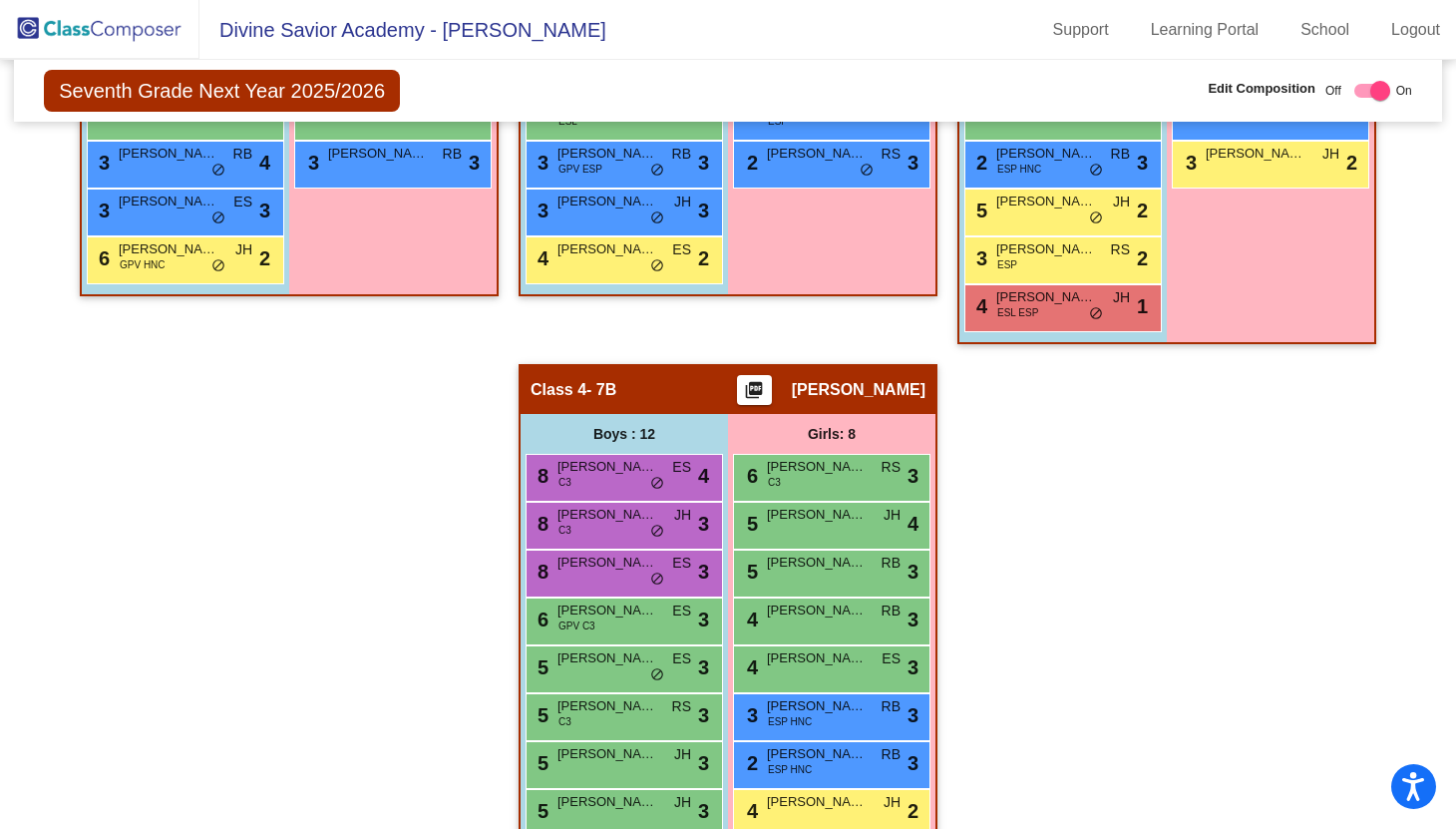 scroll, scrollTop: 918, scrollLeft: 0, axis: vertical 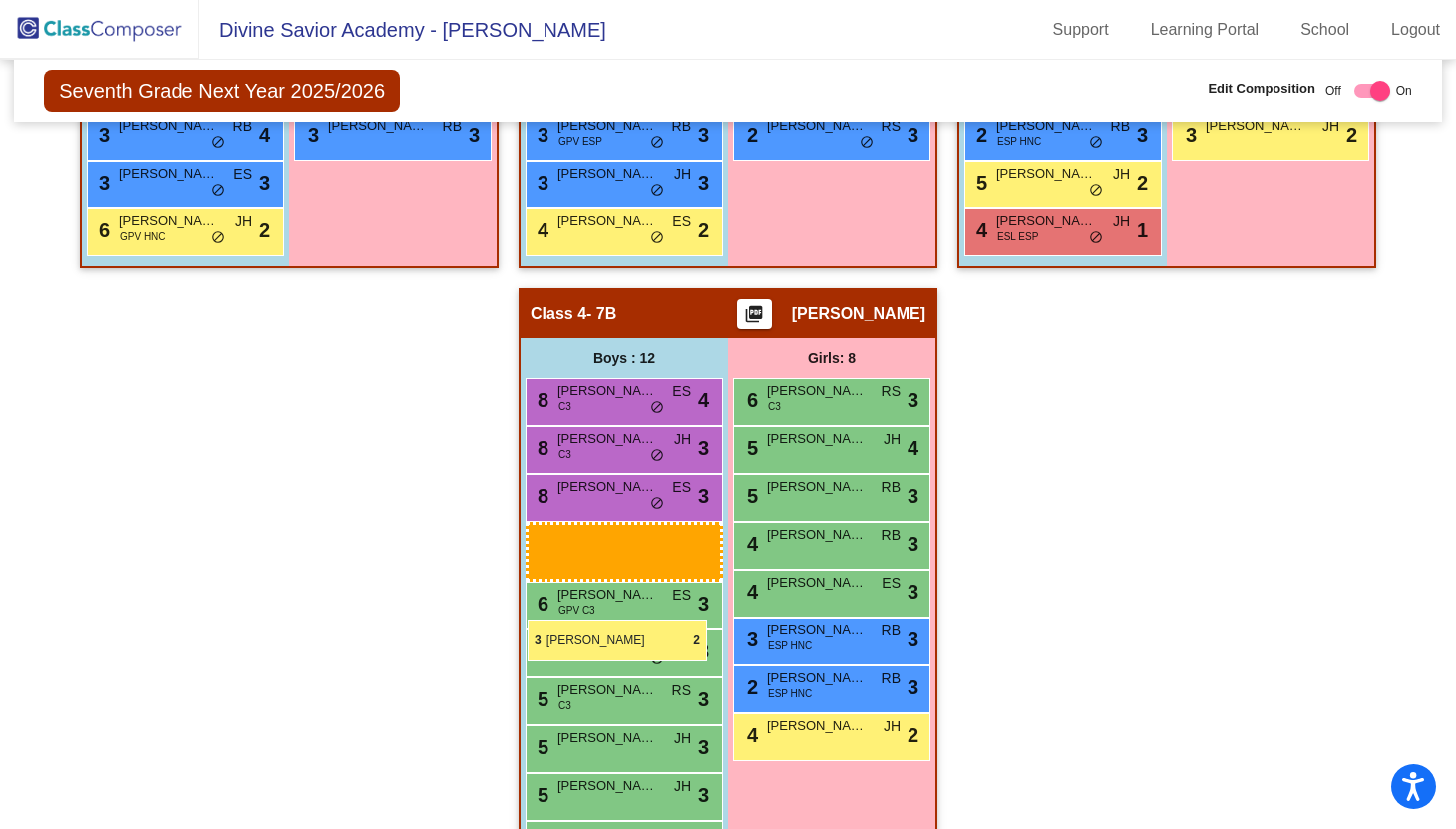 drag, startPoint x: 1026, startPoint y: 279, endPoint x: 528, endPoint y: 619, distance: 602.9959 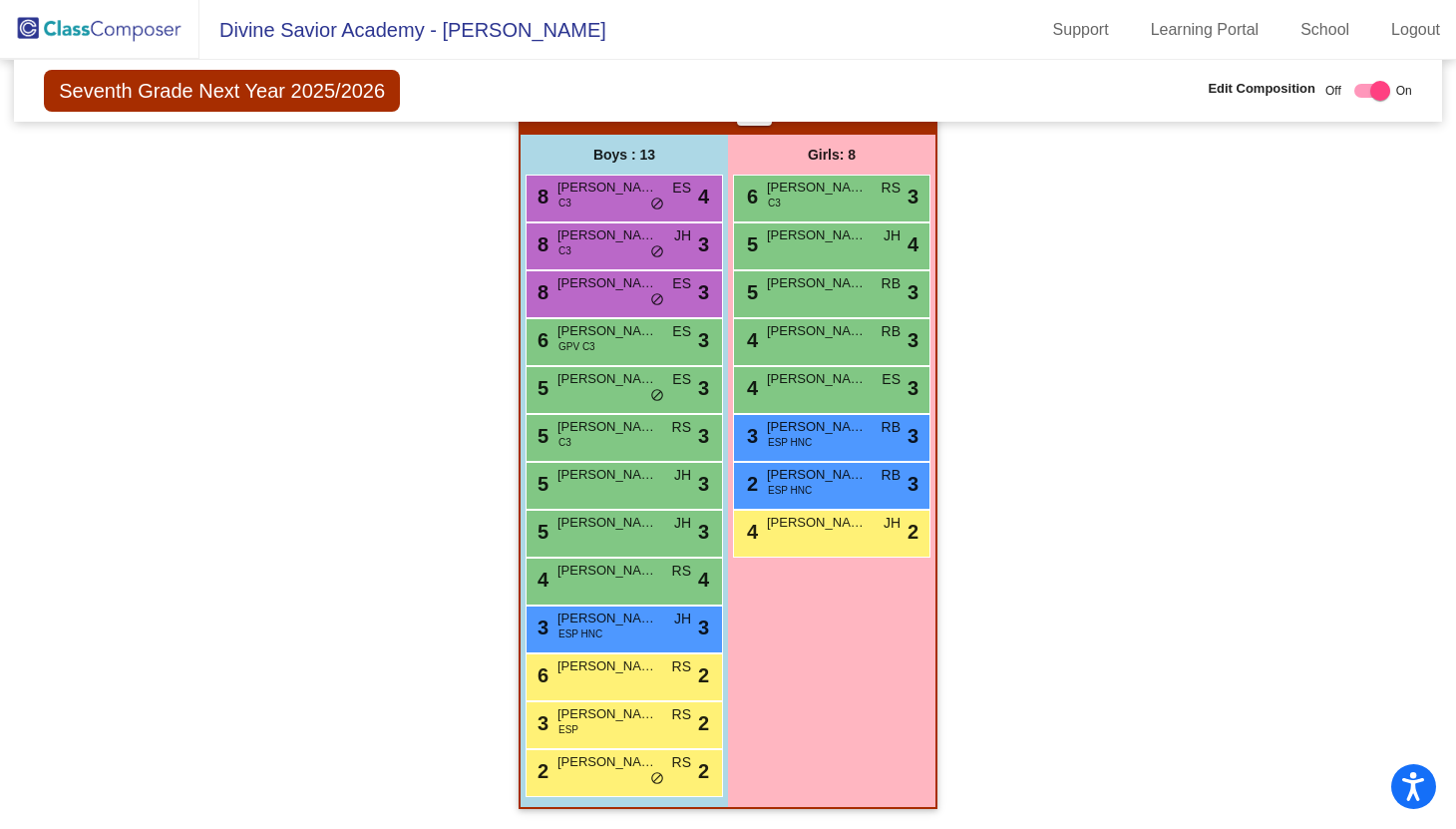 scroll, scrollTop: 1170, scrollLeft: 0, axis: vertical 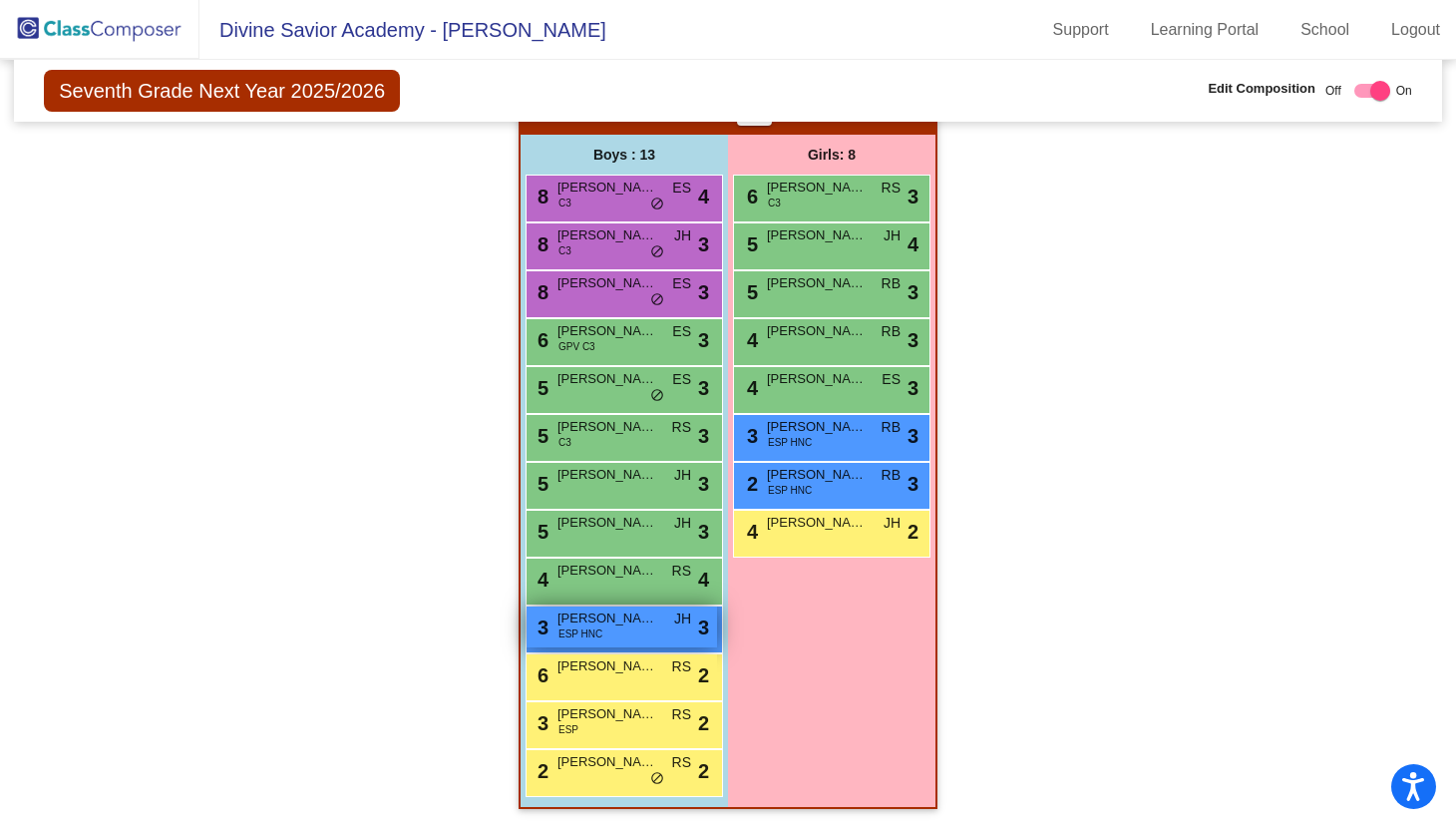 click on "3 [PERSON_NAME] ESP HNC JH lock do_not_disturb_alt 3" at bounding box center (621, 626) 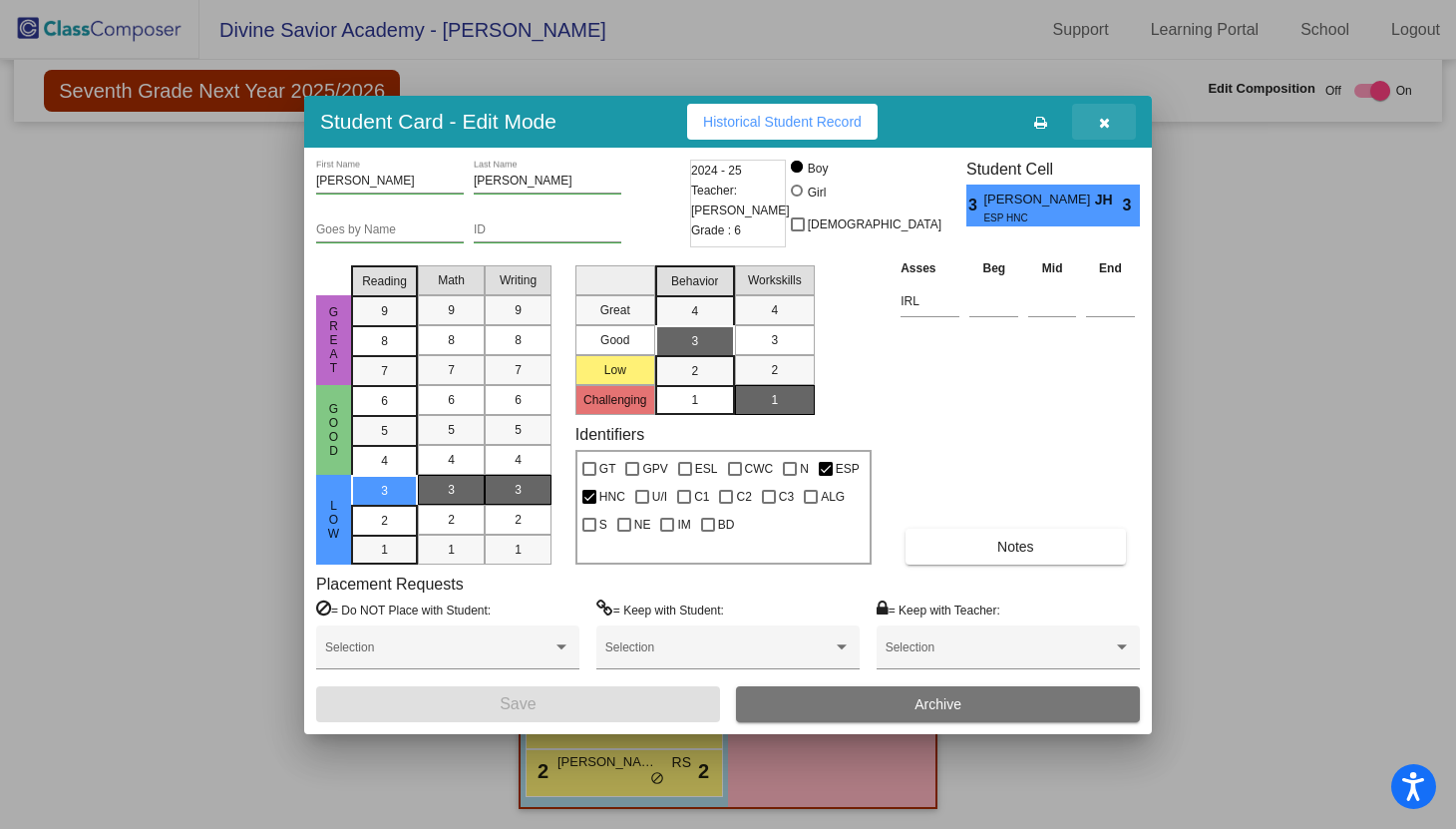click at bounding box center [1104, 122] 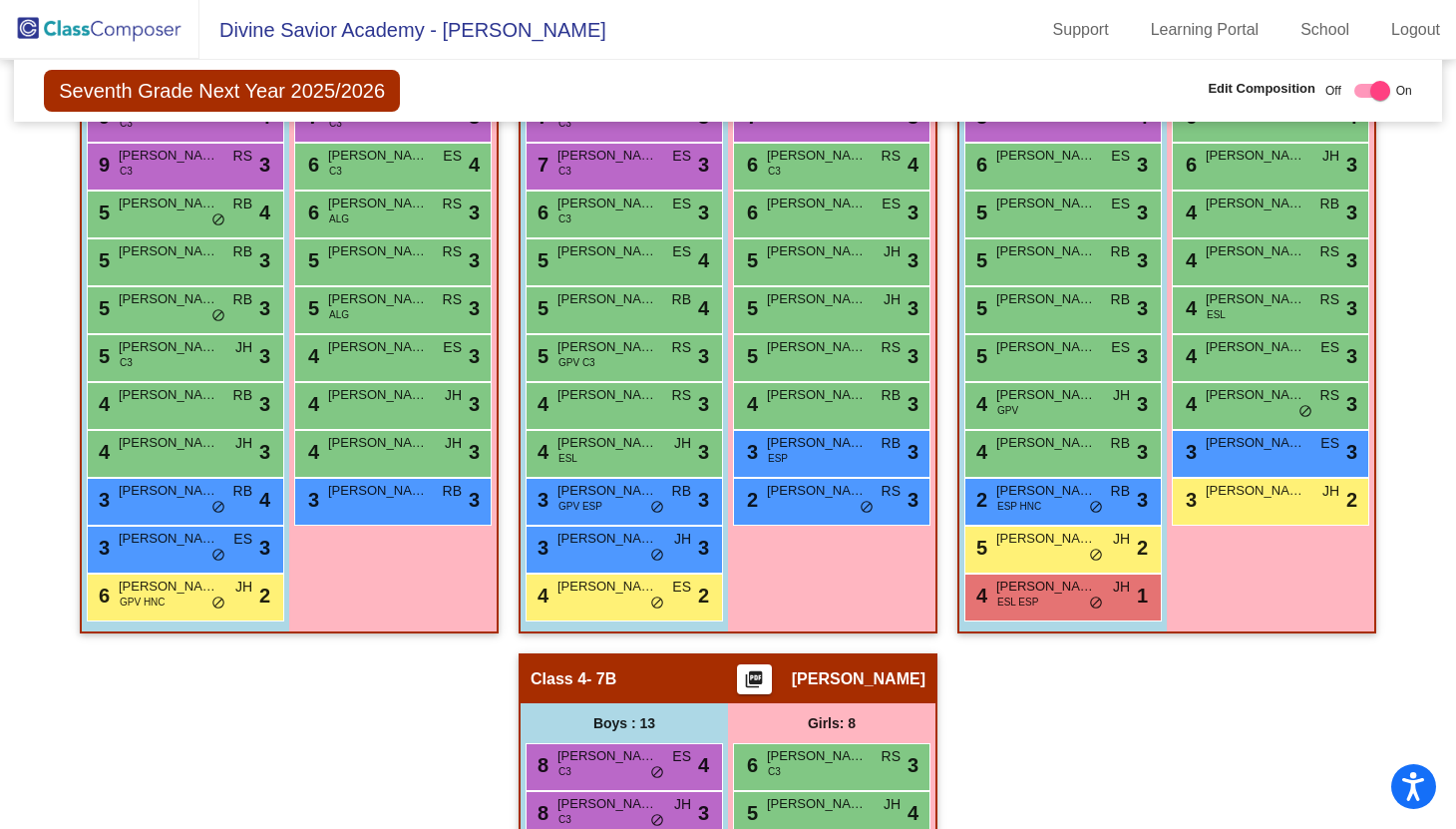 scroll, scrollTop: 546, scrollLeft: 0, axis: vertical 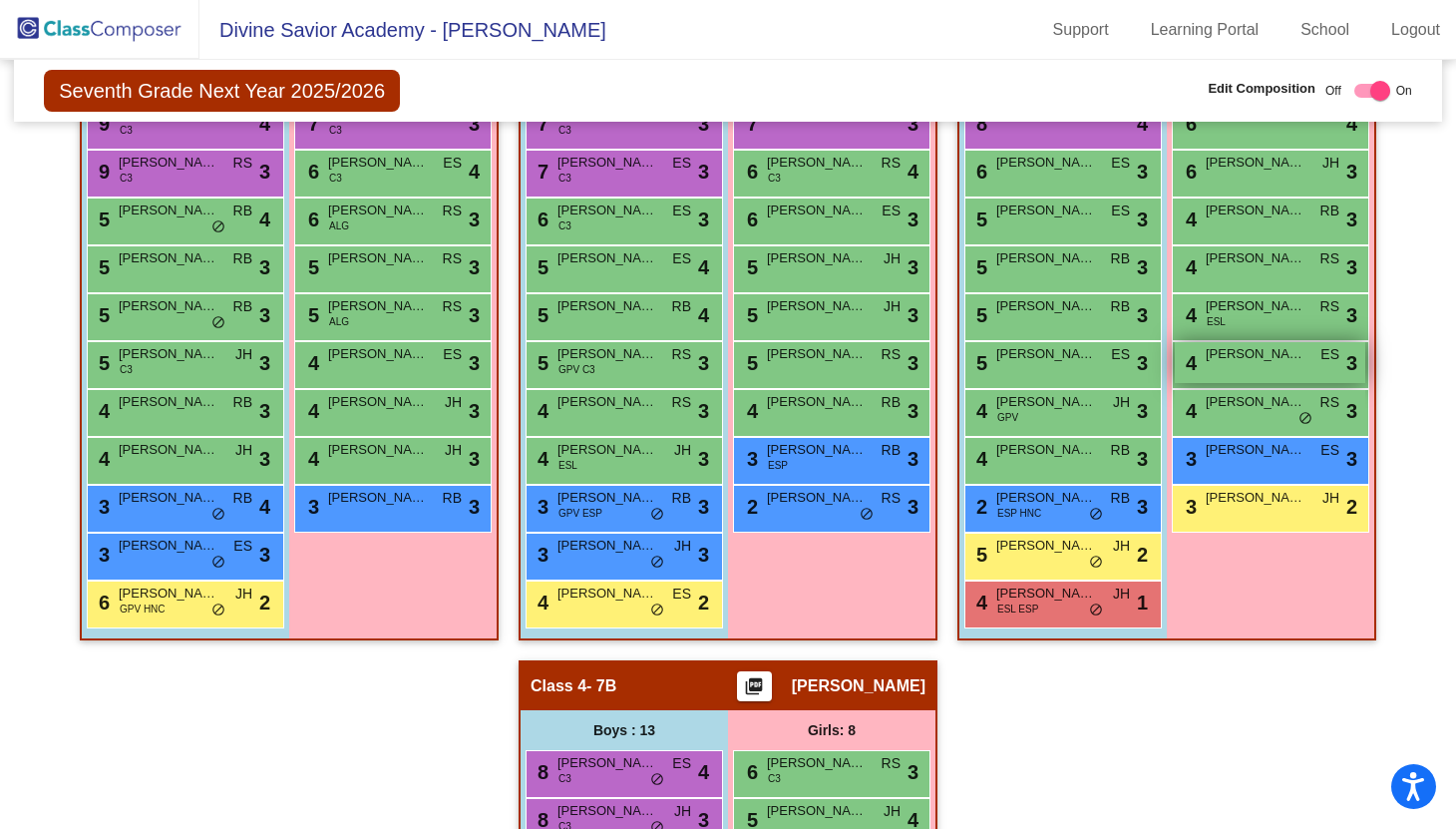 click on "[PERSON_NAME]" at bounding box center [1256, 354] 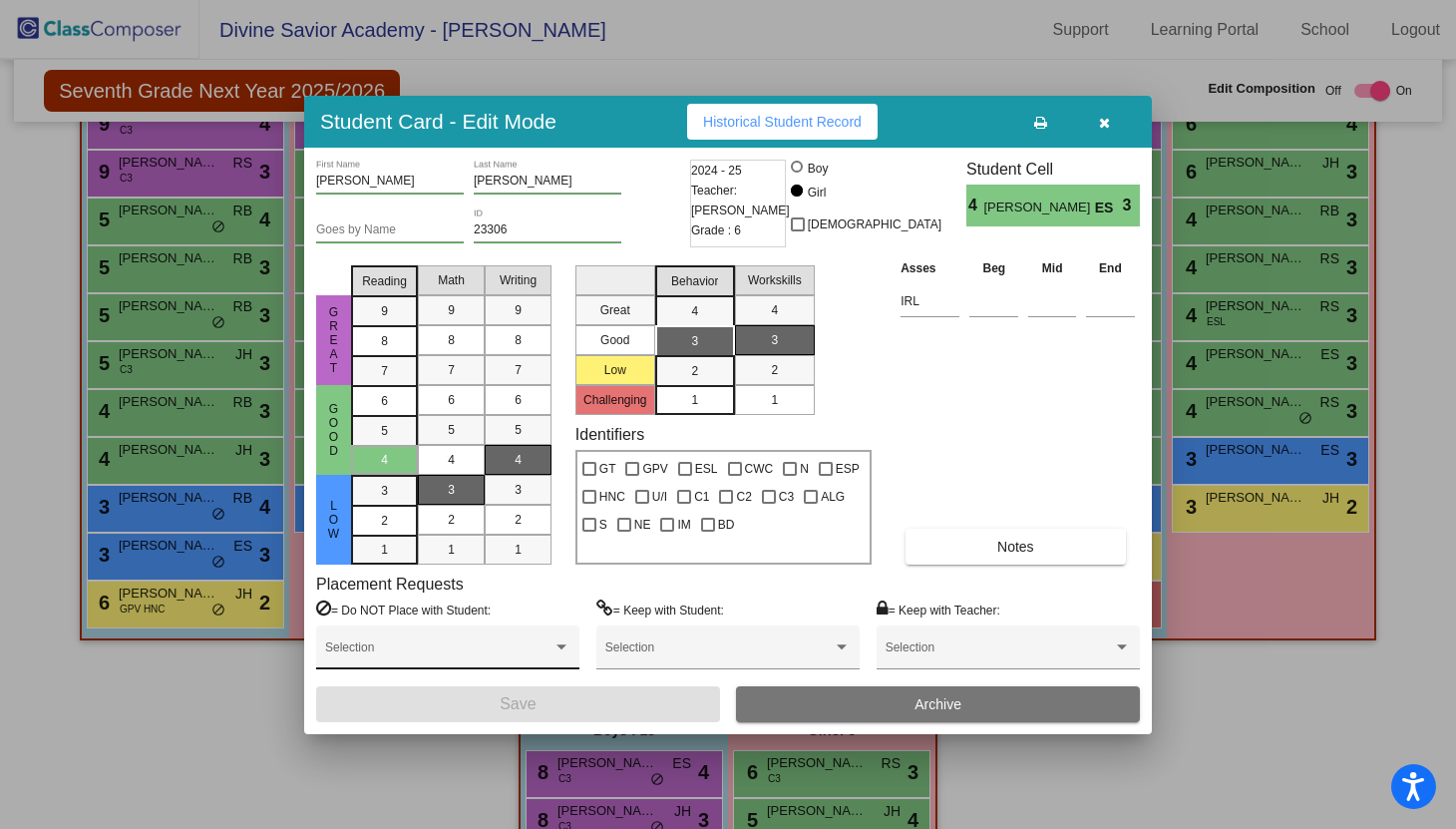 click on "Selection" at bounding box center (448, 652) 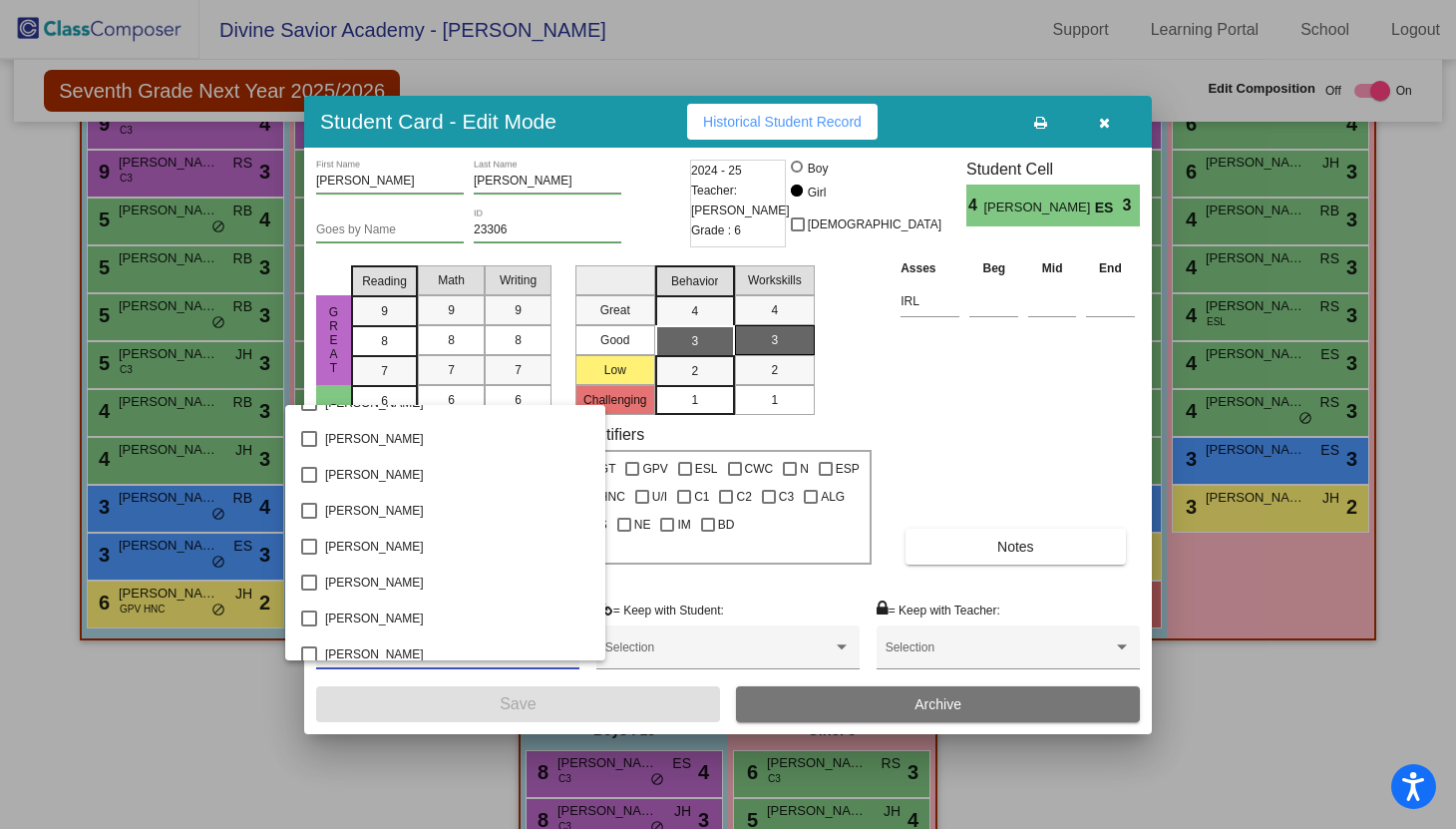 scroll, scrollTop: 1647, scrollLeft: 0, axis: vertical 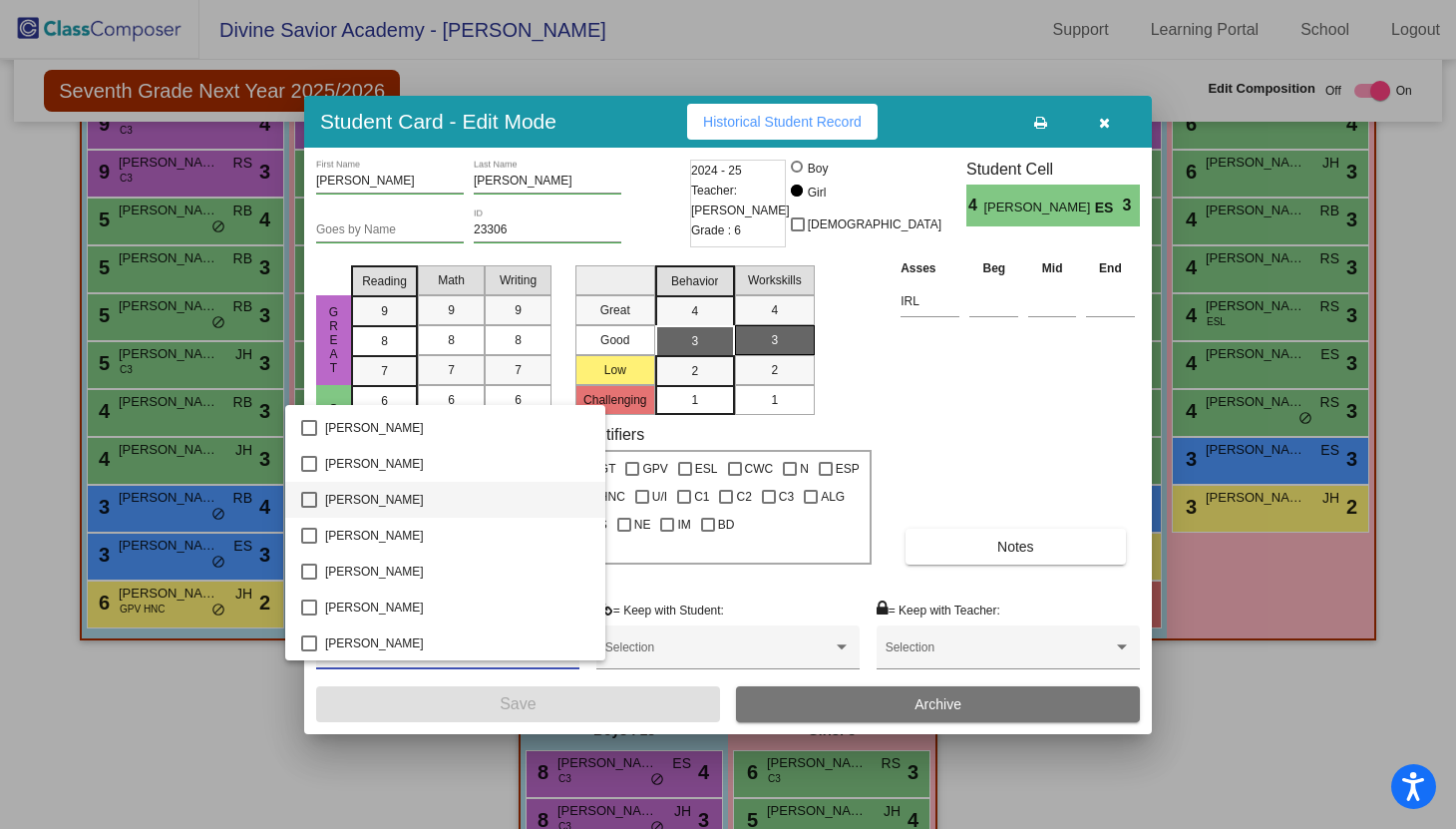 click at bounding box center (309, 500) 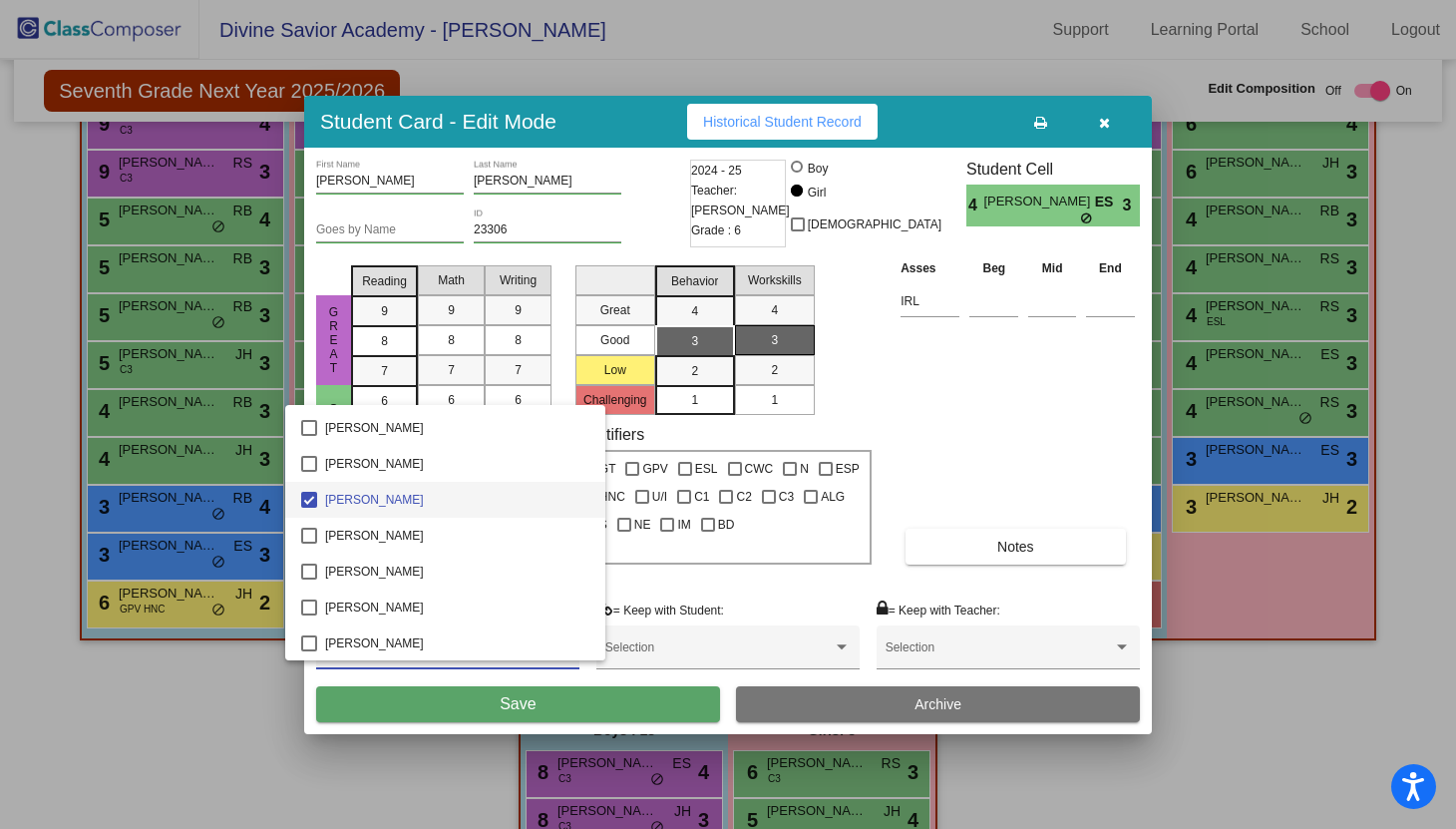click at bounding box center [728, 414] 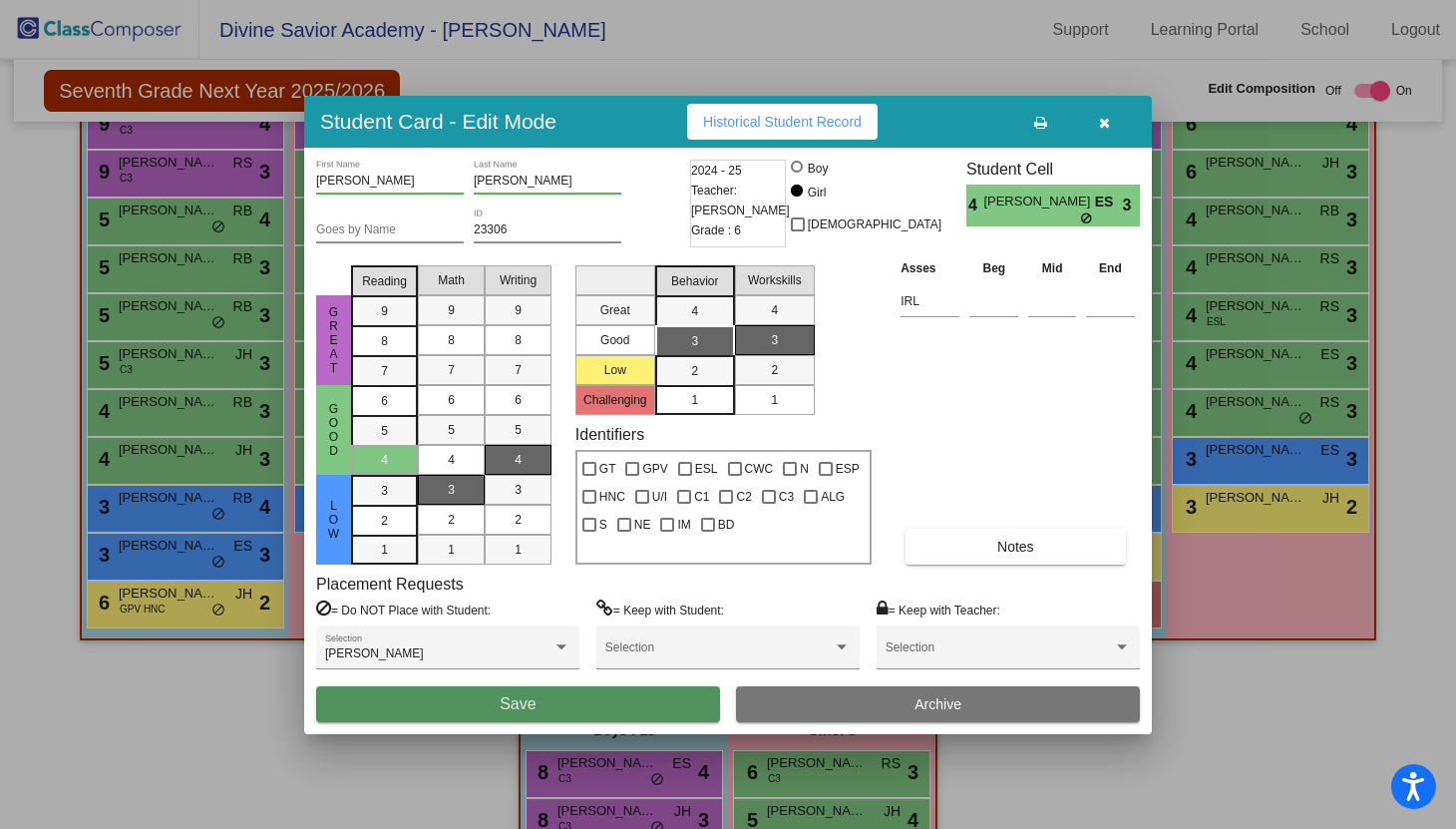 click on "Save" at bounding box center (518, 704) 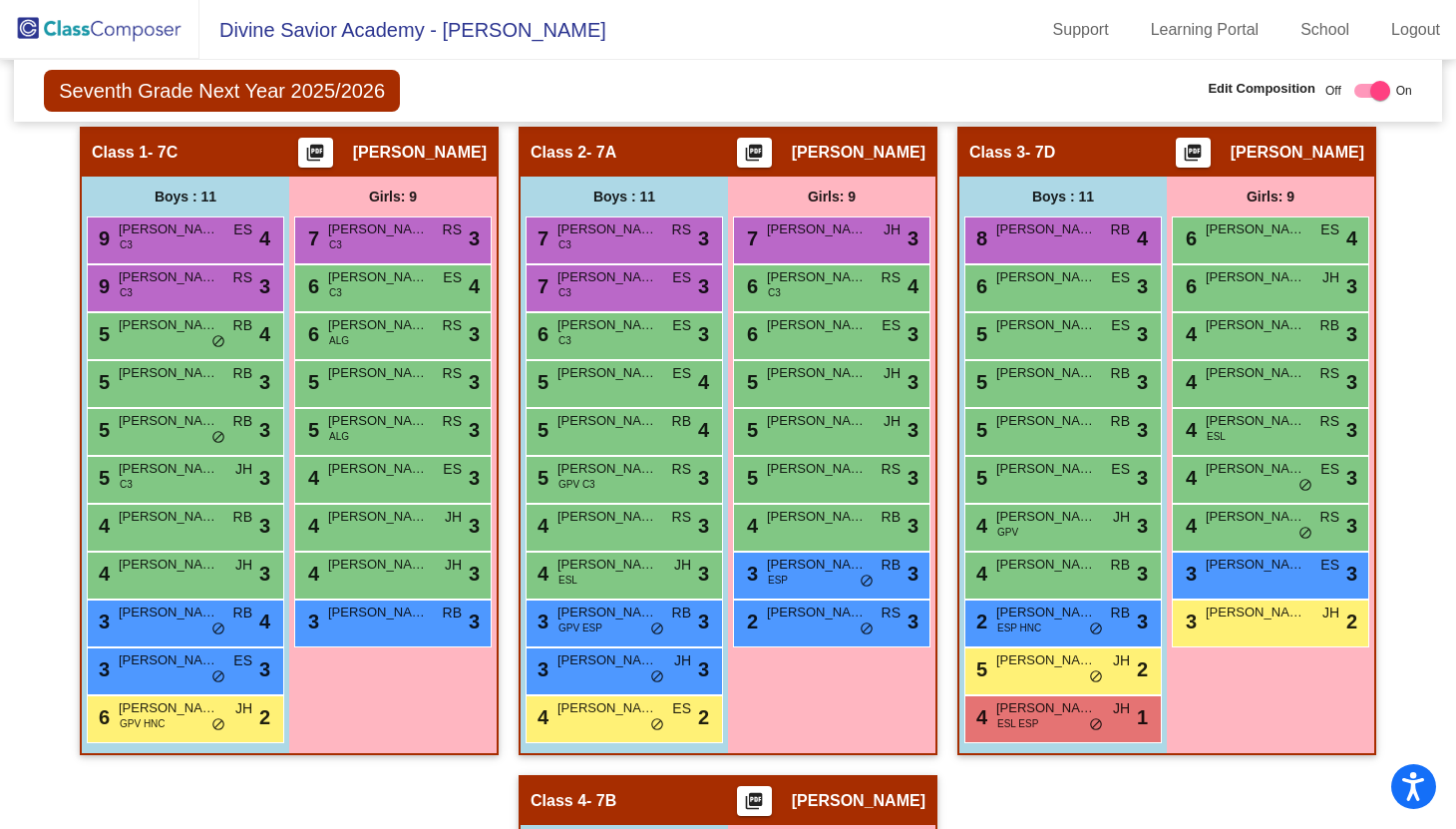 scroll, scrollTop: 430, scrollLeft: 0, axis: vertical 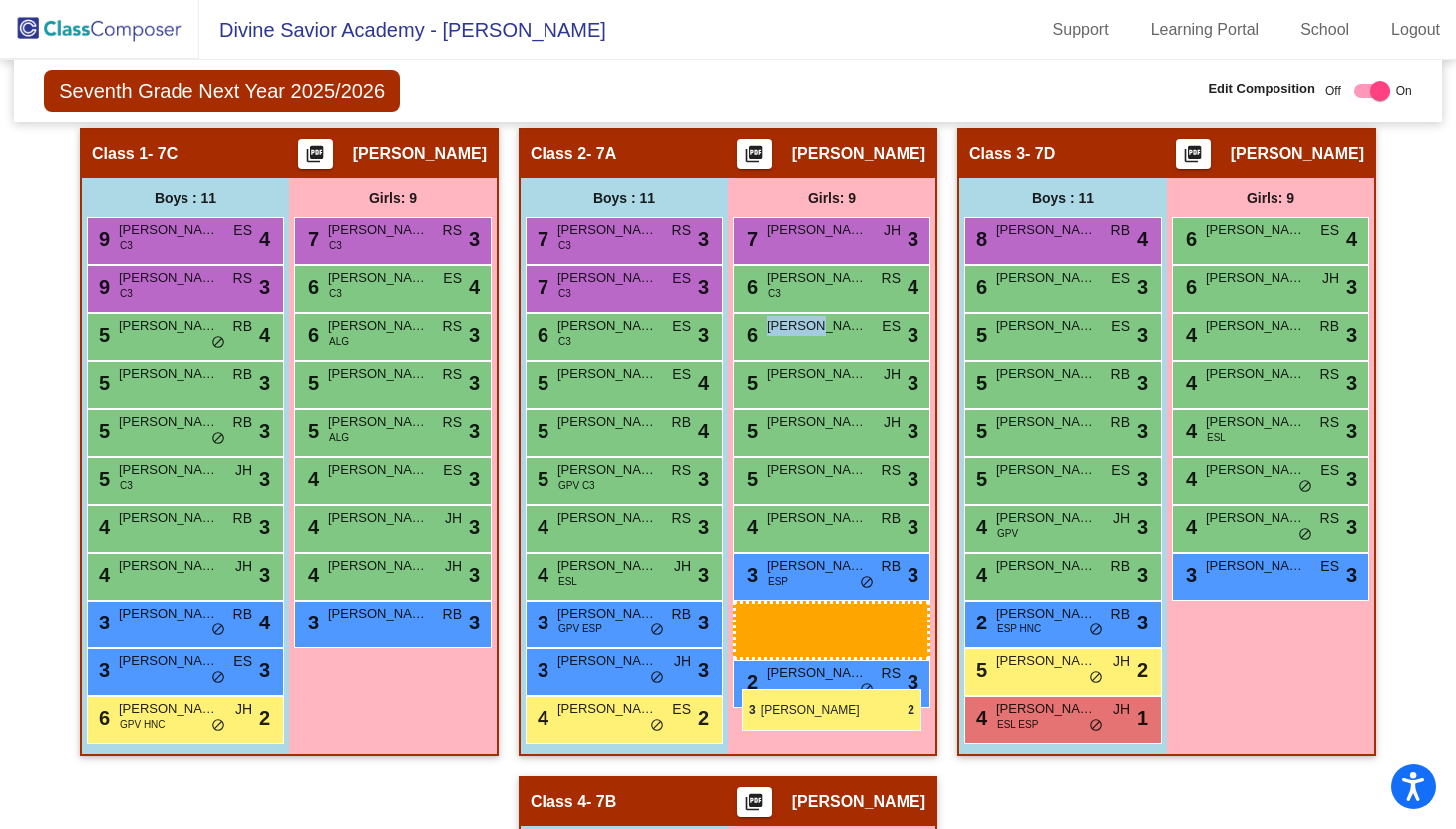 drag, startPoint x: 1253, startPoint y: 668, endPoint x: 740, endPoint y: 685, distance: 513.2816 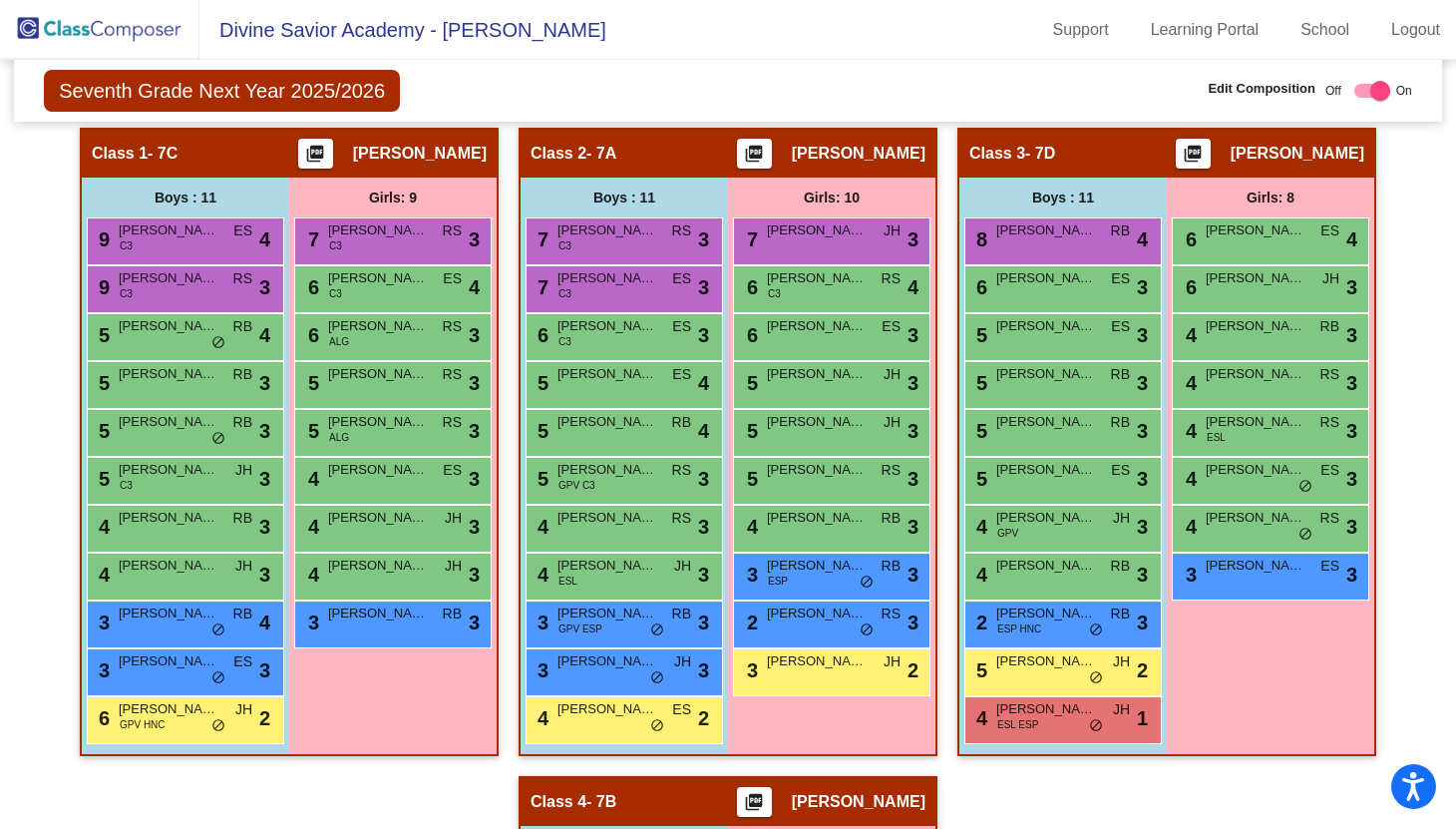 click on "Girls: 8 6 [PERSON_NAME] ES lock do_not_disturb_alt 4 6 [PERSON_NAME] JH lock do_not_disturb_alt 3 4 [PERSON_NAME] RB lock do_not_disturb_alt 3 4 [PERSON_NAME] RS lock do_not_disturb_alt 3 4 Krysthine [PERSON_NAME] ESL RS lock do_not_disturb_alt 3 4 [PERSON_NAME] ES lock do_not_disturb_alt 3 4 [PERSON_NAME] RS lock do_not_disturb_alt 3 3 [PERSON_NAME] ES lock do_not_disturb_alt 3" at bounding box center [0, 0] 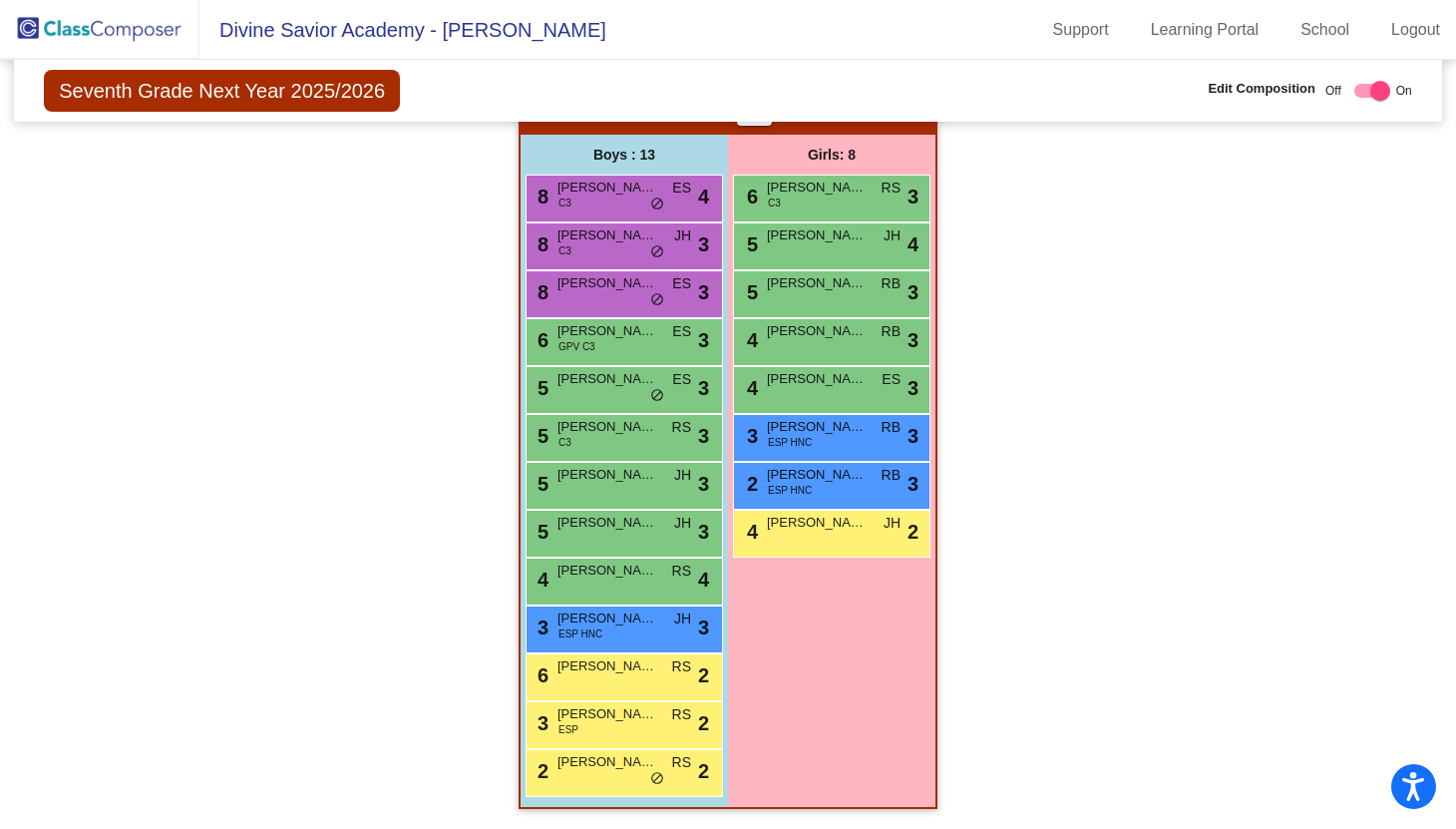 scroll, scrollTop: 1170, scrollLeft: 0, axis: vertical 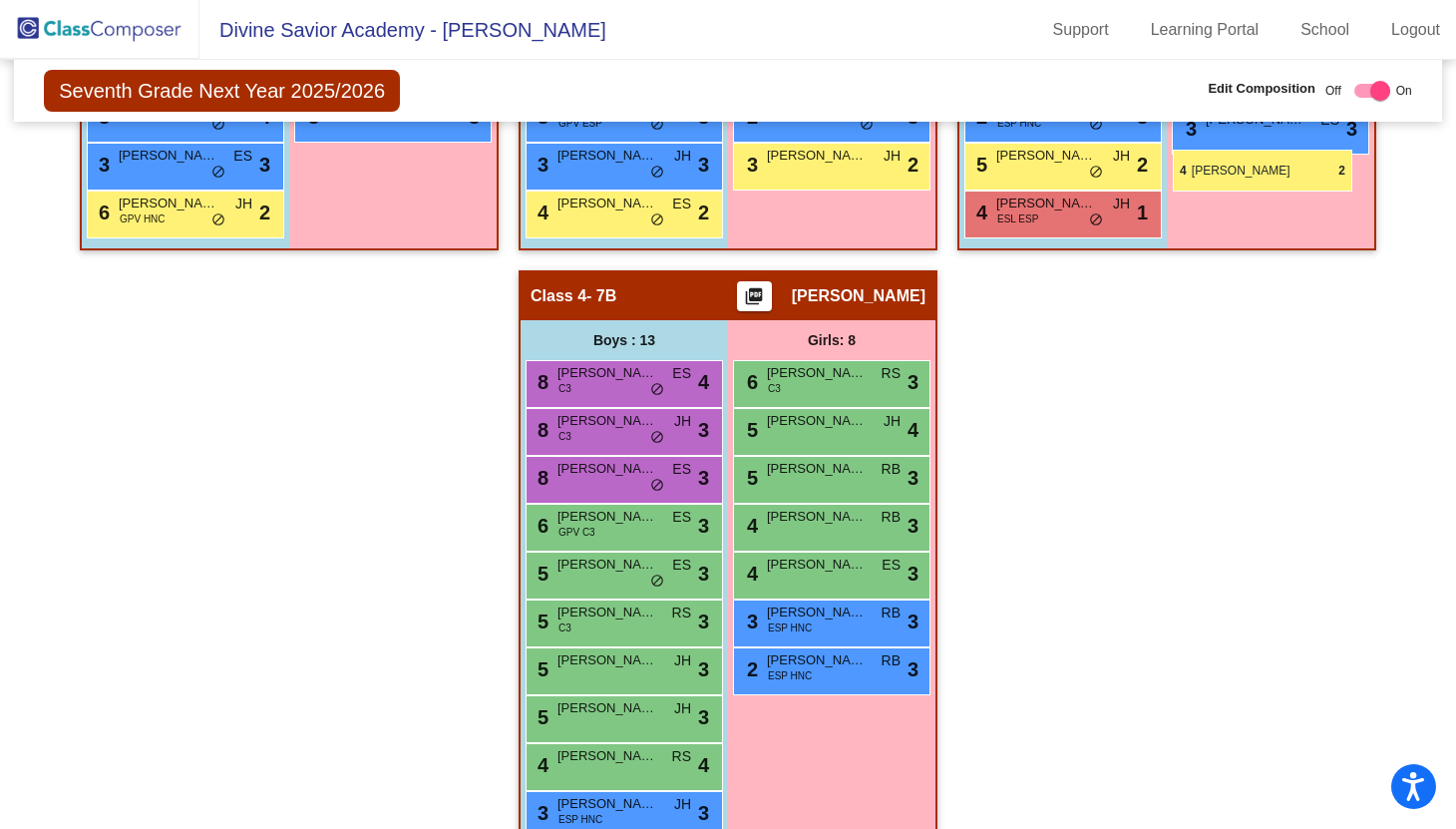 drag, startPoint x: 801, startPoint y: 769, endPoint x: 1173, endPoint y: 150, distance: 722.1807 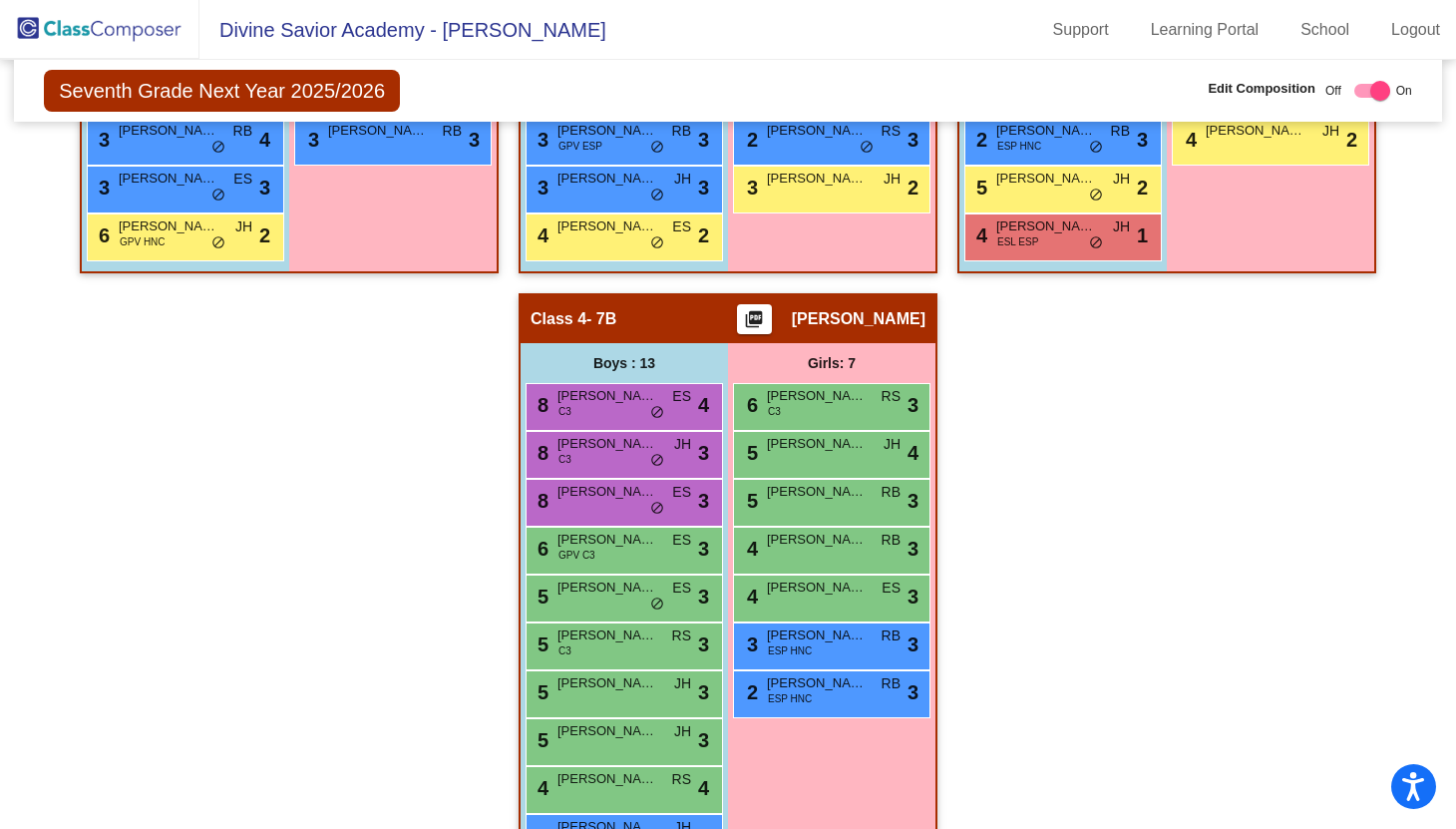 scroll, scrollTop: 895, scrollLeft: 0, axis: vertical 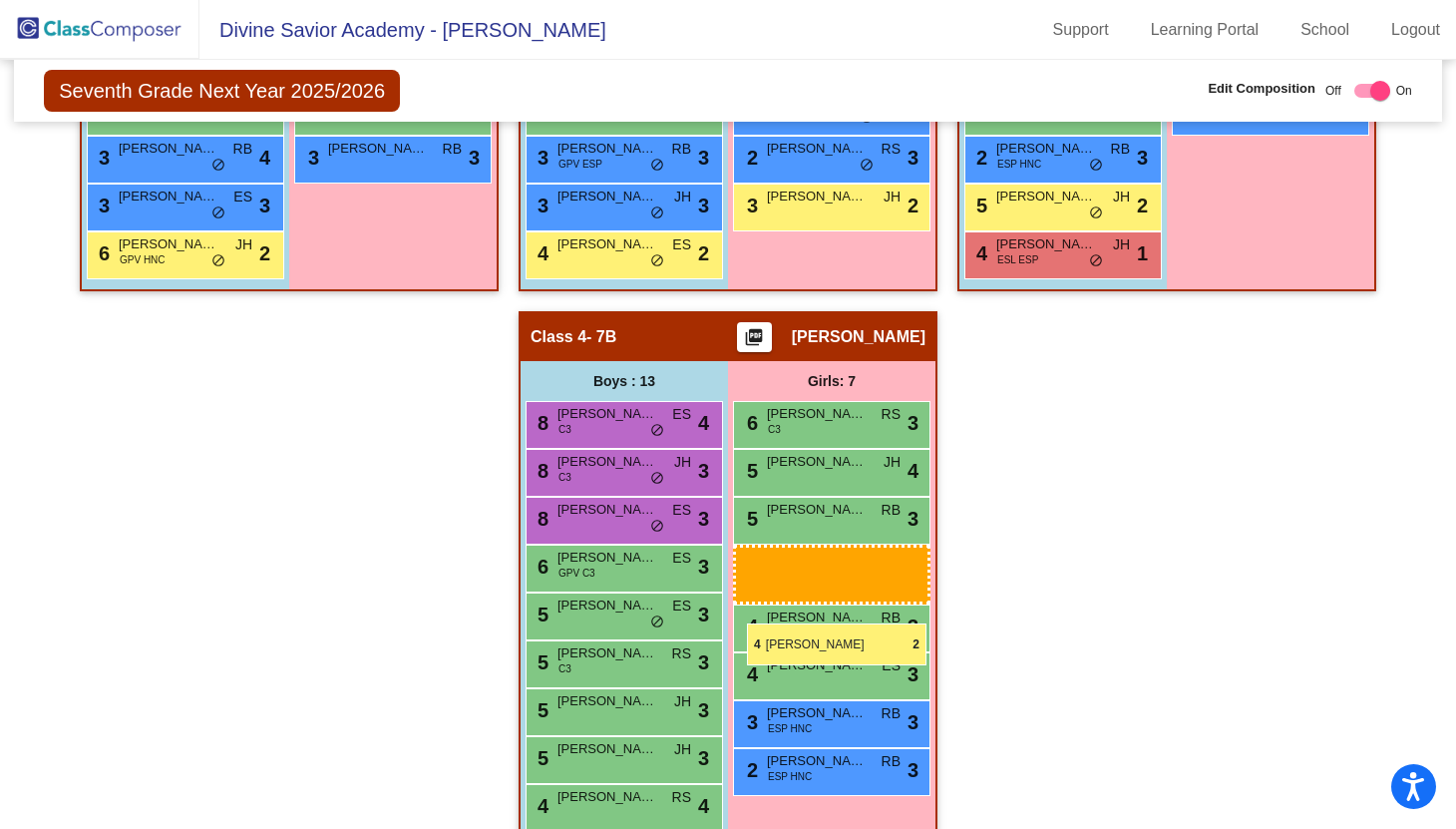 drag, startPoint x: 1240, startPoint y: 203, endPoint x: 746, endPoint y: 621, distance: 647.117 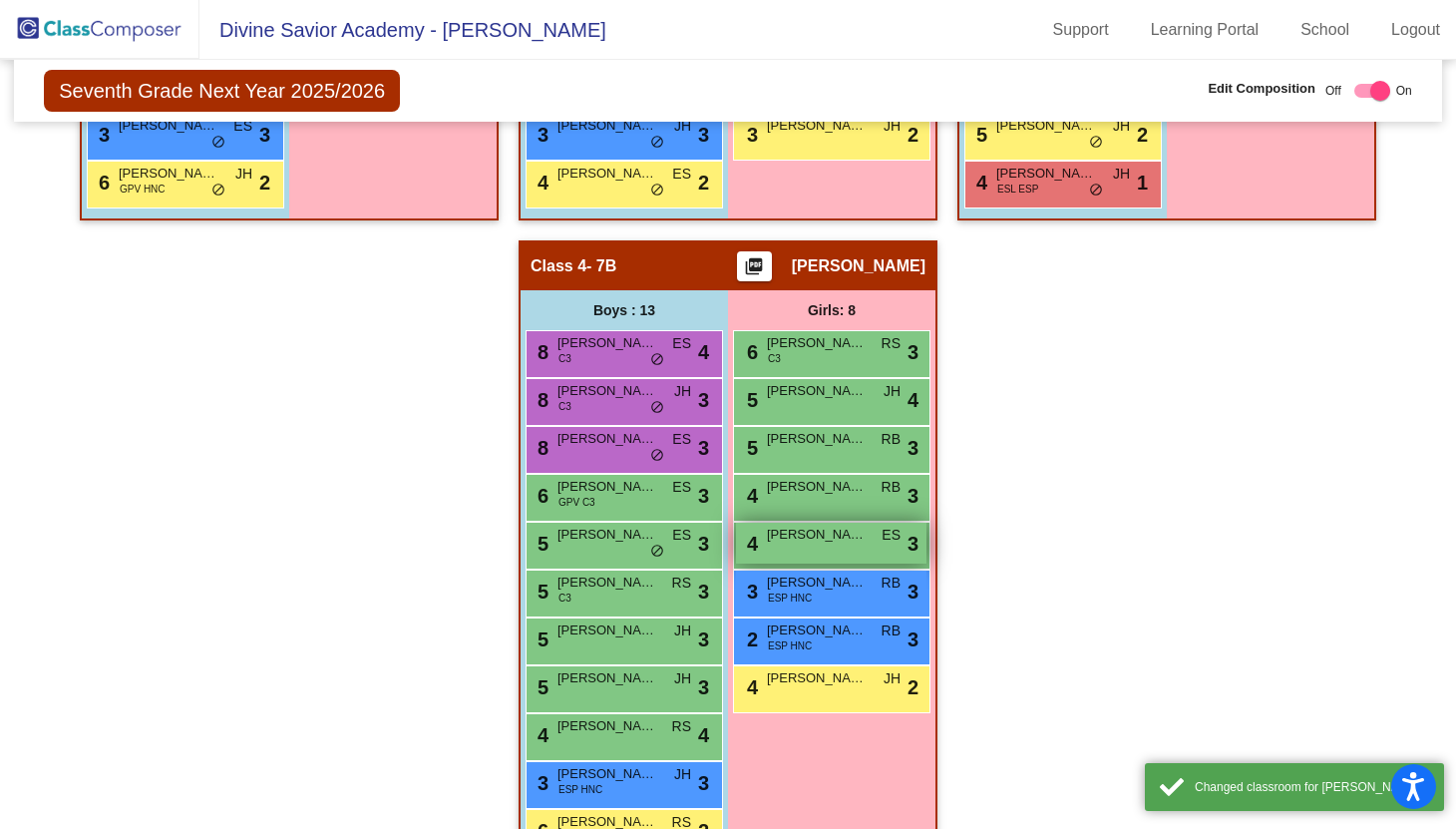 scroll, scrollTop: 1018, scrollLeft: 0, axis: vertical 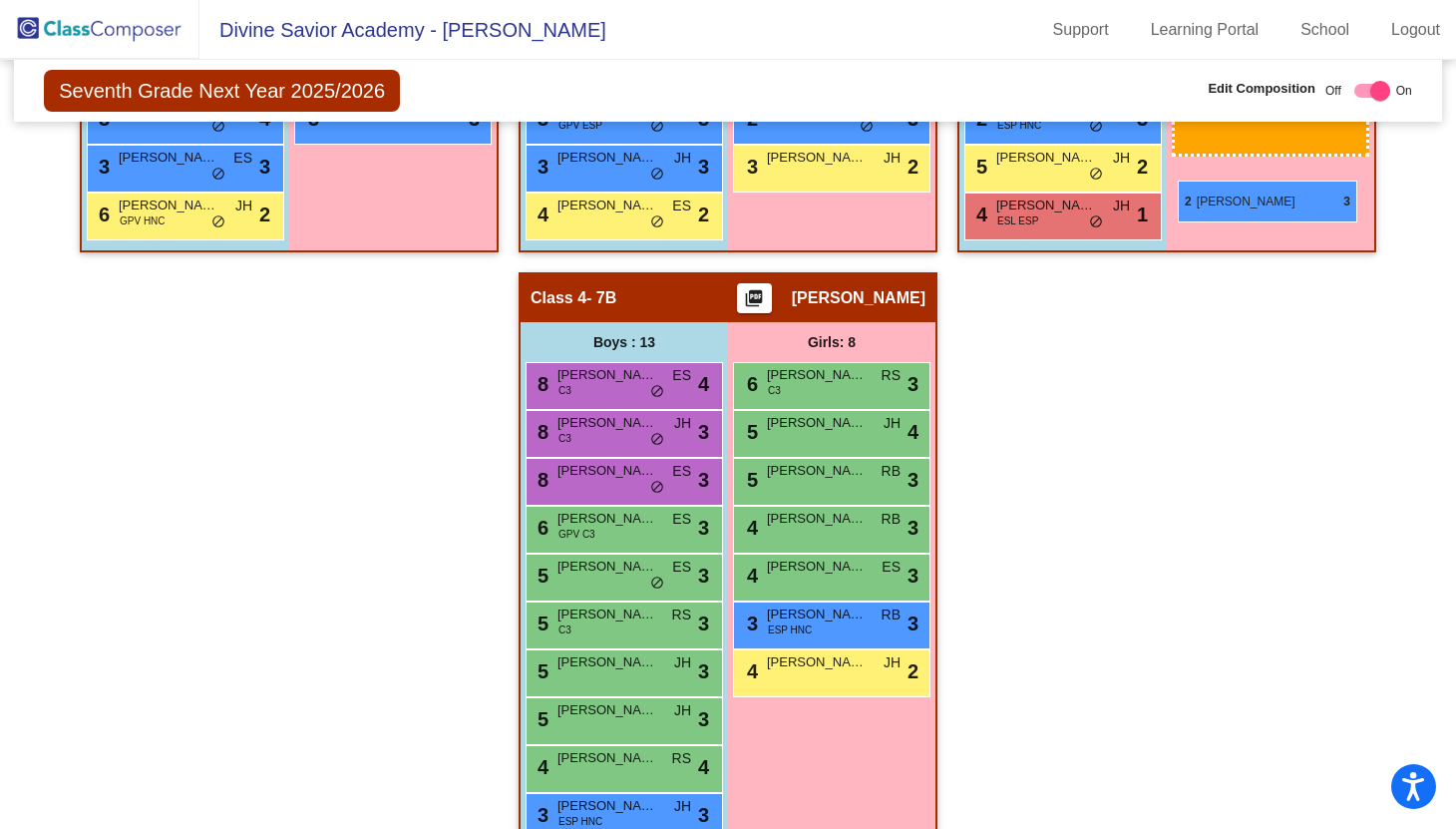 drag, startPoint x: 807, startPoint y: 636, endPoint x: 1178, endPoint y: 179, distance: 588.63401 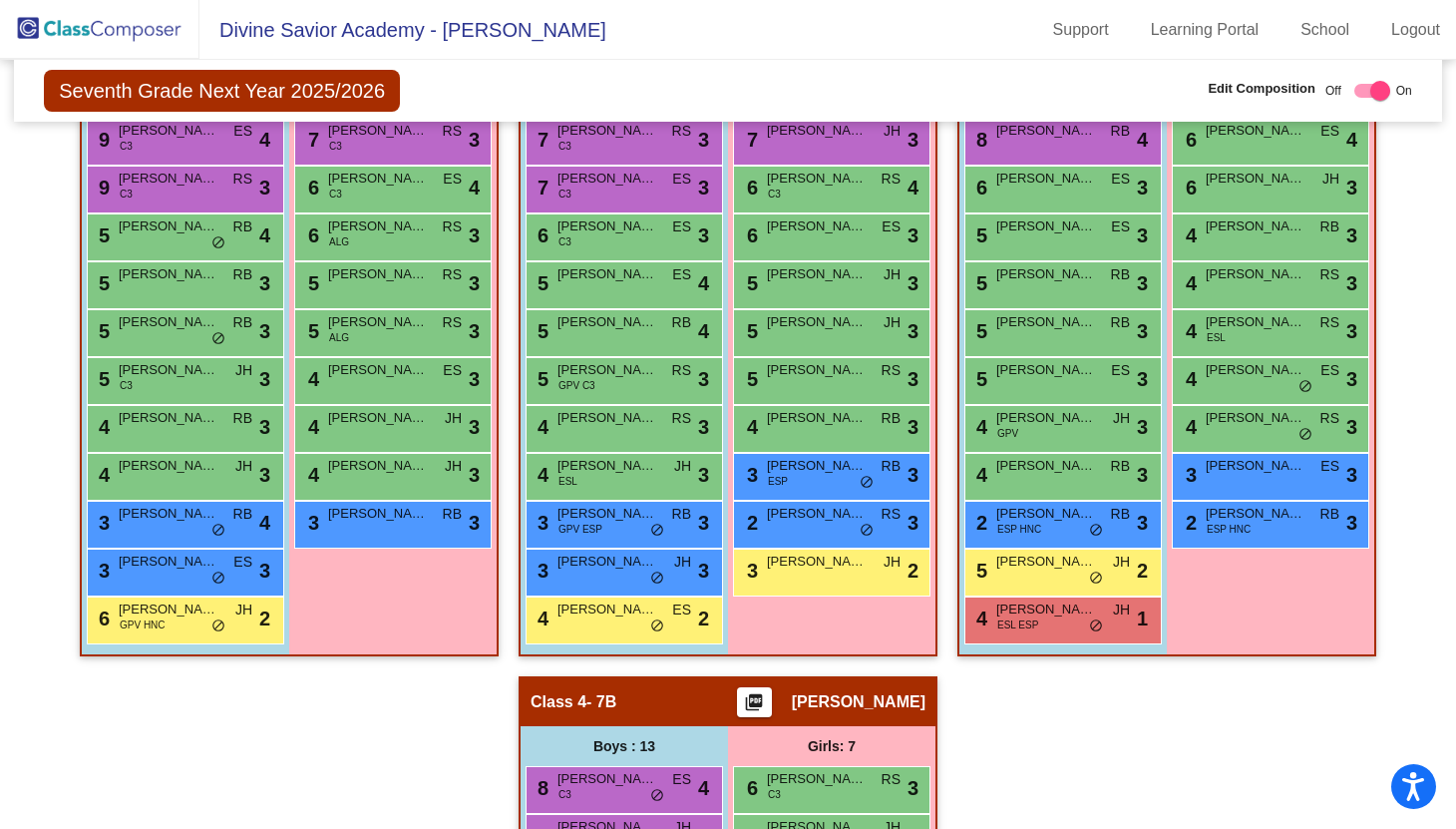 scroll, scrollTop: 520, scrollLeft: 0, axis: vertical 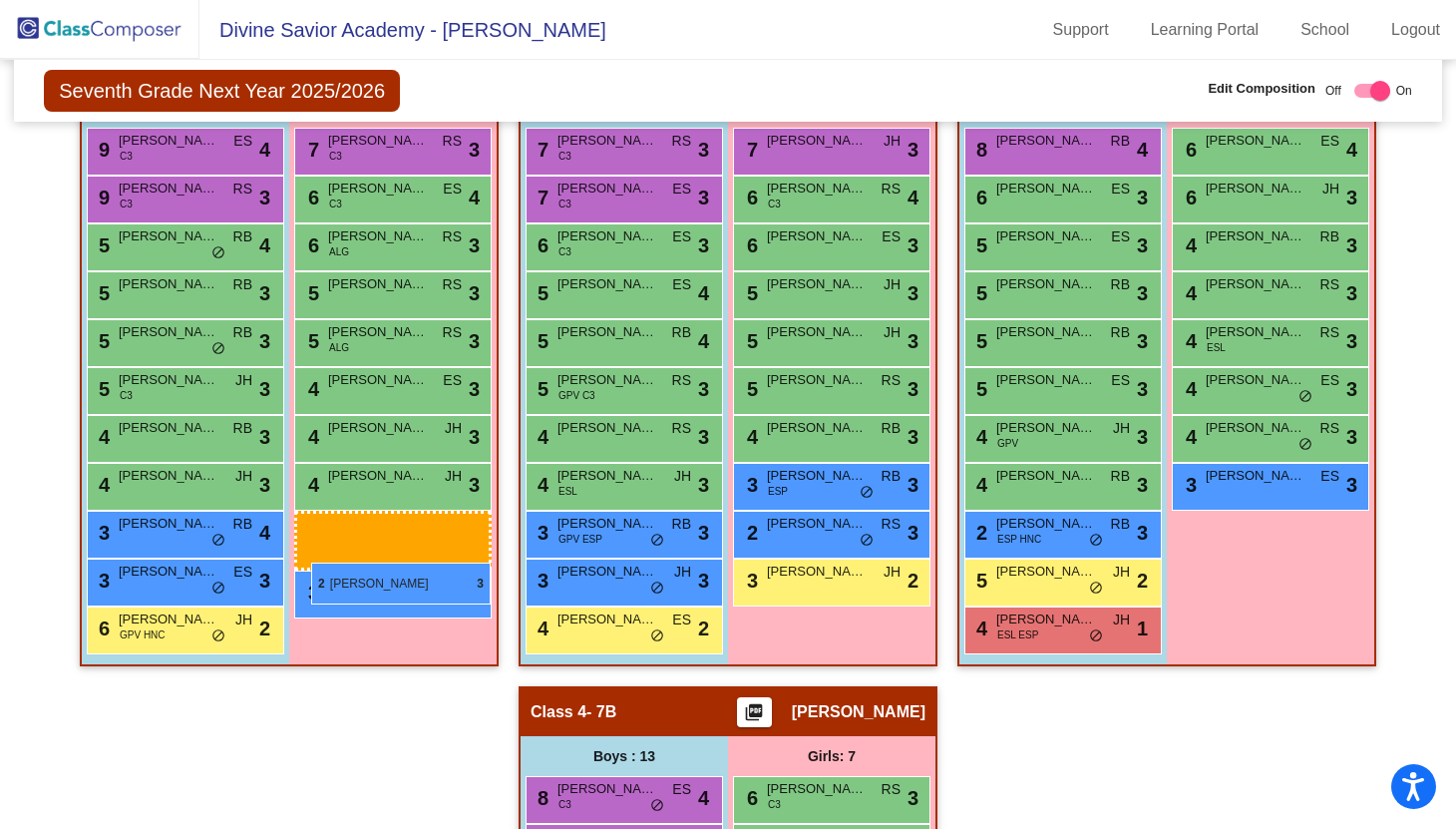 drag, startPoint x: 1265, startPoint y: 580, endPoint x: 301, endPoint y: 563, distance: 964.1499 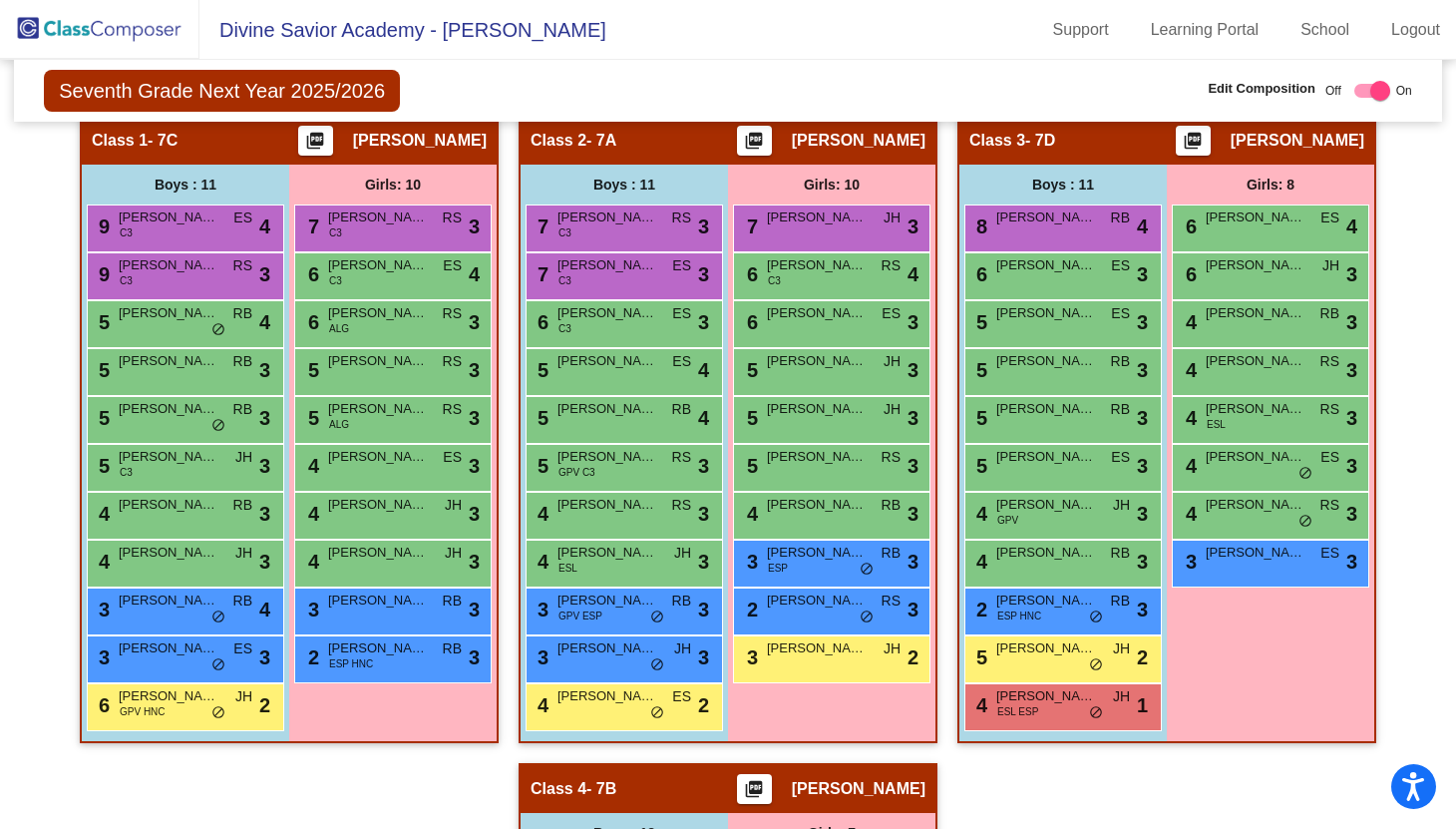 scroll, scrollTop: 433, scrollLeft: 0, axis: vertical 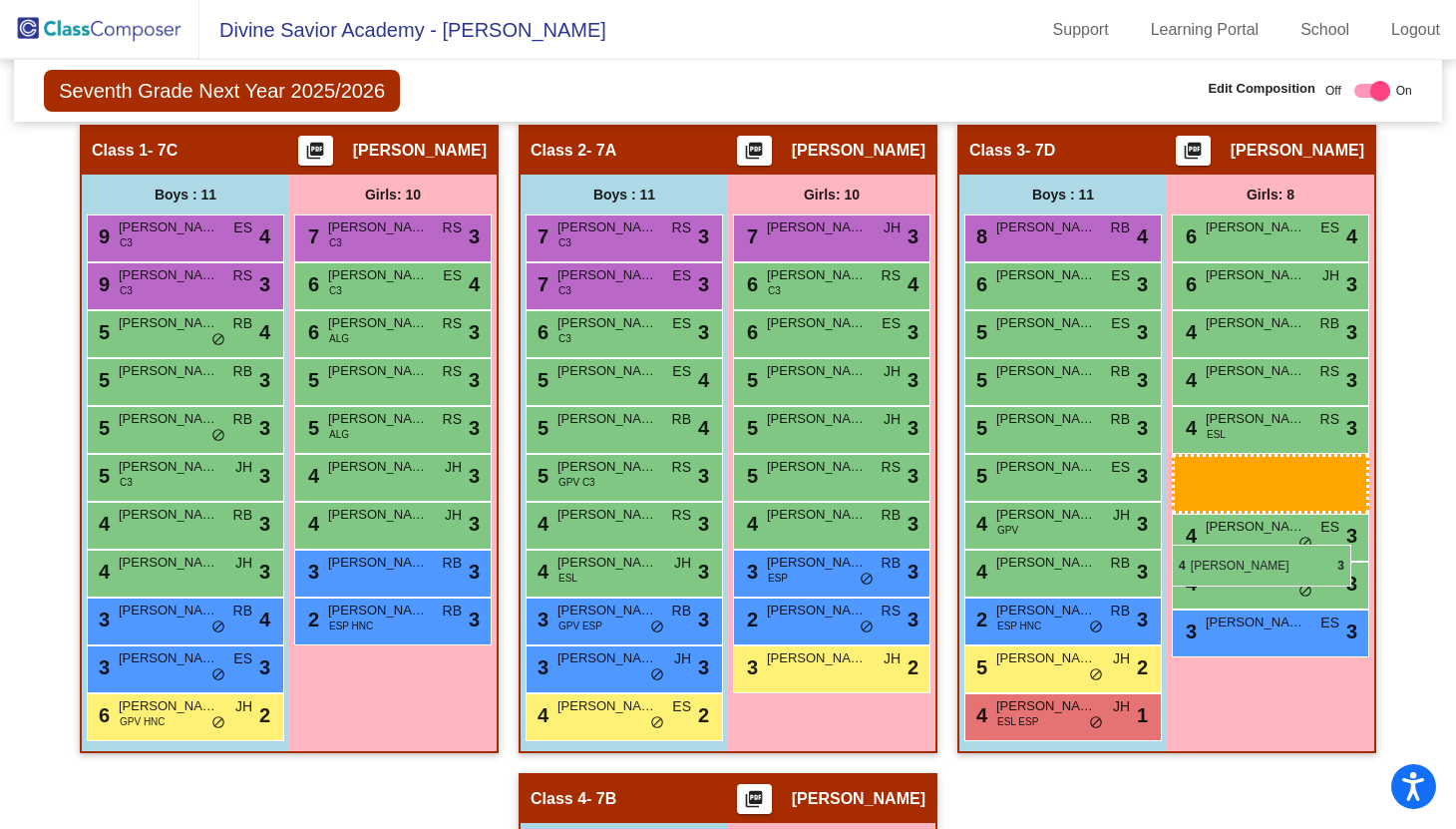 drag, startPoint x: 364, startPoint y: 523, endPoint x: 1172, endPoint y: 544, distance: 808.27285 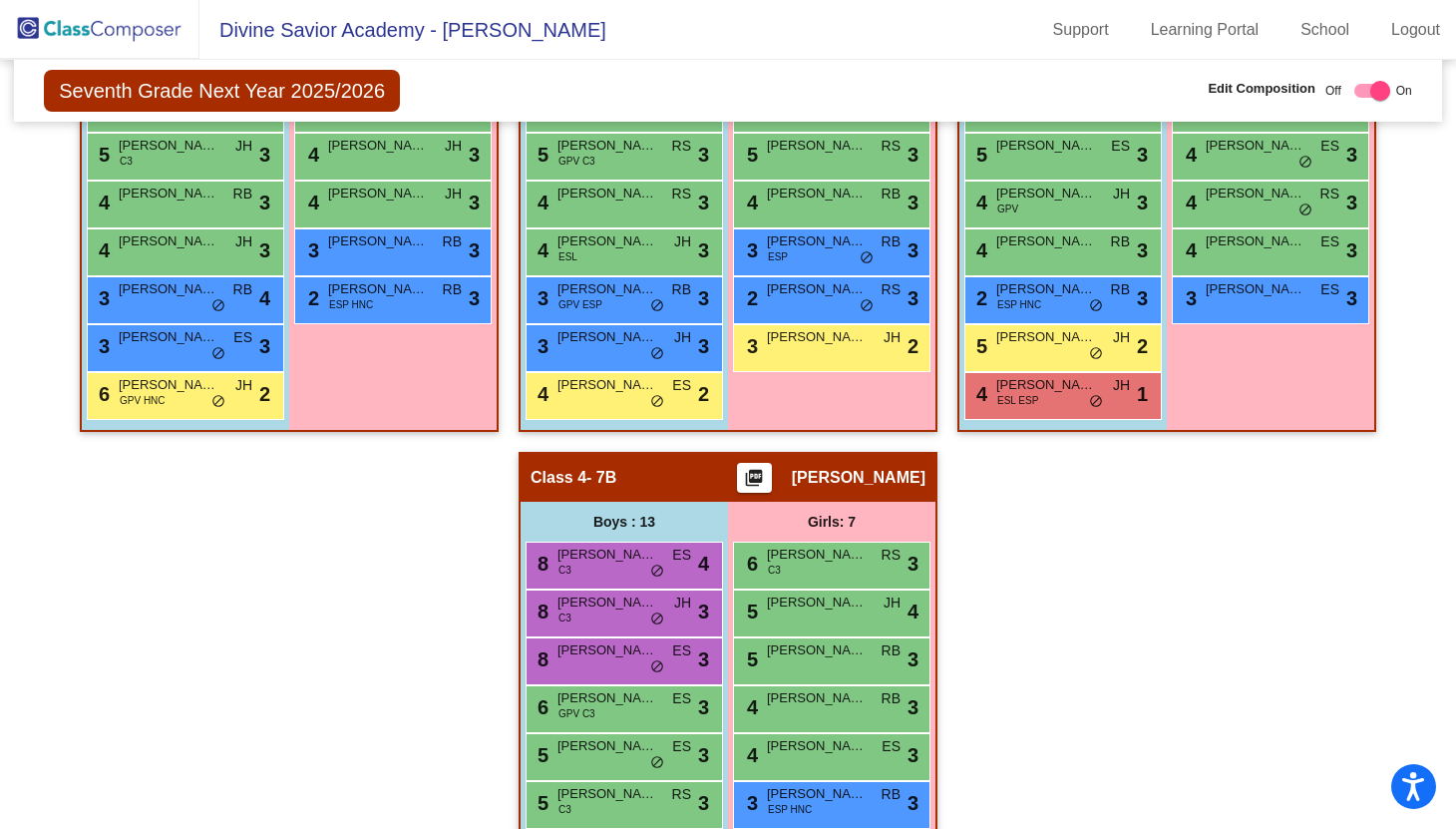 scroll, scrollTop: 748, scrollLeft: 0, axis: vertical 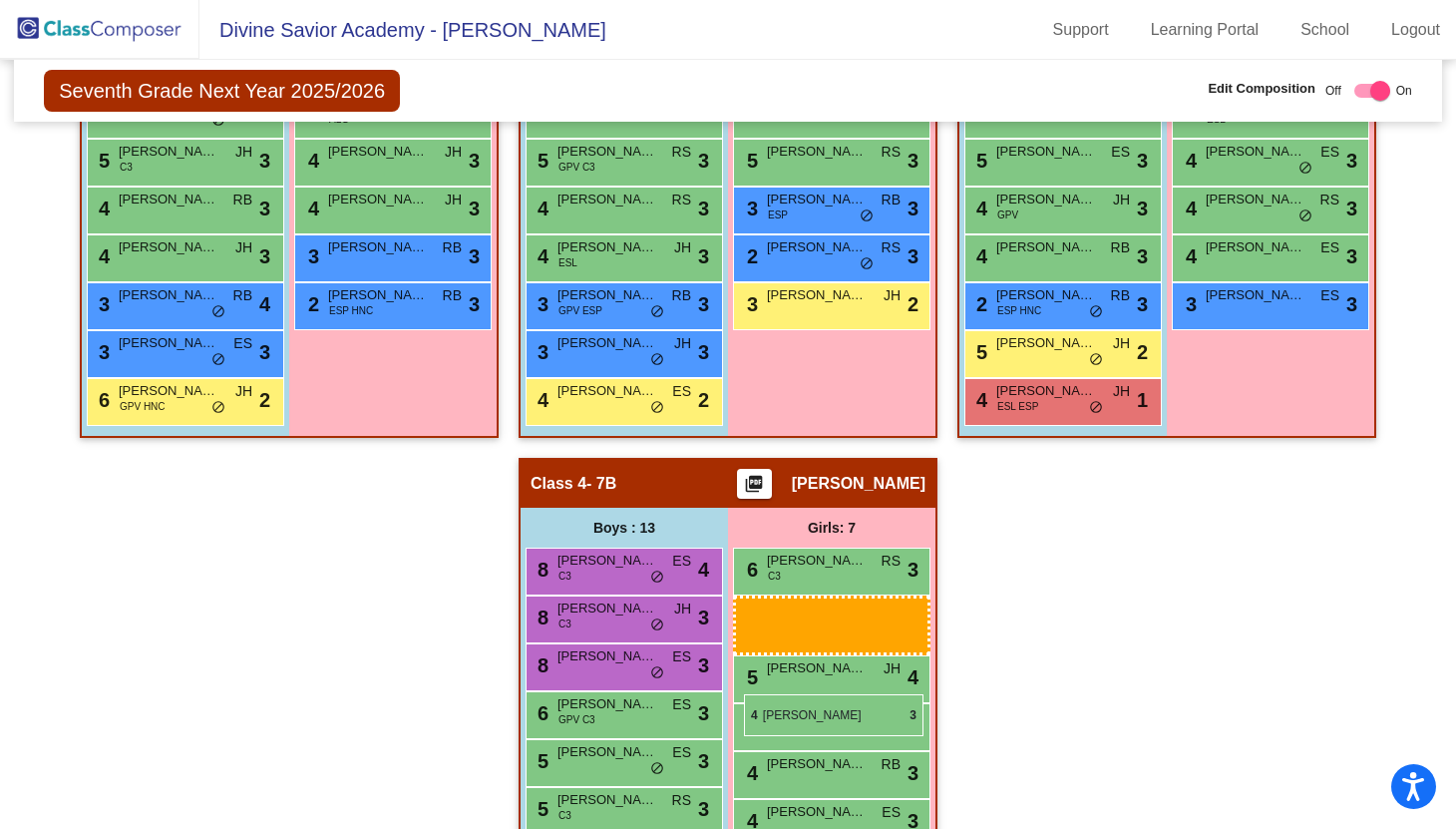 drag, startPoint x: 808, startPoint y: 253, endPoint x: 744, endPoint y: 694, distance: 445.61979 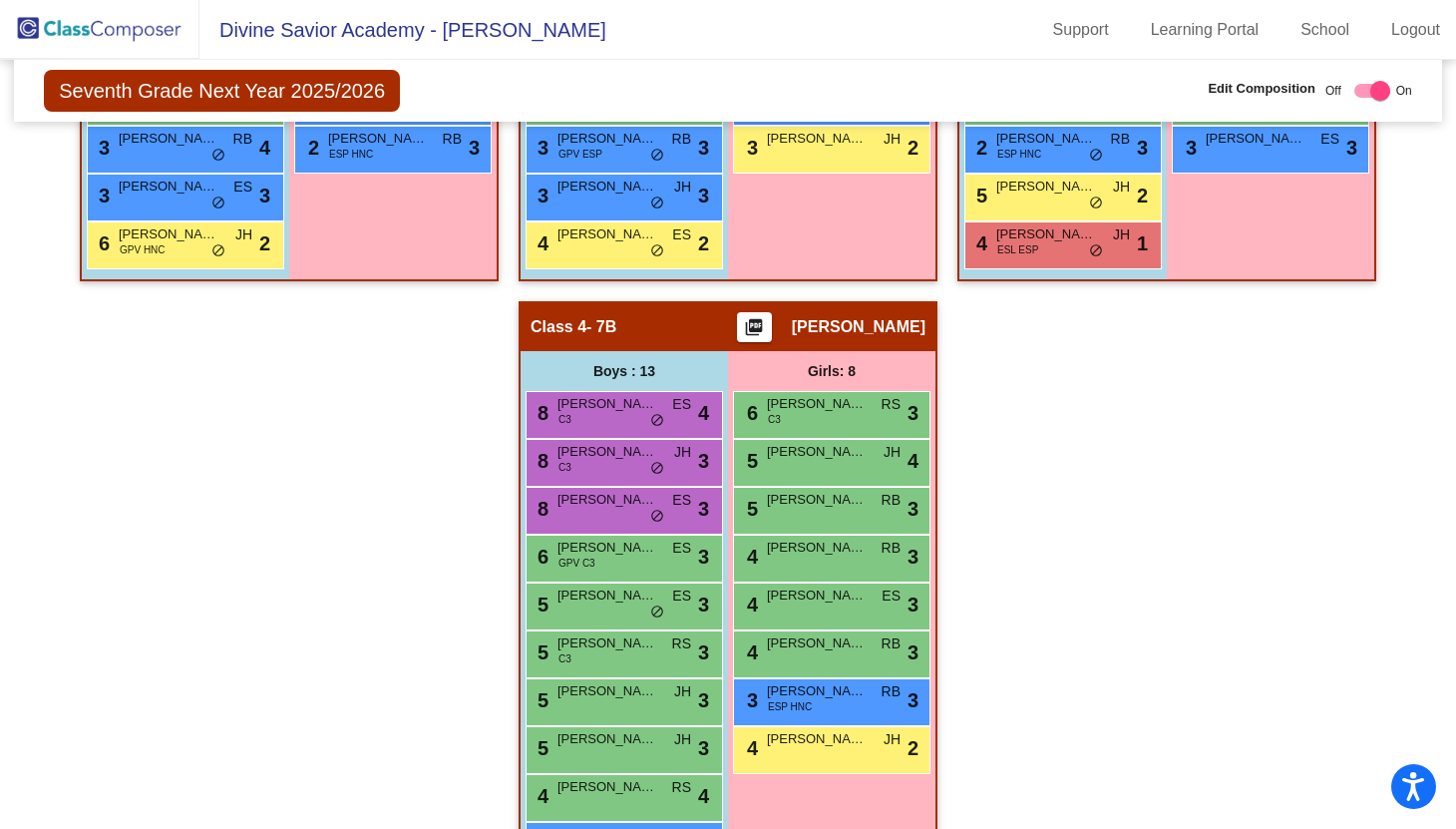 scroll, scrollTop: 918, scrollLeft: 0, axis: vertical 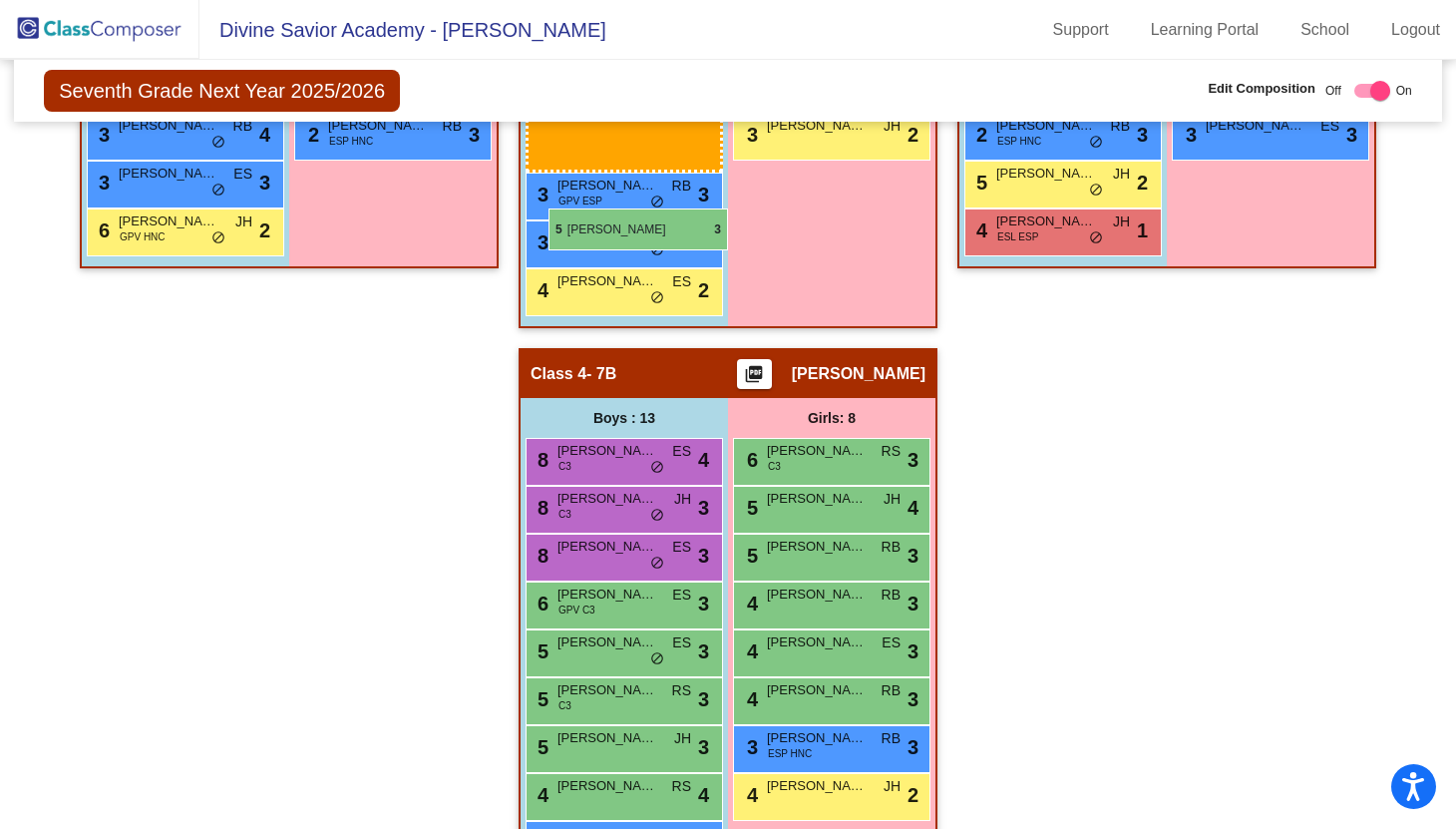 drag, startPoint x: 607, startPoint y: 737, endPoint x: 546, endPoint y: 207, distance: 533.4988 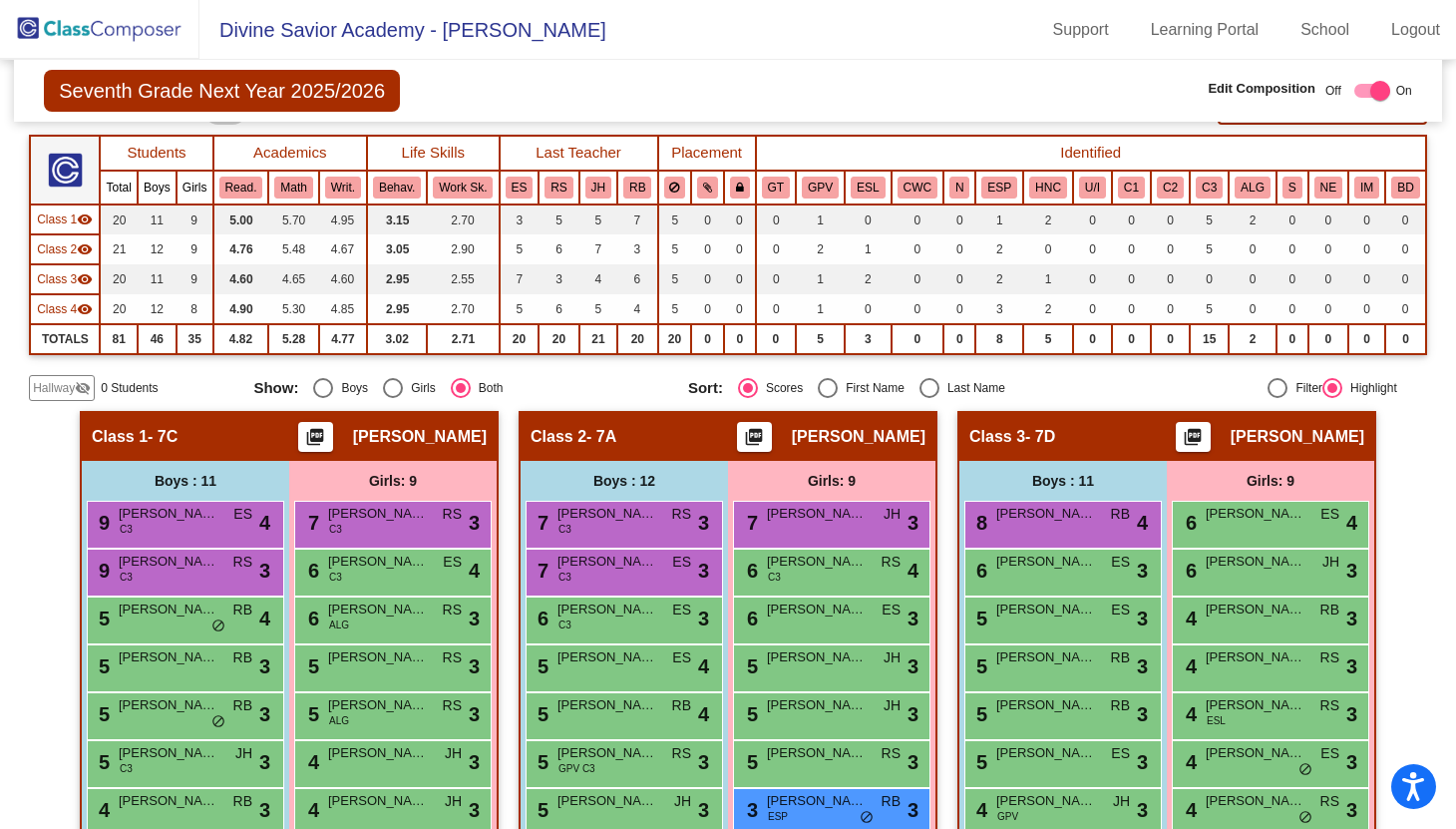 scroll, scrollTop: 145, scrollLeft: 0, axis: vertical 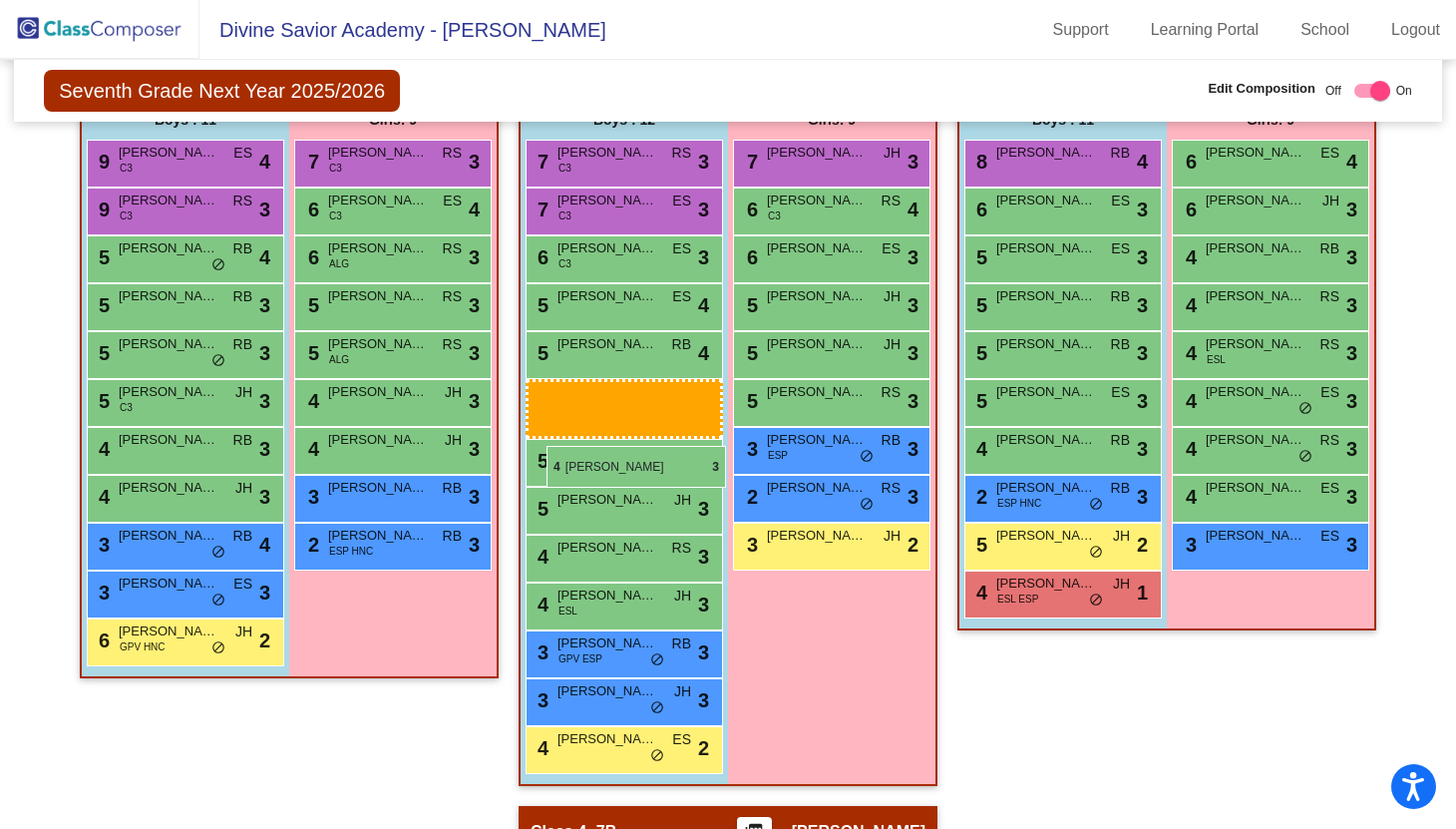 drag, startPoint x: 1043, startPoint y: 497, endPoint x: 547, endPoint y: 445, distance: 498.71836 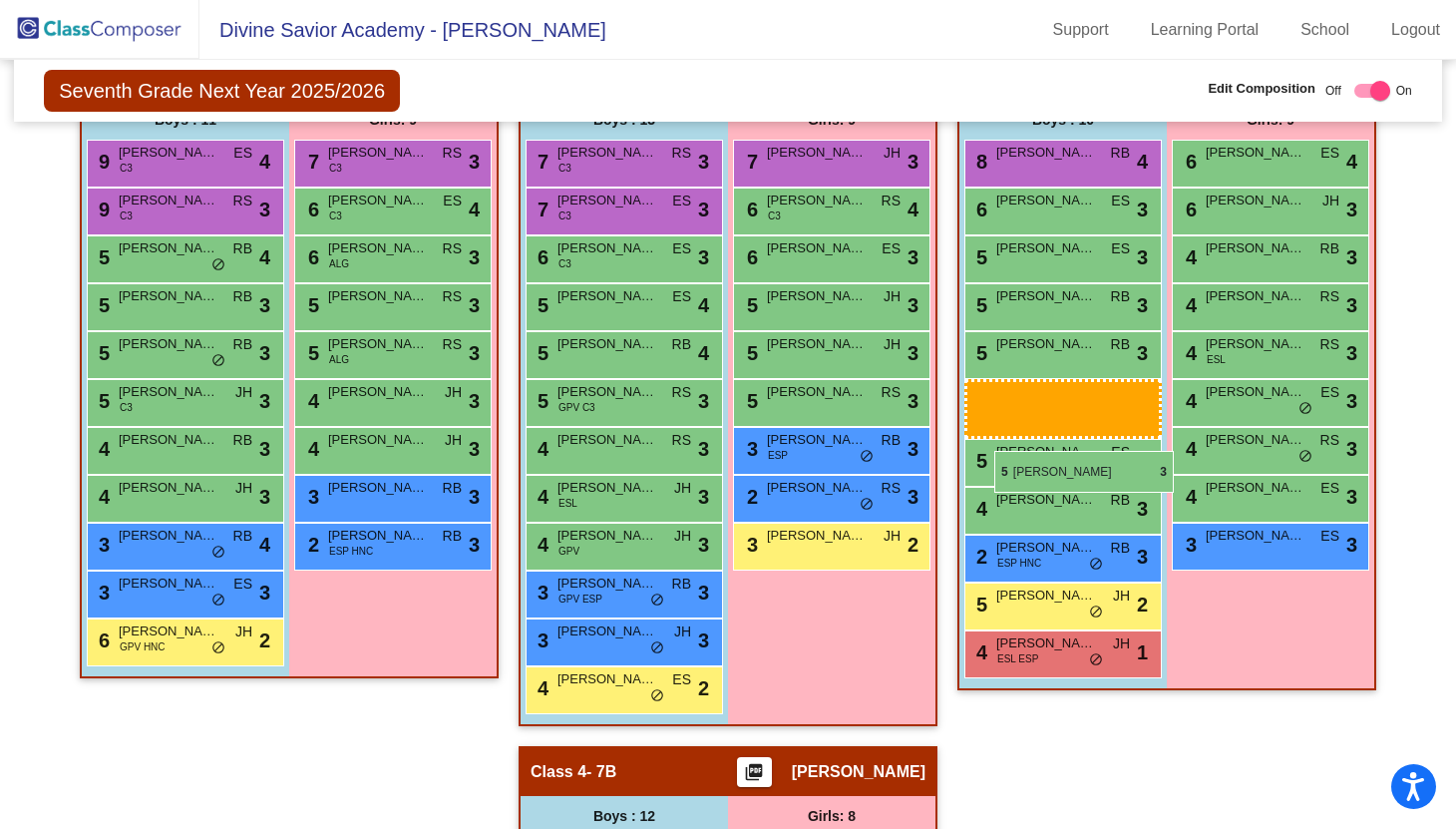 drag, startPoint x: 588, startPoint y: 498, endPoint x: 994, endPoint y: 451, distance: 408.71139 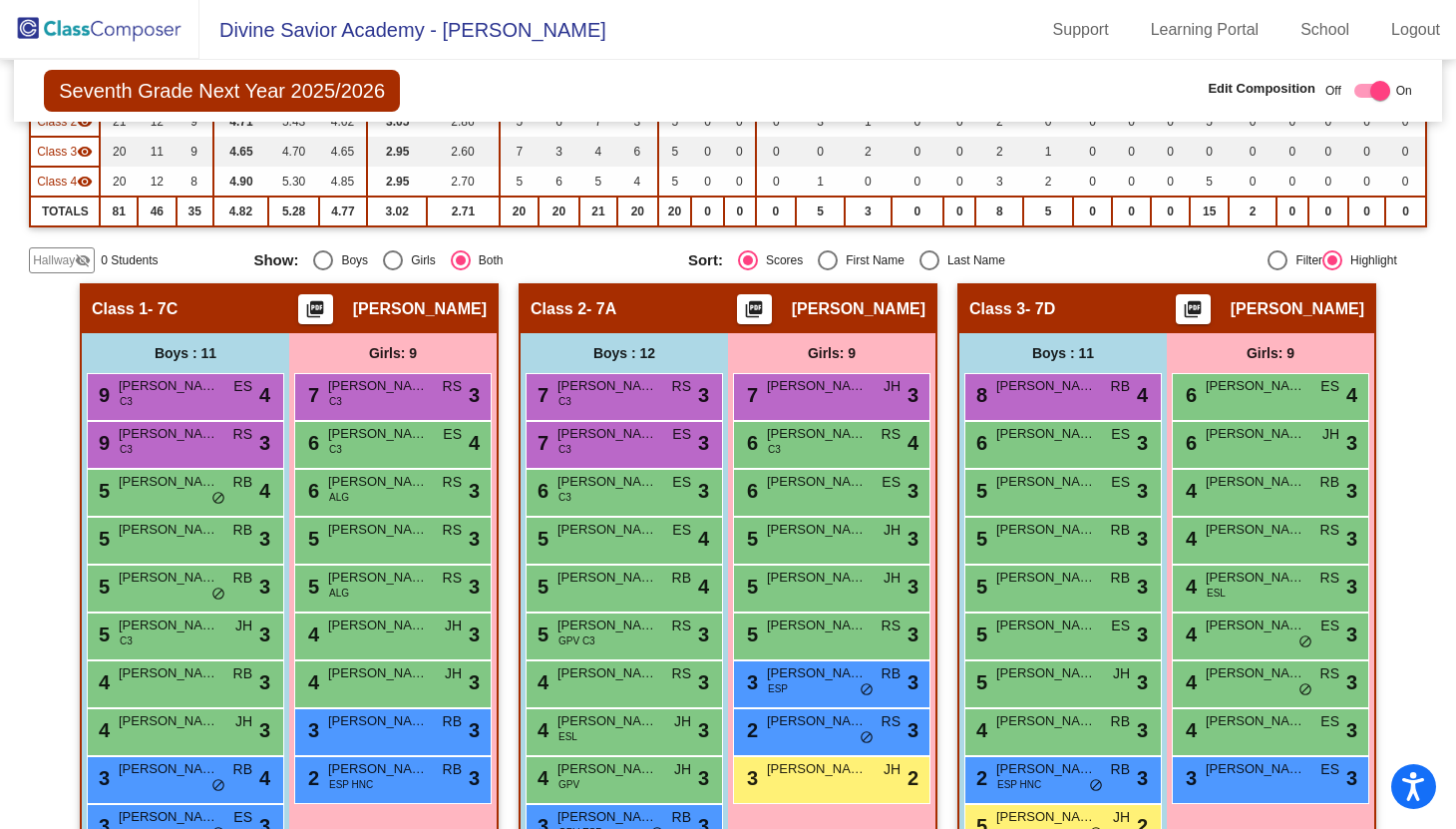 scroll, scrollTop: 402, scrollLeft: 0, axis: vertical 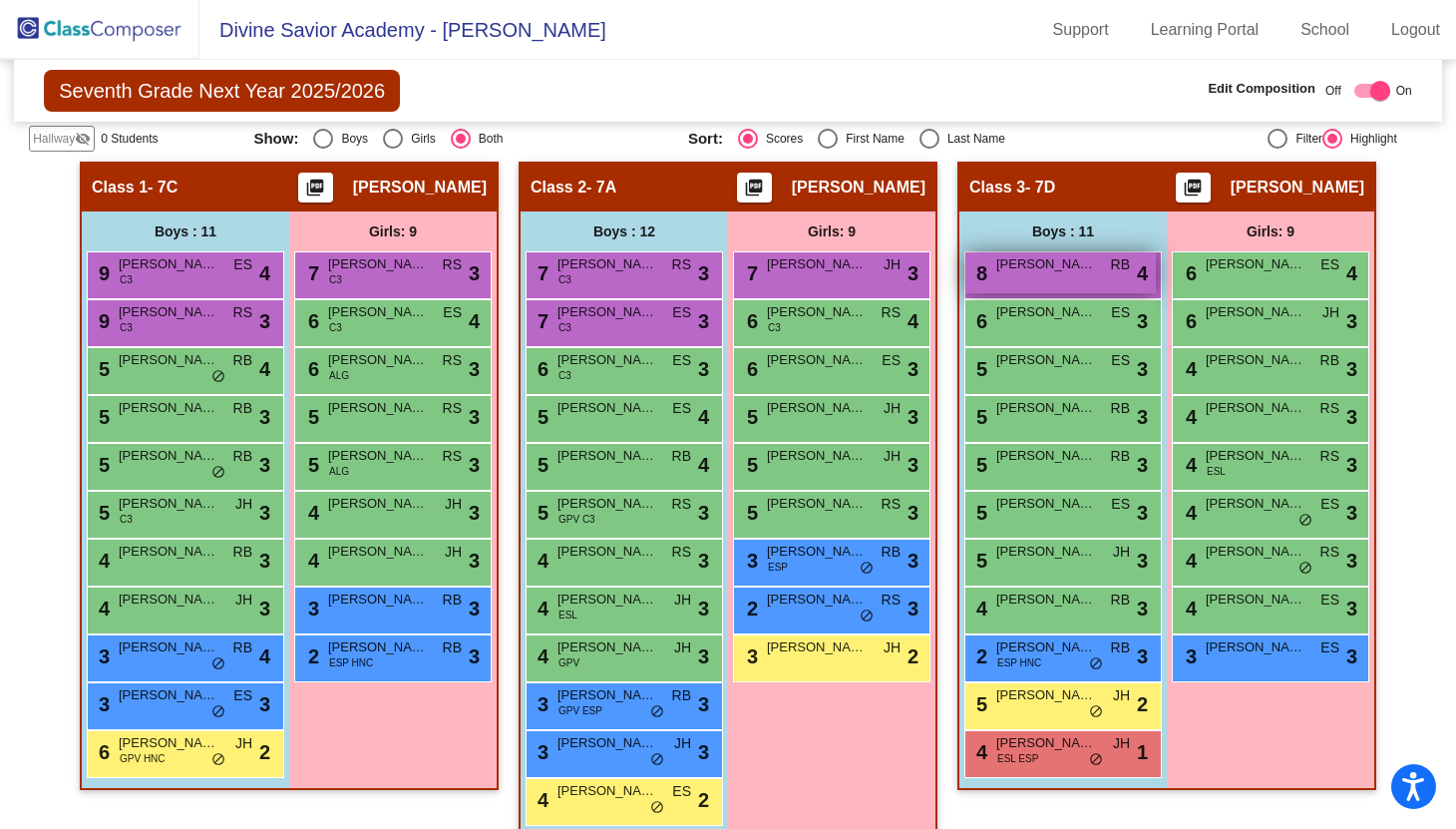 click on "[PERSON_NAME]" at bounding box center [1046, 264] 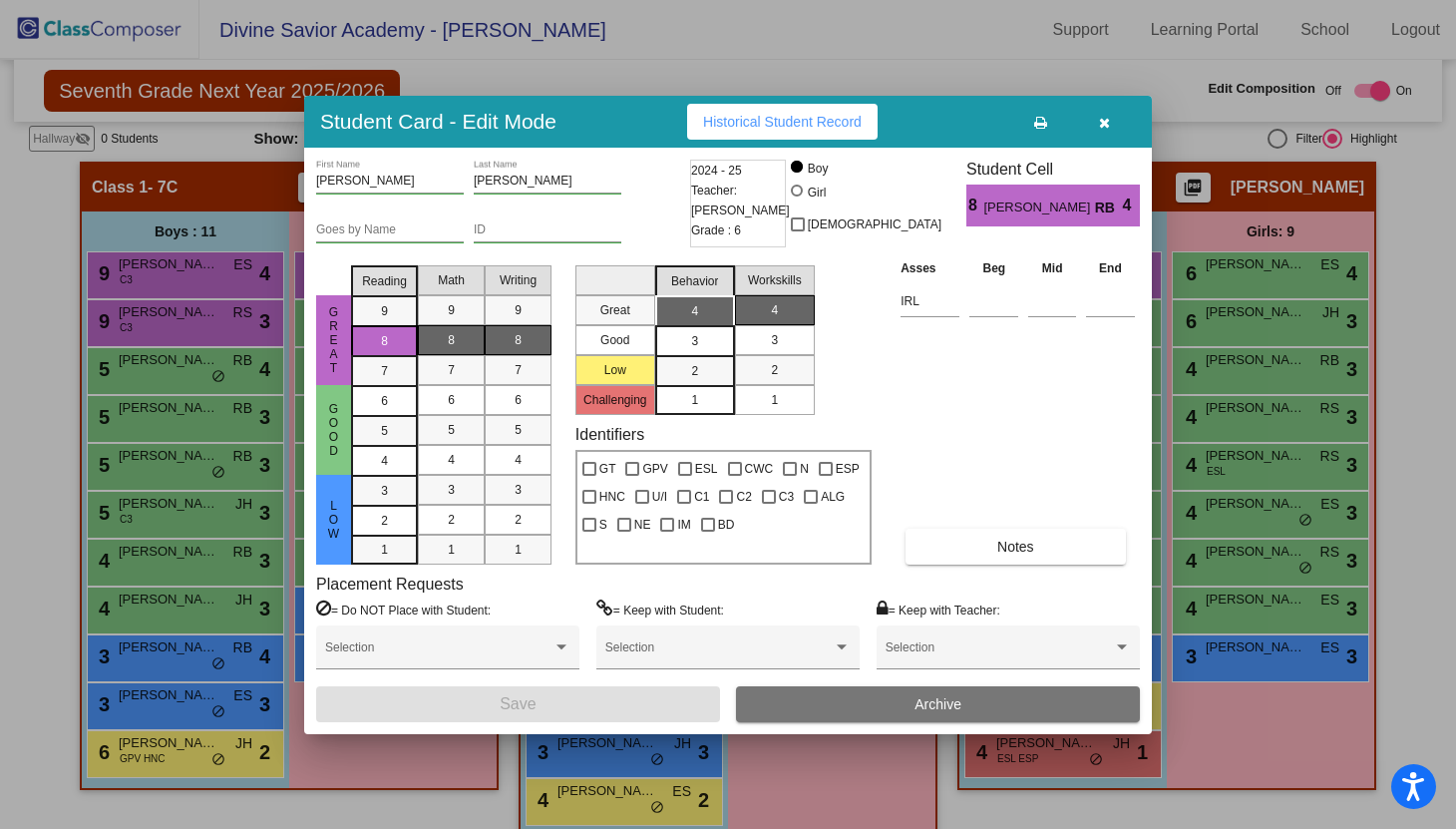 click at bounding box center (1104, 123) 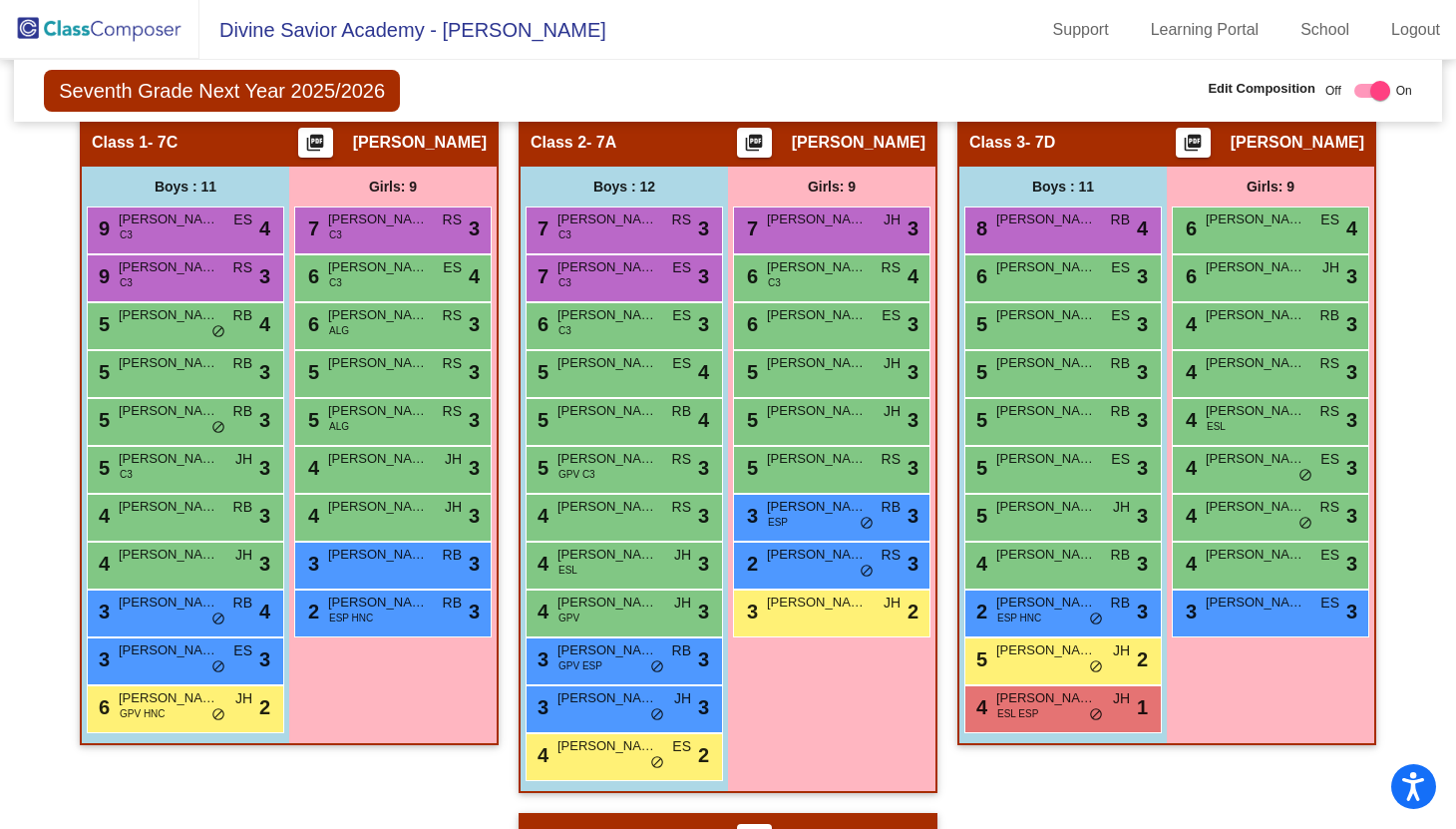 scroll, scrollTop: 408, scrollLeft: 0, axis: vertical 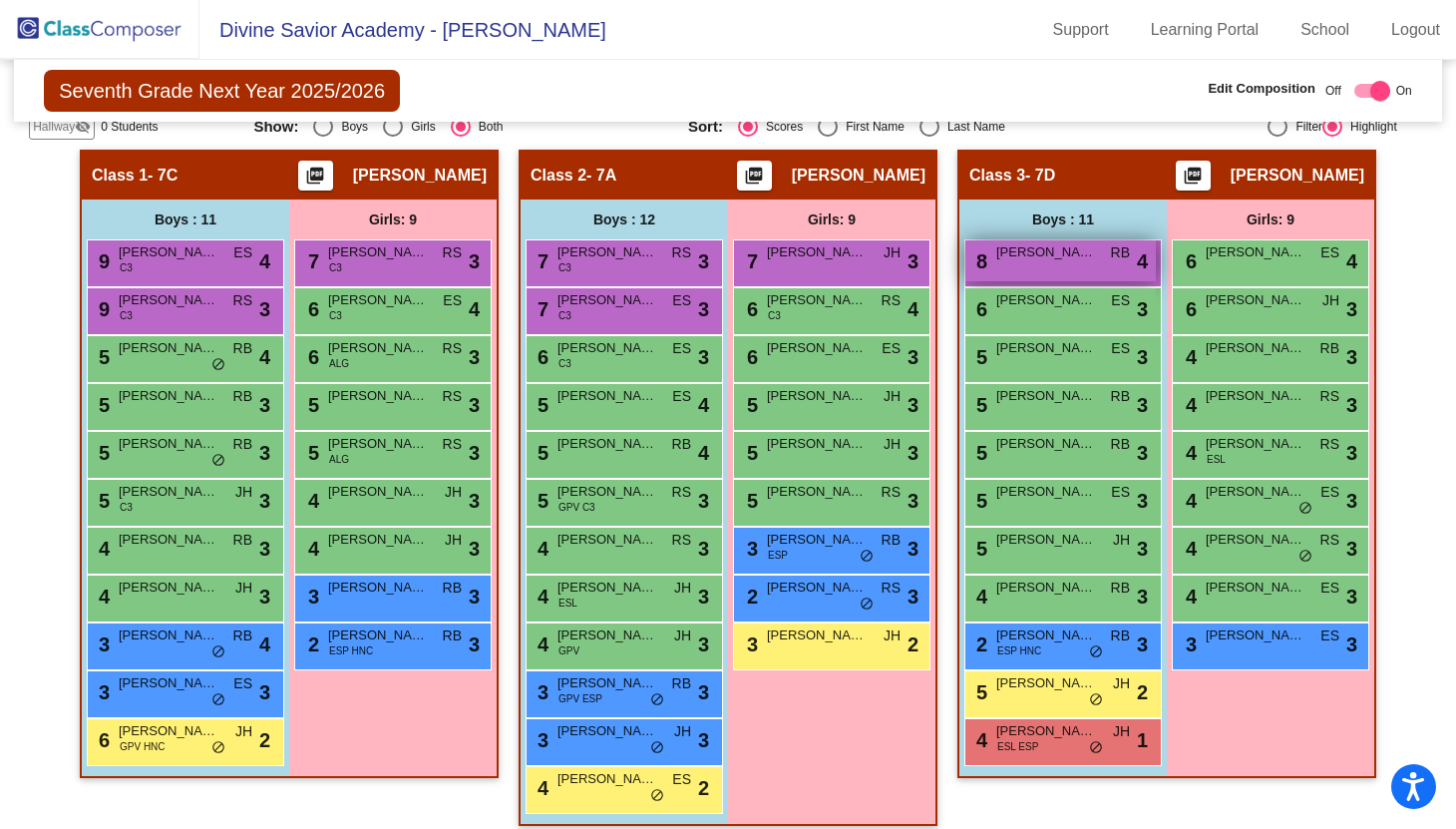 click on "[PERSON_NAME]" at bounding box center (1046, 252) 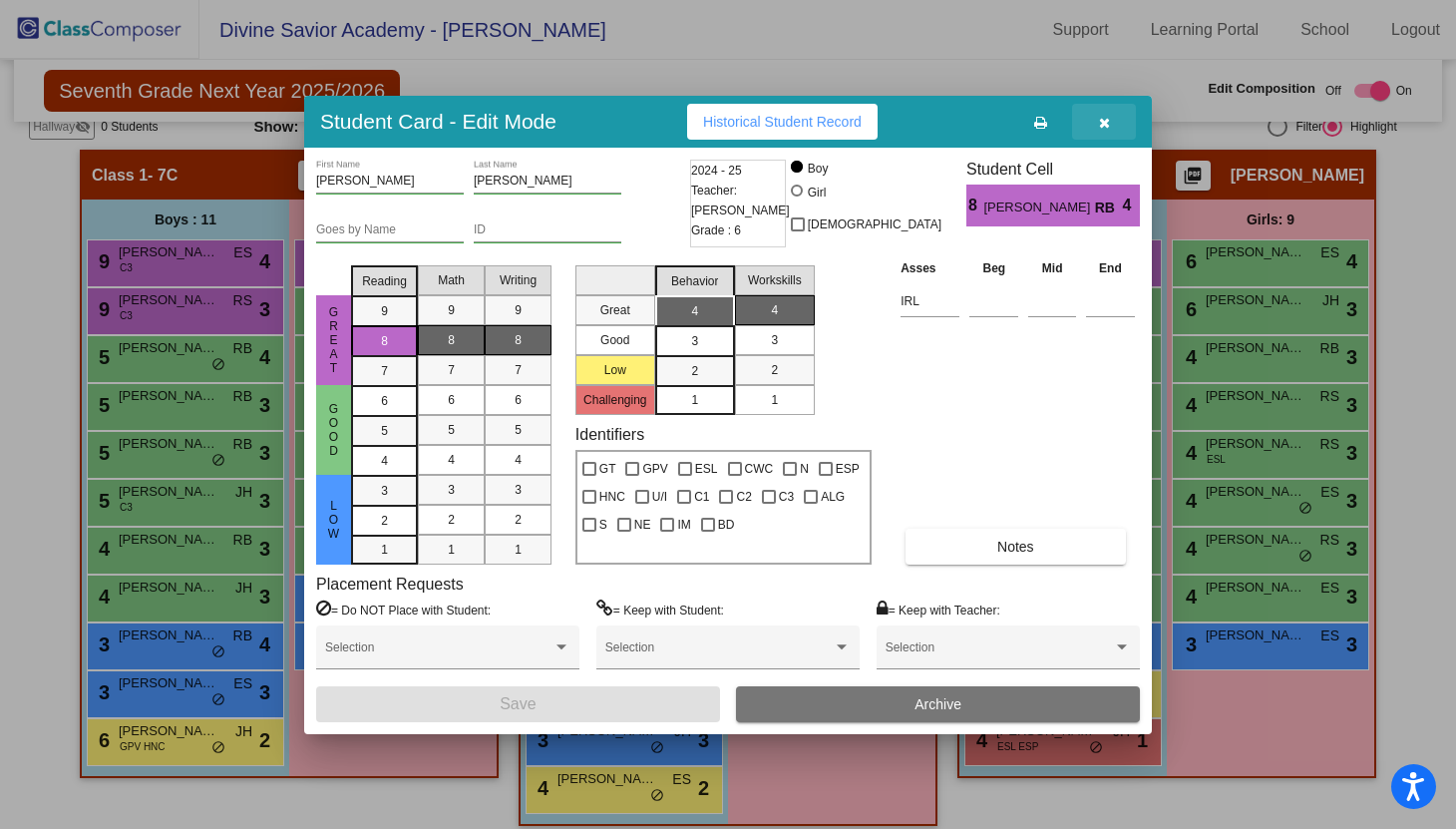 click at bounding box center (1104, 123) 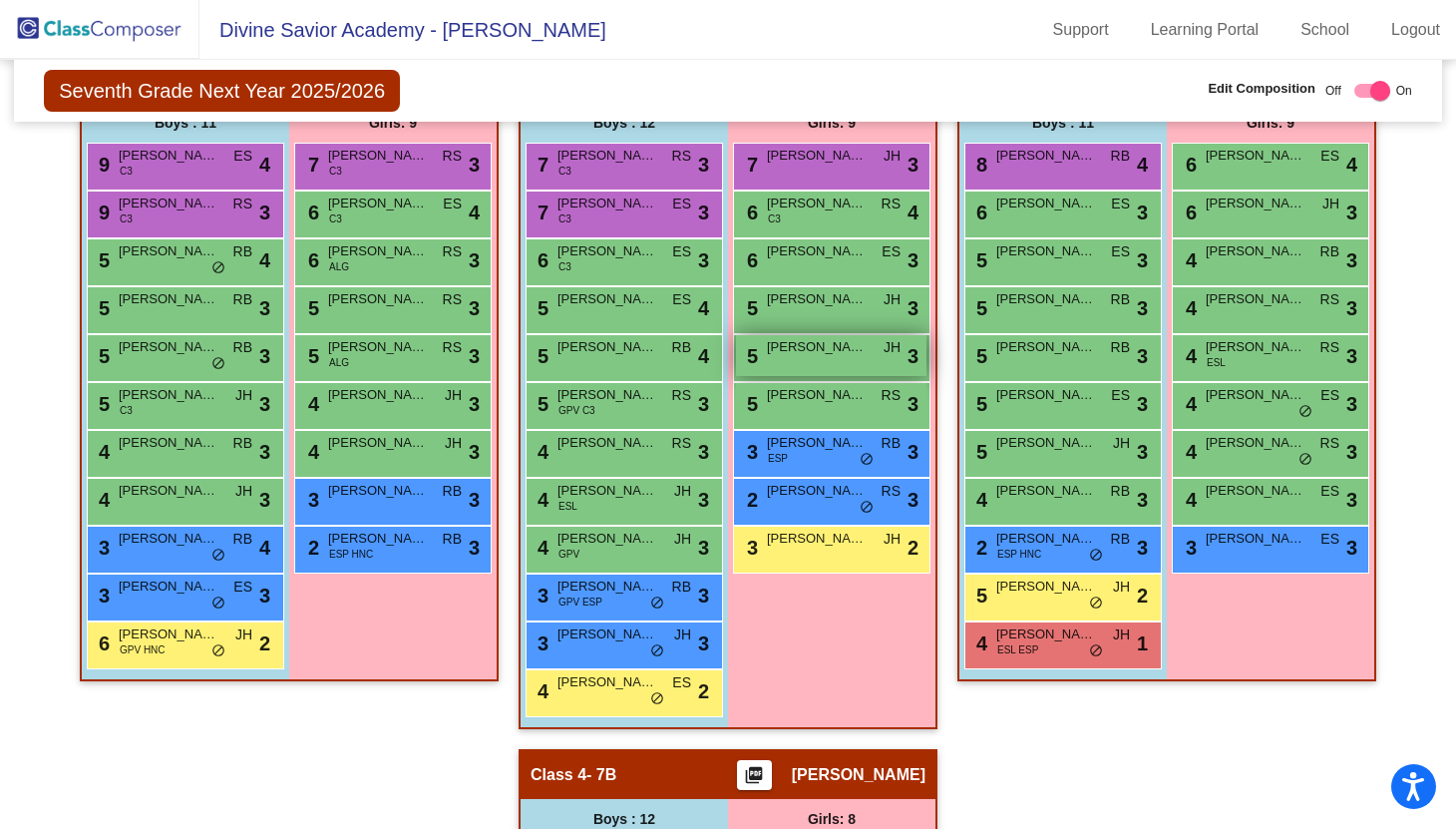 scroll, scrollTop: 492, scrollLeft: 0, axis: vertical 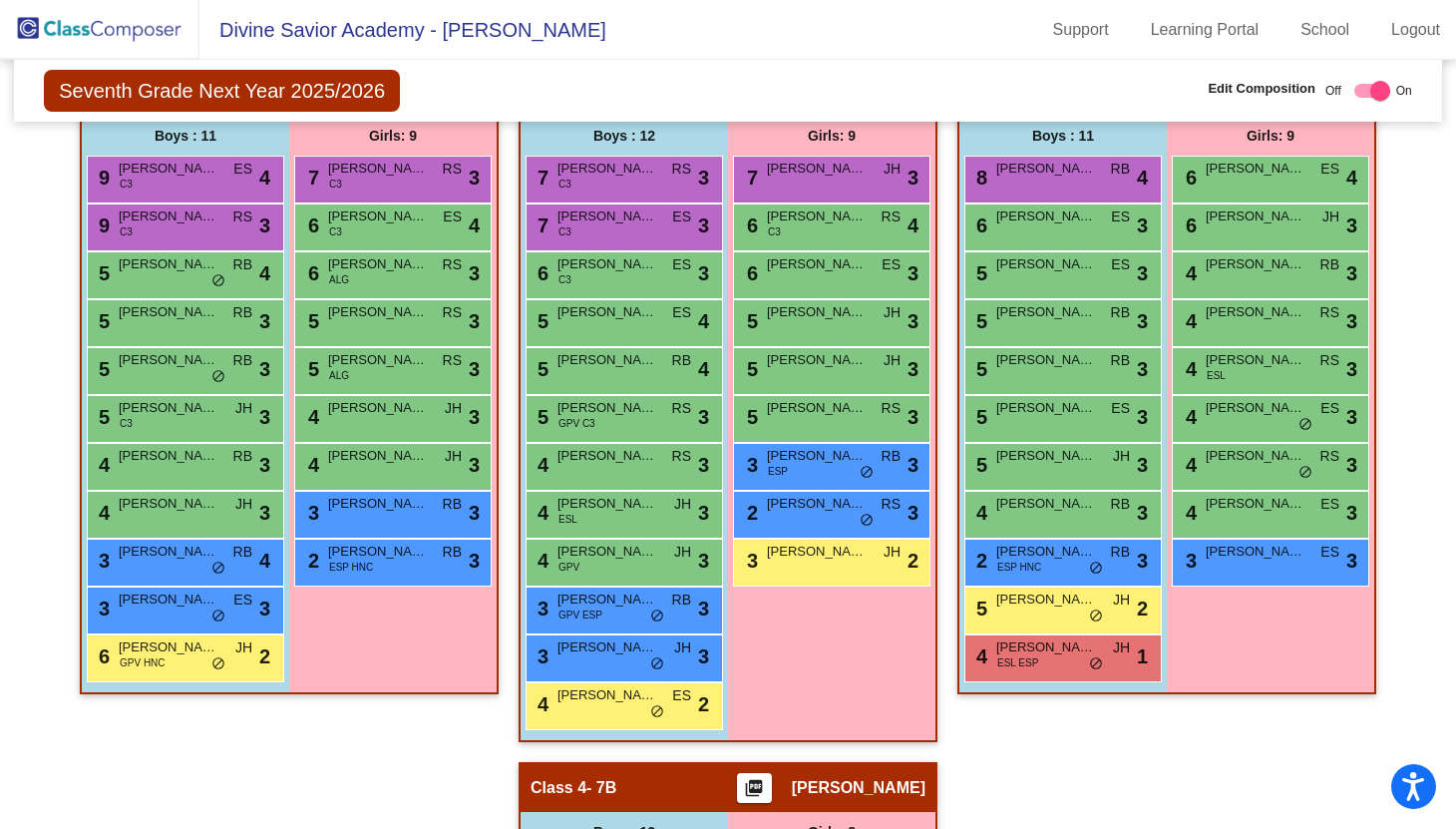 click on "Hallway   - Hallway Class  picture_as_pdf  Add Student  First Name Last Name Student Id  (Recommended)   Boy   Girl   Non Binary Add Close  Boys : 0    No Students   Girls: 0   No Students   Class 1   - 7C  picture_as_pdf Alana Enger  Add Student  First Name Last Name Student Id  (Recommended)   Boy   Girl   Non Binary Add Close  Boys : 11  9 Austin Cordero C3 ES lock do_not_disturb_alt 4 9 Denzel Guerra C3 RS lock do_not_disturb_alt 3 5 Nathaniel Attalla RB lock do_not_disturb_alt 4 5 Gabriel Parra RB lock do_not_disturb_alt 3 5 Maximo Jin Ortiz RB lock do_not_disturb_alt 3 5 Sebastian Torres C3 JH lock do_not_disturb_alt 3 4 Jeriel Infante RB lock do_not_disturb_alt 3 4 Andres Pineres JH lock do_not_disturb_alt 3 3 David Quiceno RB lock do_not_disturb_alt 4 3 Roberto Toledo ES lock do_not_disturb_alt 3 6 Elijah Samuel Jorge GPV HNC JH lock do_not_disturb_alt 2 Girls: 9 7 Georgette Eljuri C3 RS lock do_not_disturb_alt 3 6 Bella Miranda C3 ES lock do_not_disturb_alt 4 6 Elizabeth Kryvenko ALG RS lock 3" 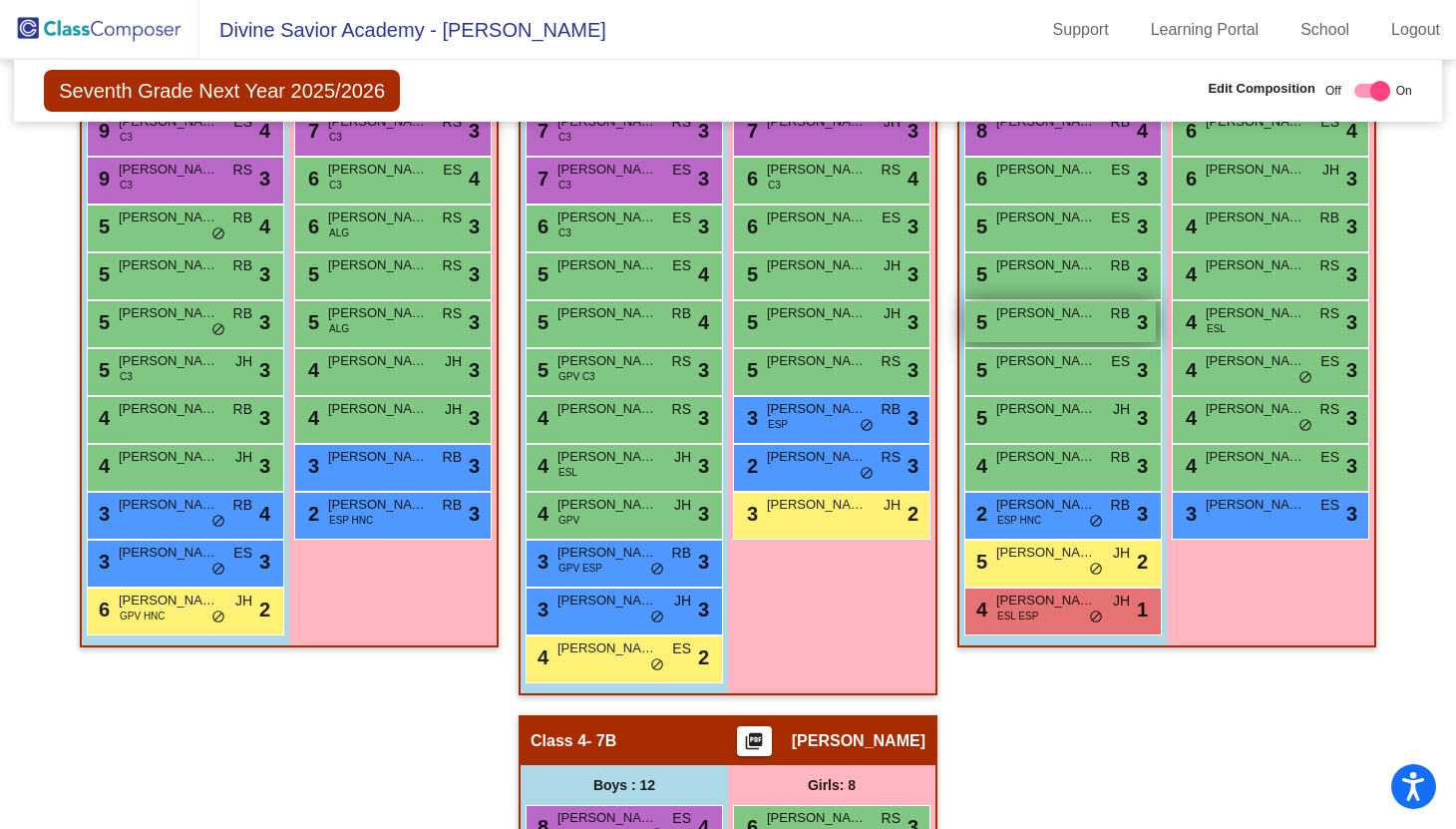 scroll, scrollTop: 551, scrollLeft: 0, axis: vertical 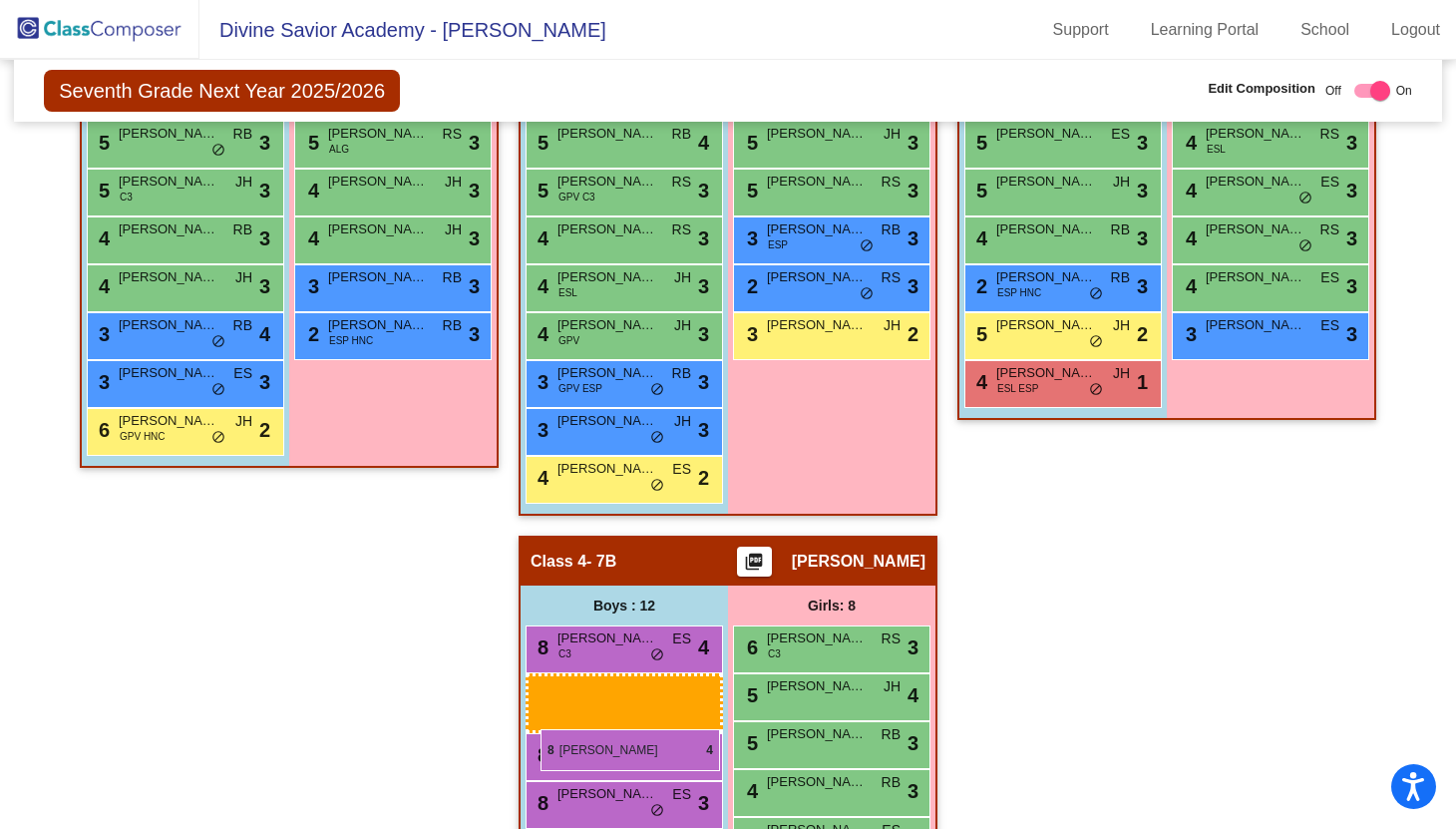 drag, startPoint x: 1051, startPoint y: 171, endPoint x: 541, endPoint y: 728, distance: 755.2145 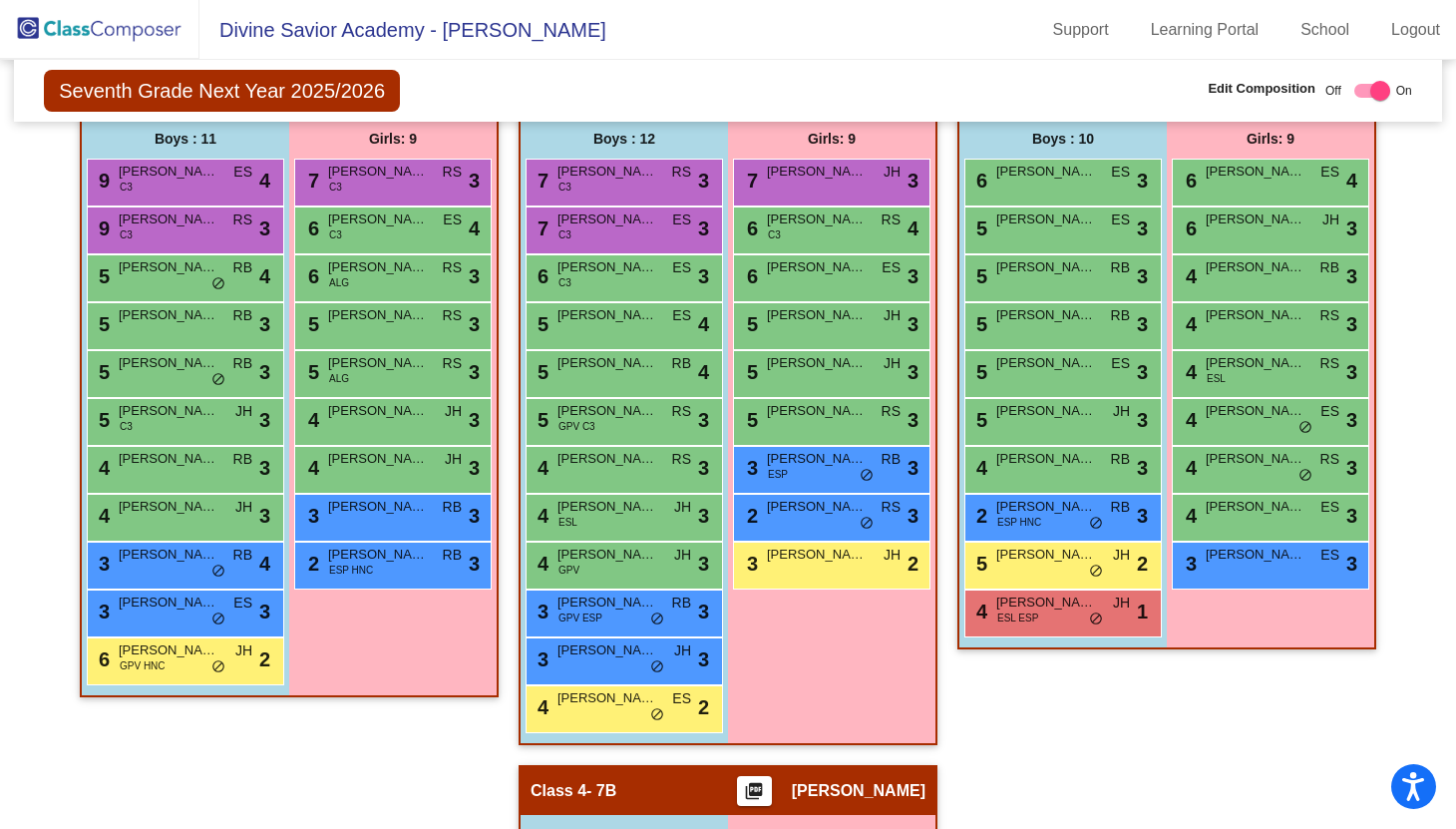 scroll, scrollTop: 483, scrollLeft: 0, axis: vertical 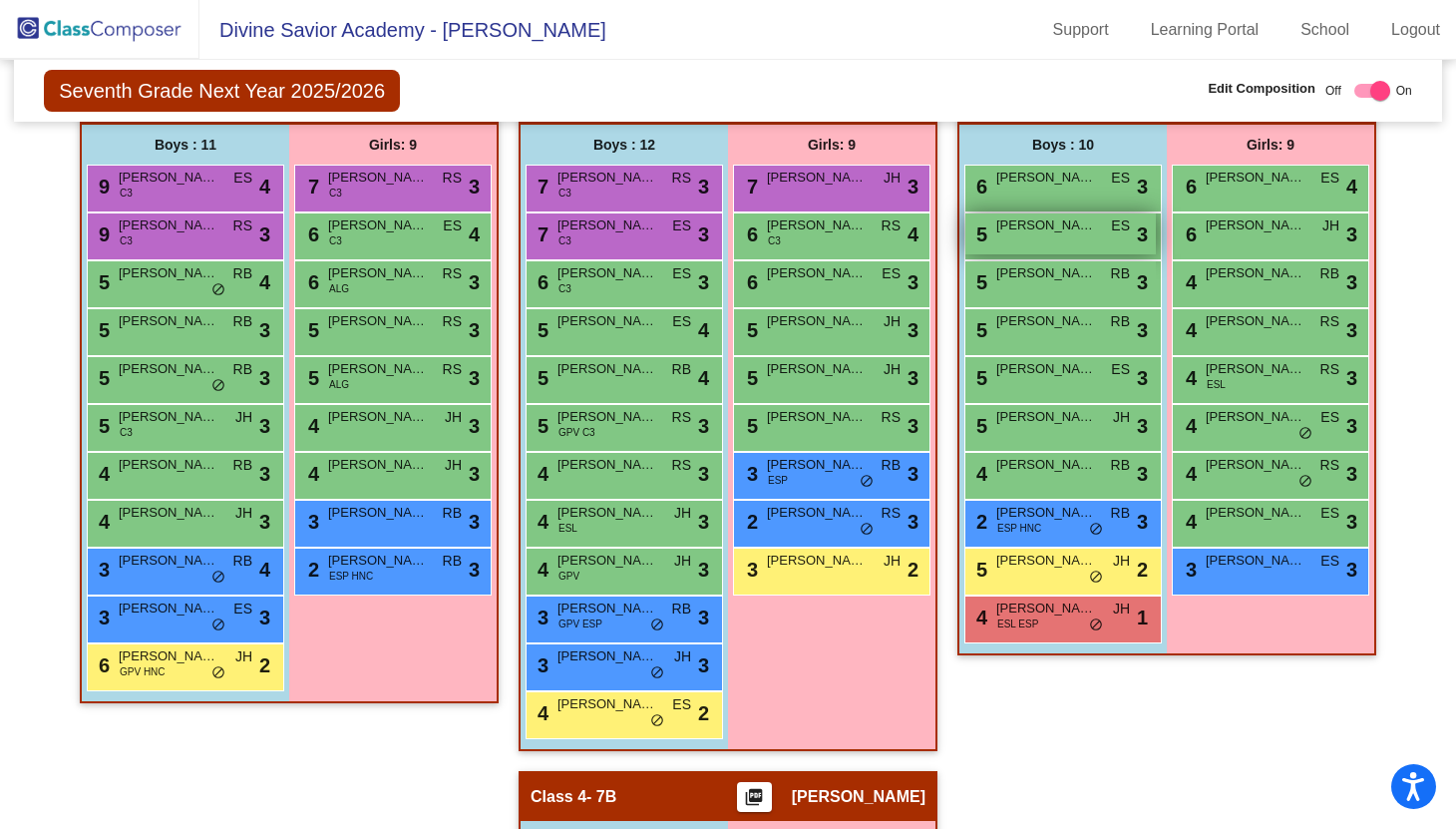 click on "5 Manuel Fernandez ES lock do_not_disturb_alt 3" at bounding box center (1060, 233) 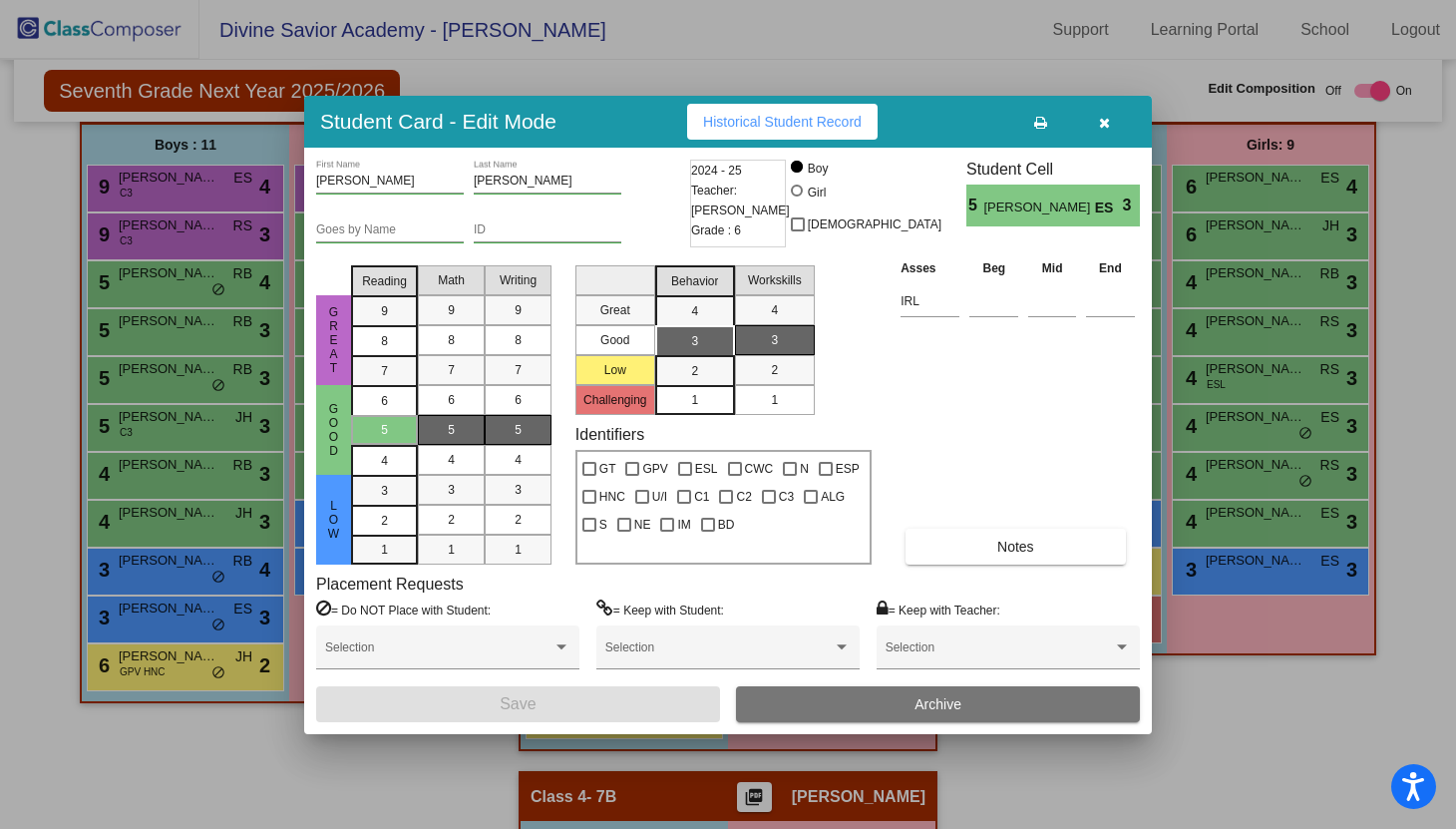 click at bounding box center [1104, 123] 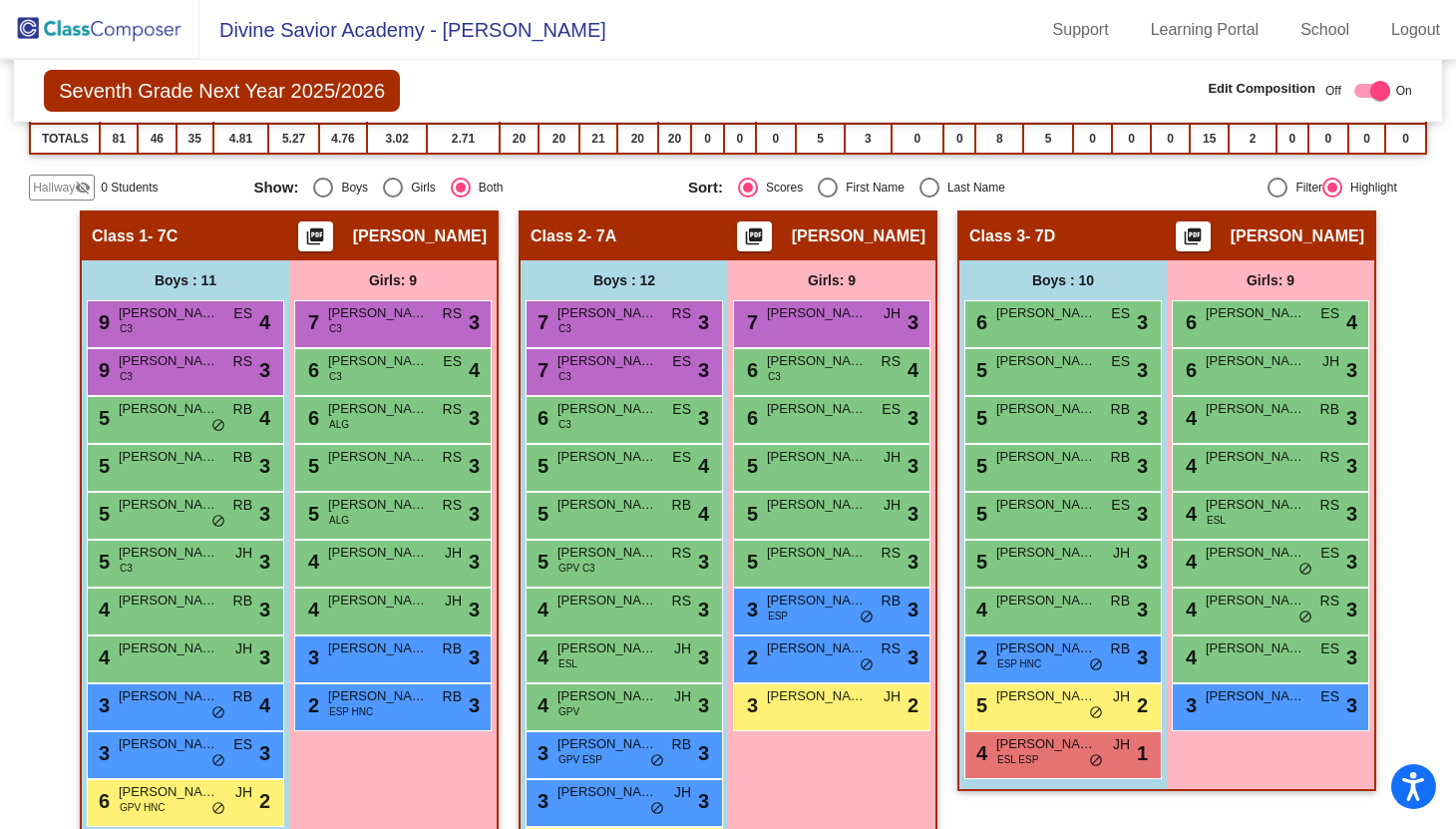 scroll, scrollTop: 344, scrollLeft: 0, axis: vertical 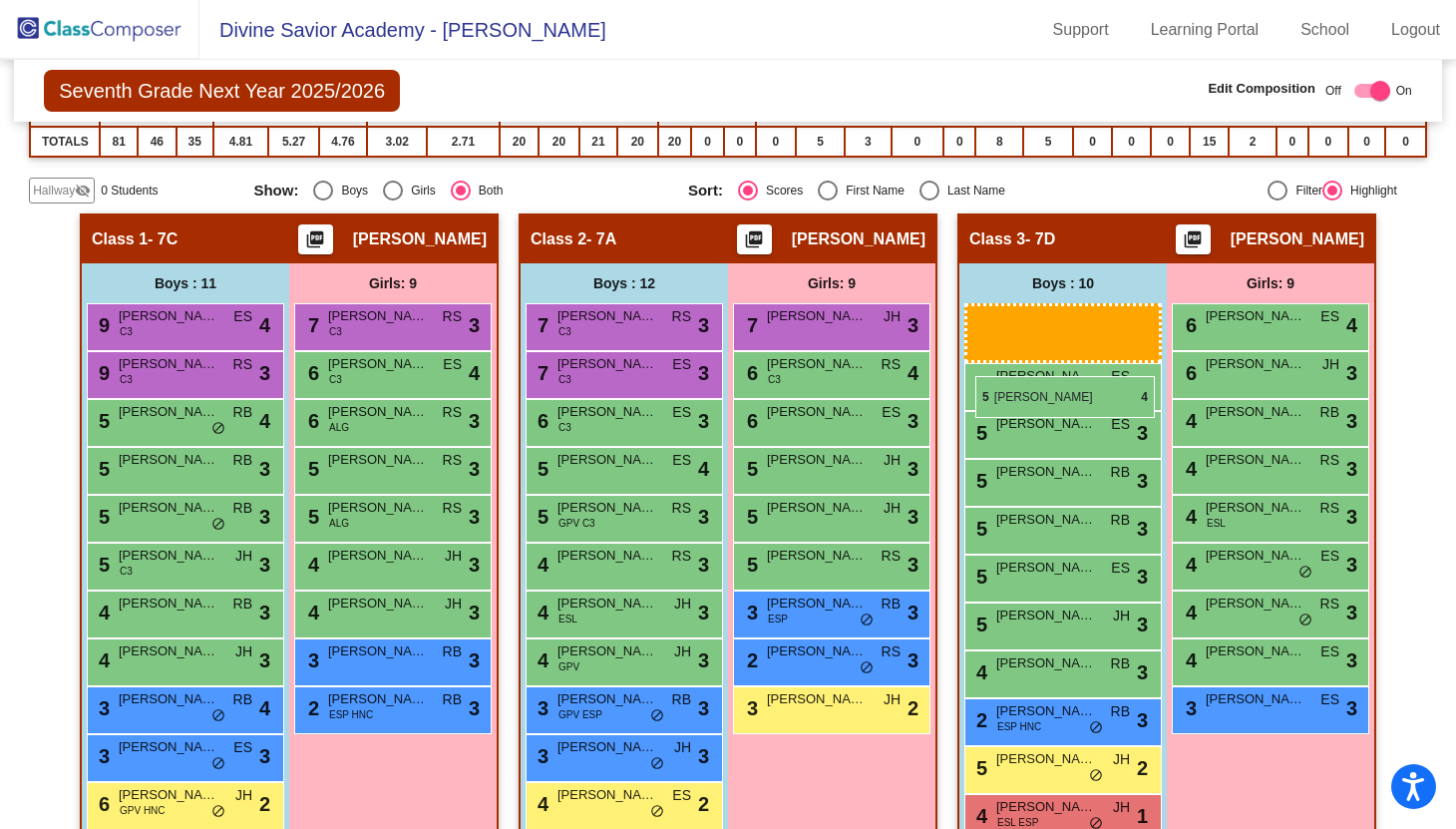 drag, startPoint x: 576, startPoint y: 563, endPoint x: 975, endPoint y: 375, distance: 441.0726 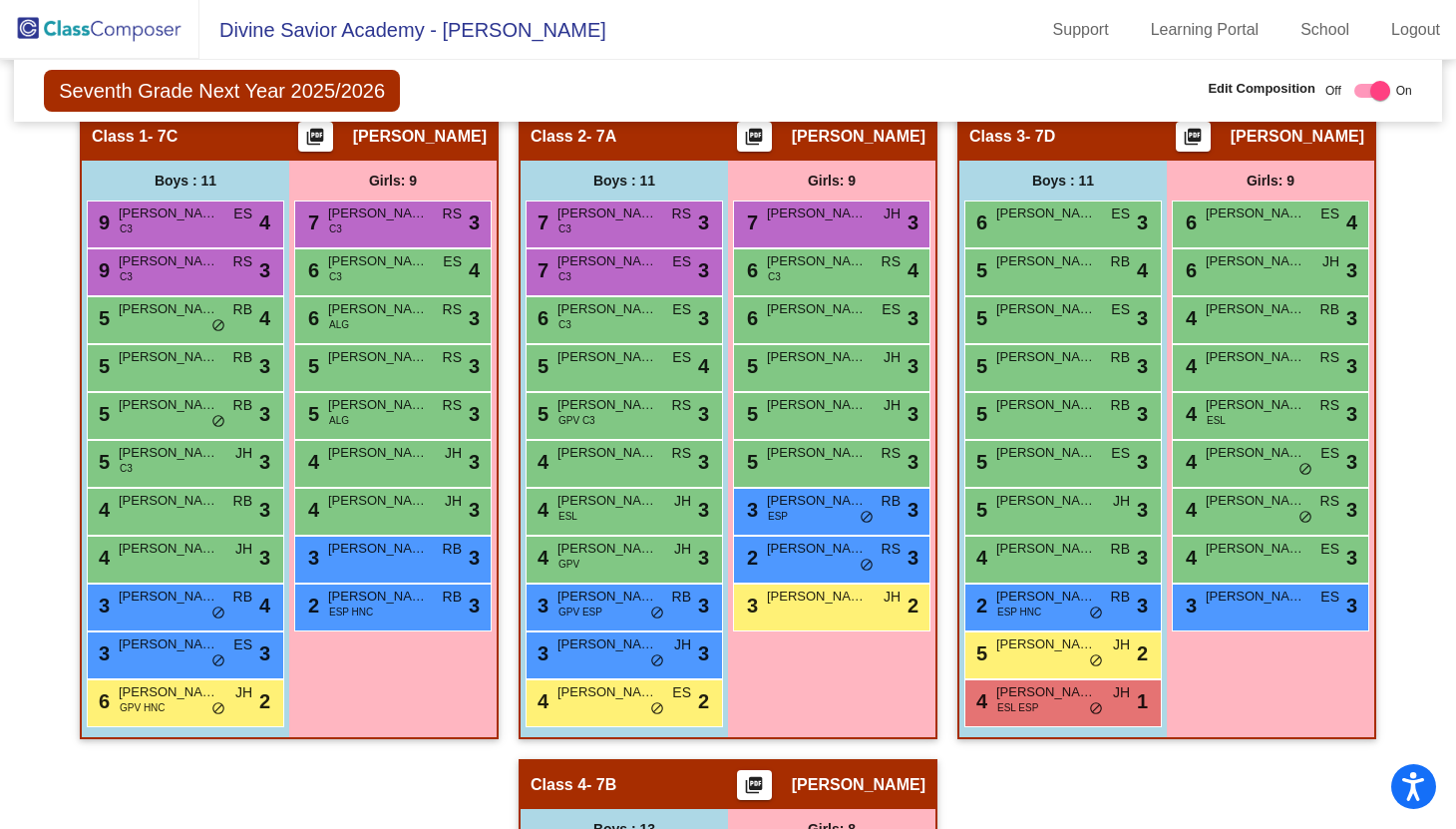 scroll, scrollTop: 466, scrollLeft: 0, axis: vertical 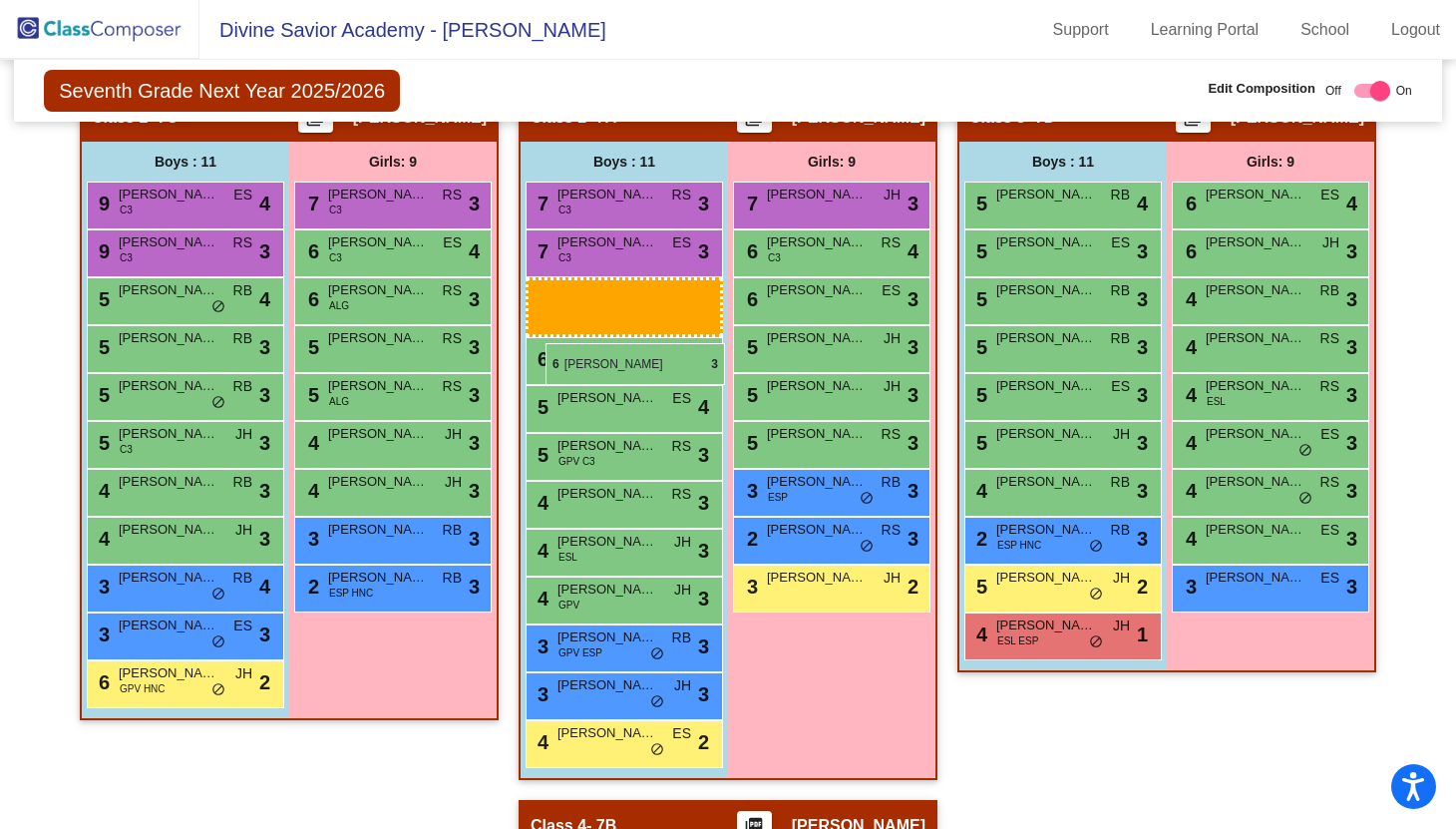 drag, startPoint x: 1059, startPoint y: 253, endPoint x: 545, endPoint y: 341, distance: 521.4787 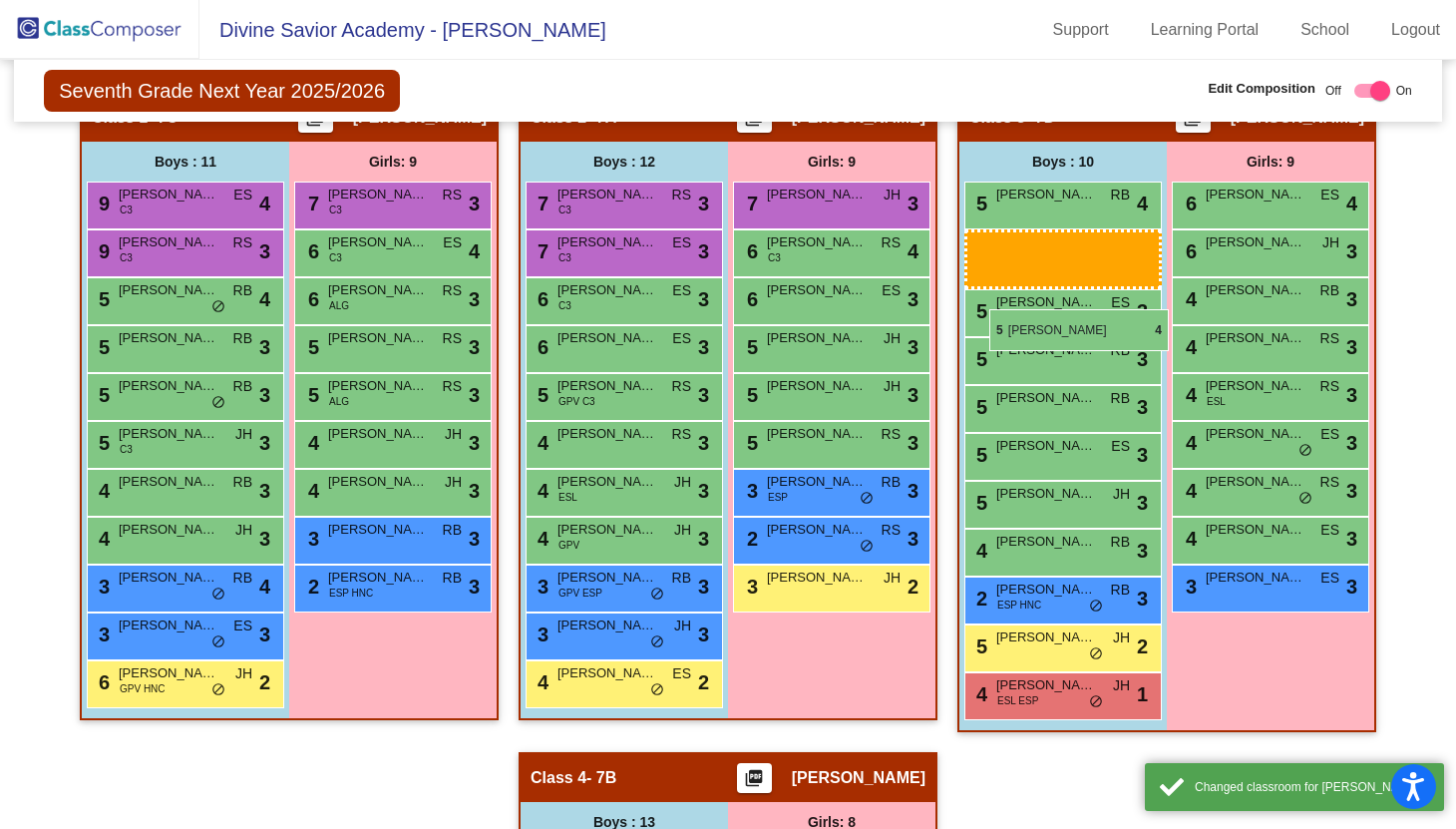 drag, startPoint x: 594, startPoint y: 444, endPoint x: 989, endPoint y: 309, distance: 417.43263 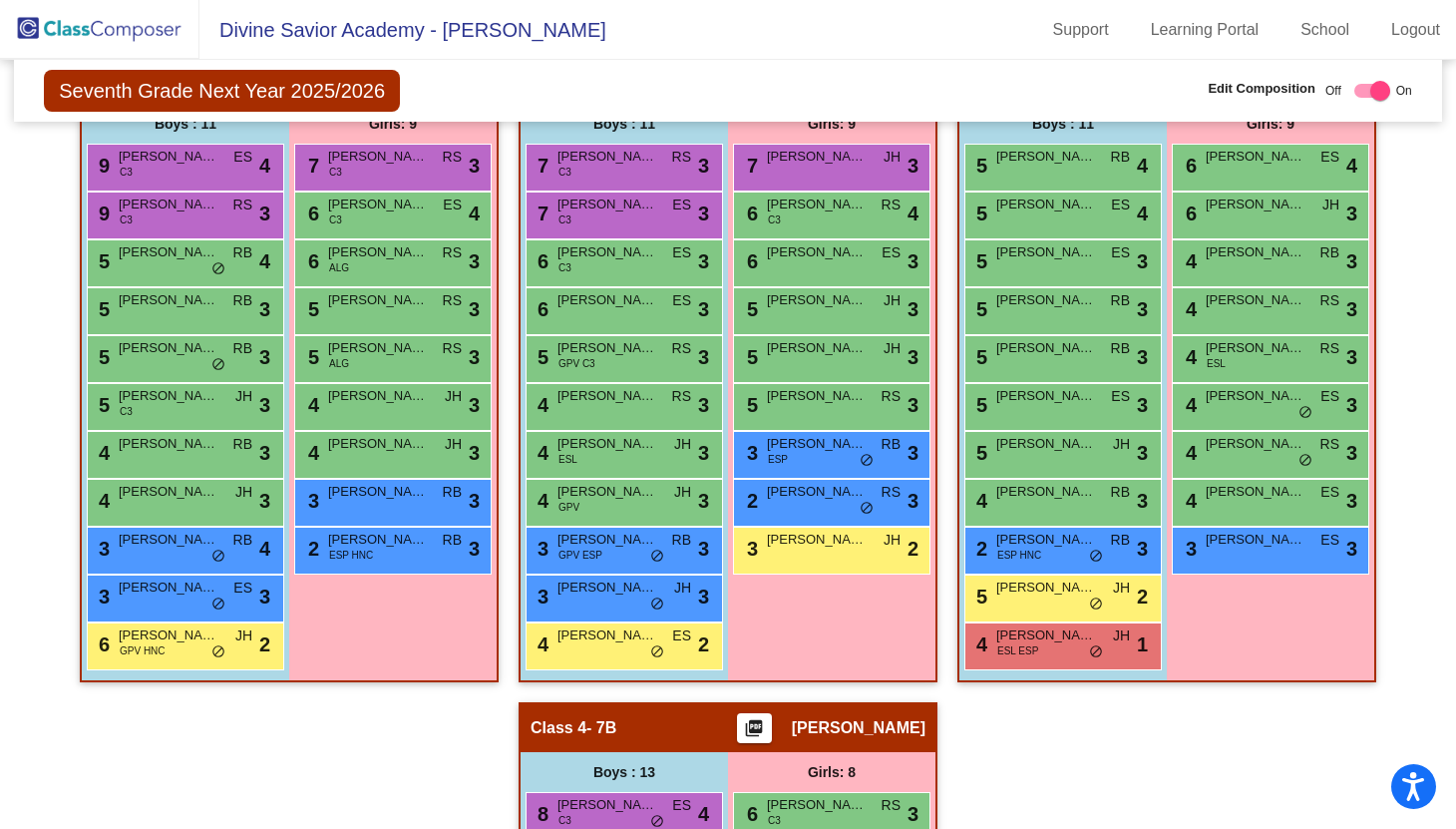 scroll, scrollTop: 505, scrollLeft: 0, axis: vertical 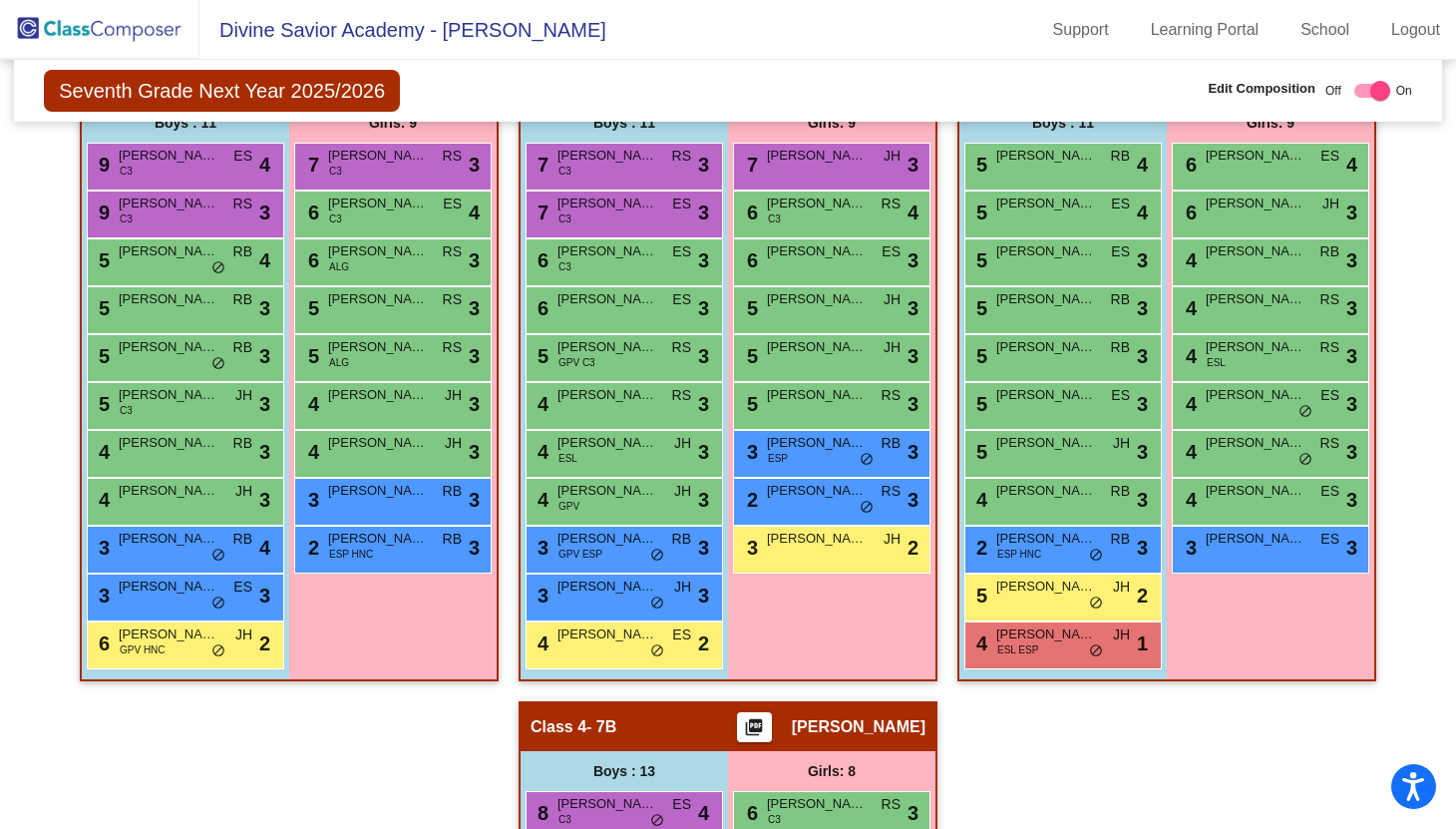 click on "Hallway   - Hallway Class  picture_as_pdf  Add Student  First Name Last Name Student Id  (Recommended)   Boy   Girl   Non Binary Add Close  Boys : 0    No Students   Girls: 0   No Students   Class 1   - 7C  picture_as_pdf Alana Enger  Add Student  First Name Last Name Student Id  (Recommended)   Boy   Girl   Non Binary Add Close  Boys : 11  9 Austin Cordero C3 ES lock do_not_disturb_alt 4 9 Denzel Guerra C3 RS lock do_not_disturb_alt 3 5 Nathaniel Attalla RB lock do_not_disturb_alt 4 5 Gabriel Parra RB lock do_not_disturb_alt 3 5 Maximo Jin Ortiz RB lock do_not_disturb_alt 3 5 Sebastian Torres C3 JH lock do_not_disturb_alt 3 4 Jeriel Infante RB lock do_not_disturb_alt 3 4 Andres Pineres JH lock do_not_disturb_alt 3 3 David Quiceno RB lock do_not_disturb_alt 4 3 Roberto Toledo ES lock do_not_disturb_alt 3 6 Elijah Samuel Jorge GPV HNC JH lock do_not_disturb_alt 2 Girls: 9 7 Georgette Eljuri C3 RS lock do_not_disturb_alt 3 6 Bella Miranda C3 ES lock do_not_disturb_alt 4 6 Elizabeth Kryvenko ALG RS lock 3" 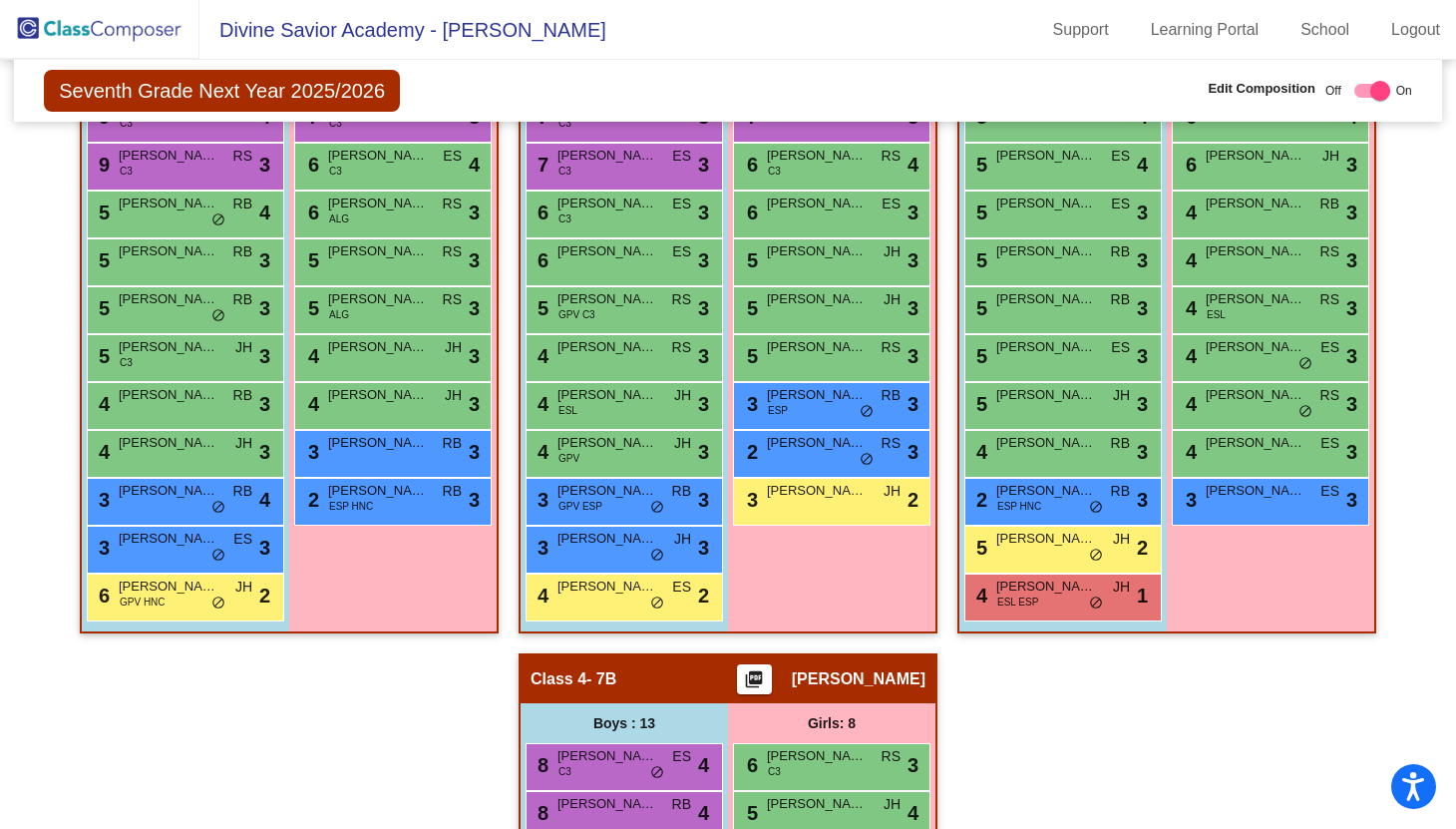 scroll, scrollTop: 549, scrollLeft: 0, axis: vertical 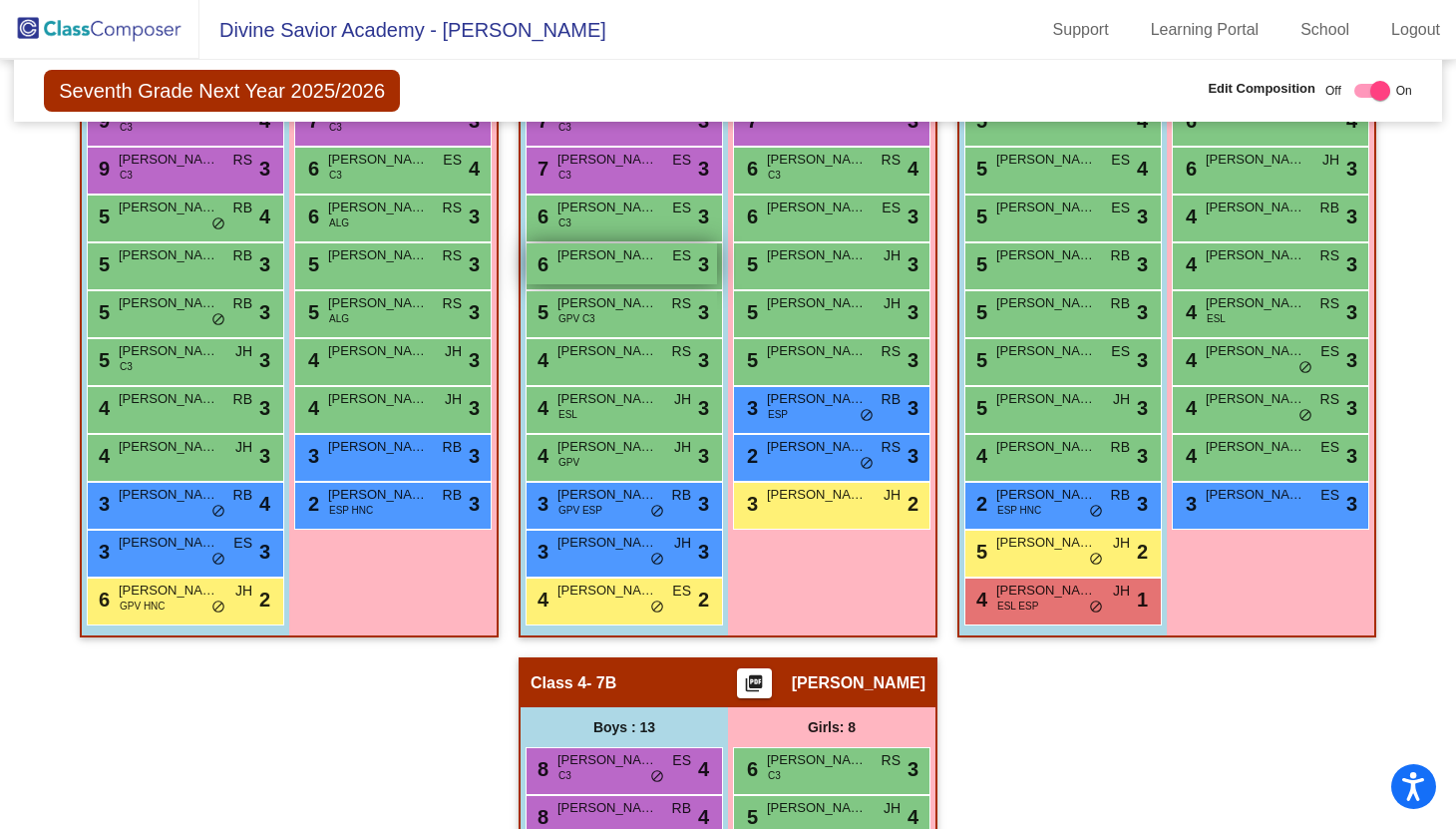 click on "[PERSON_NAME]" at bounding box center (607, 255) 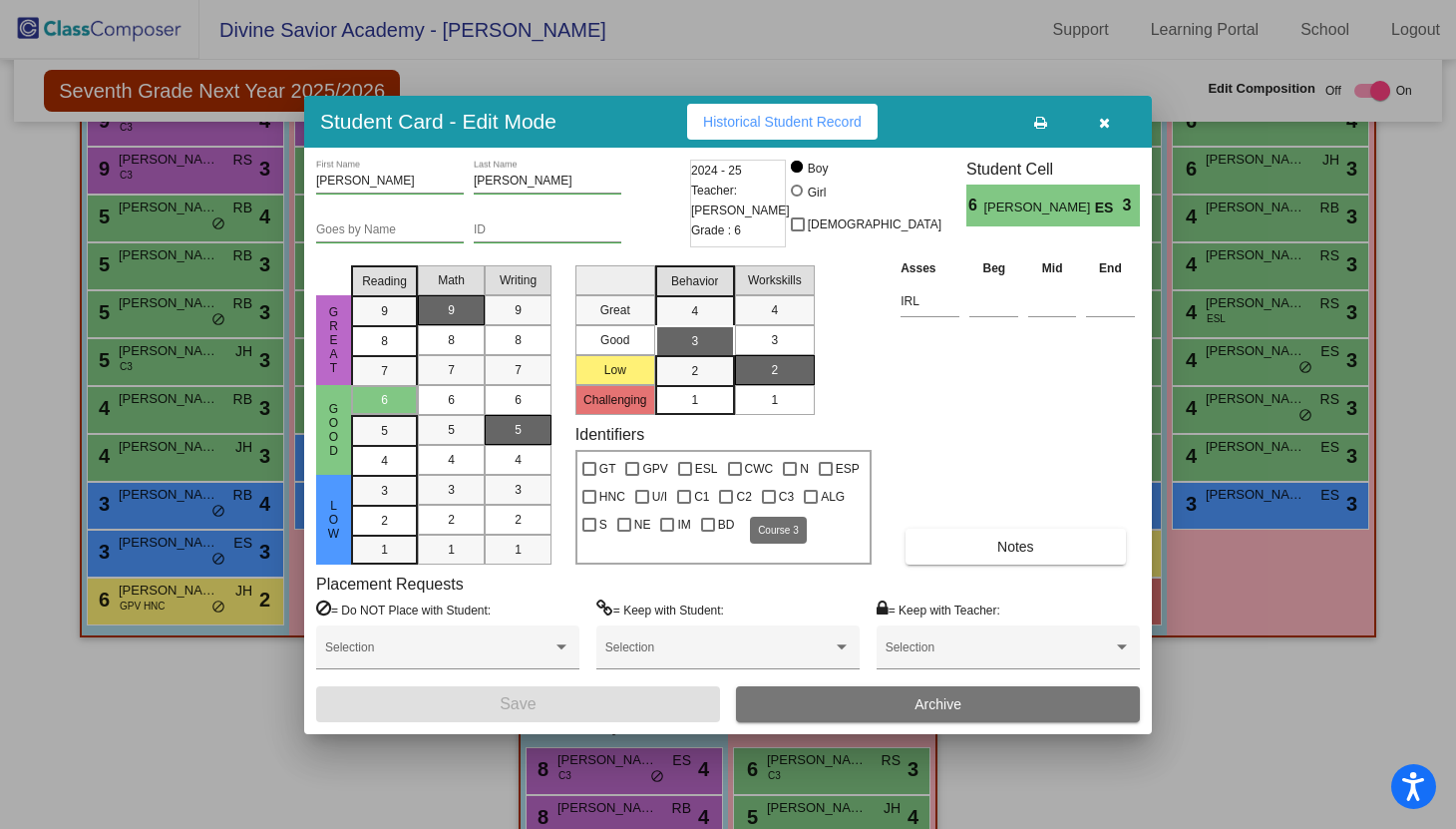 click at bounding box center [769, 497] 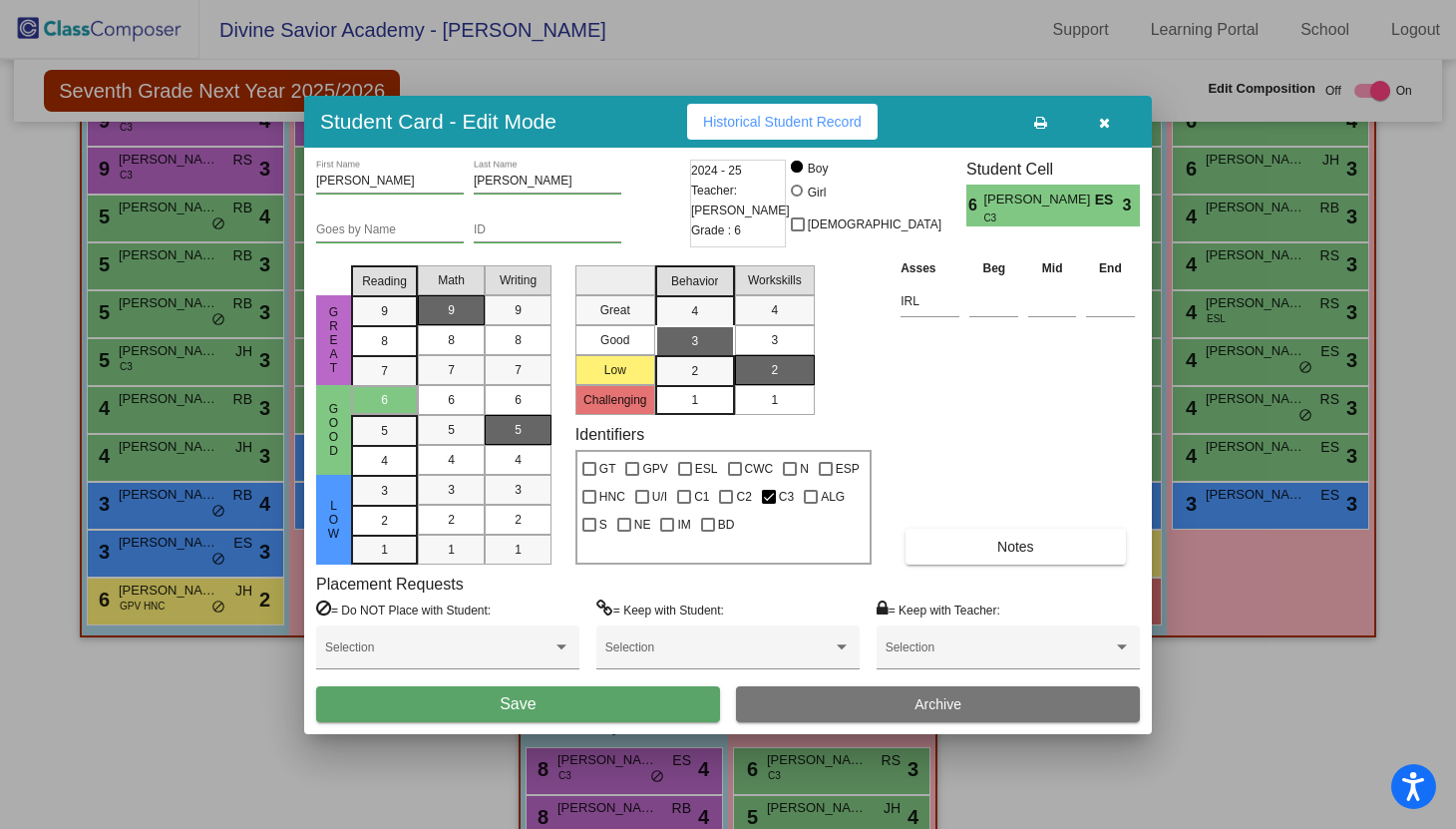 click on "Save" at bounding box center (518, 704) 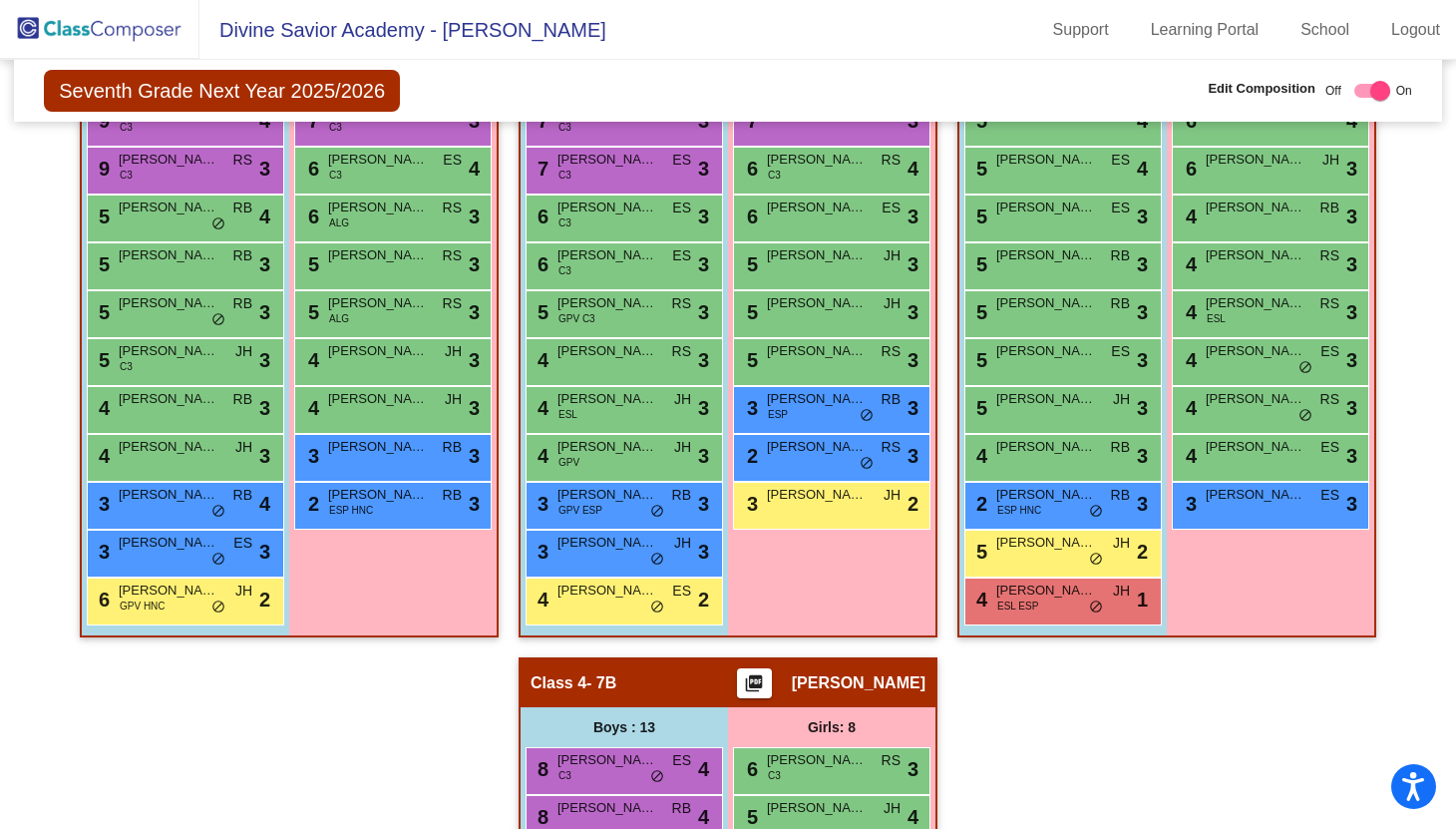 scroll, scrollTop: 1171, scrollLeft: 0, axis: vertical 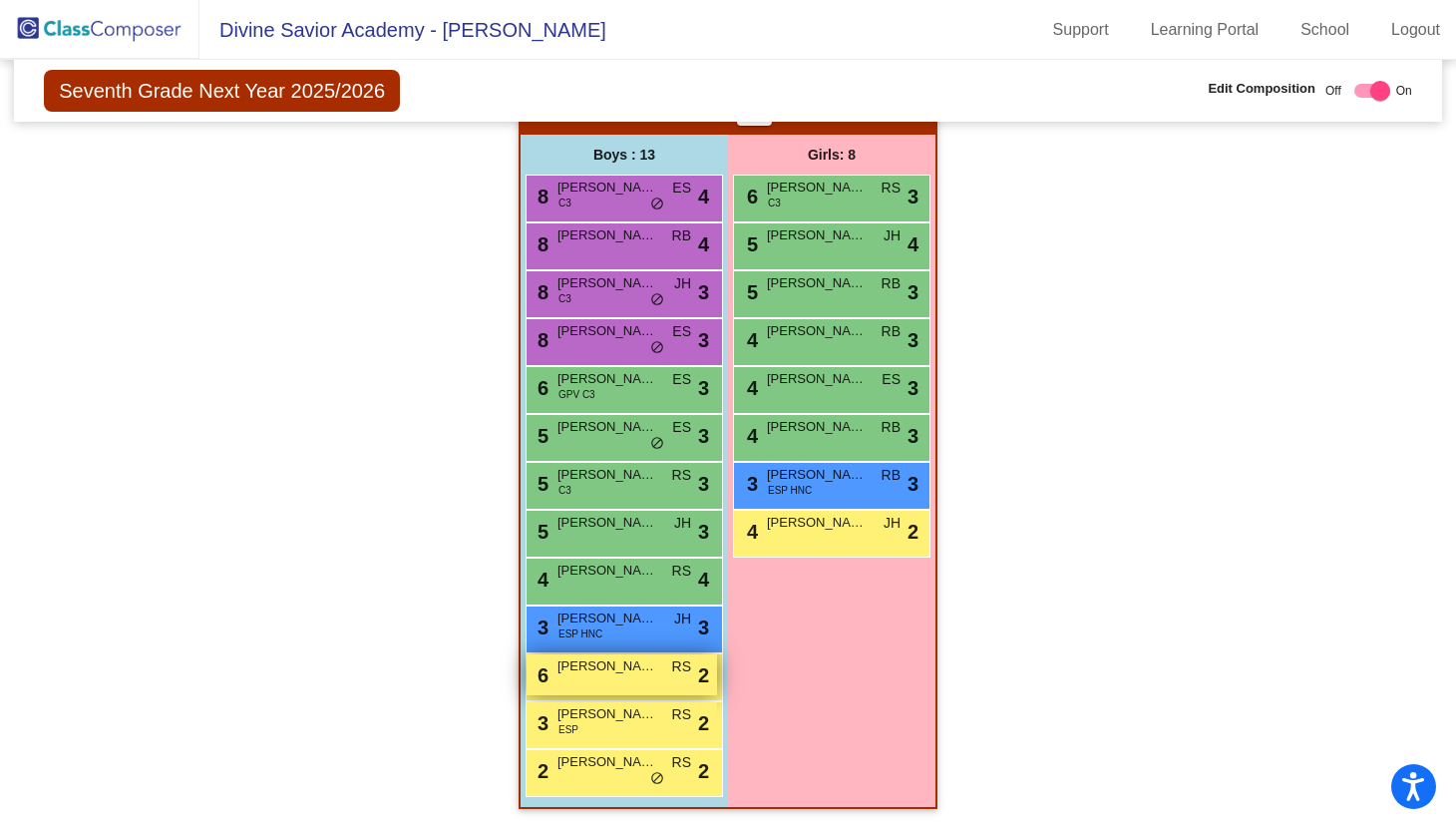 click on "6 Nicolas Vergara RS lock do_not_disturb_alt 2" at bounding box center (621, 674) 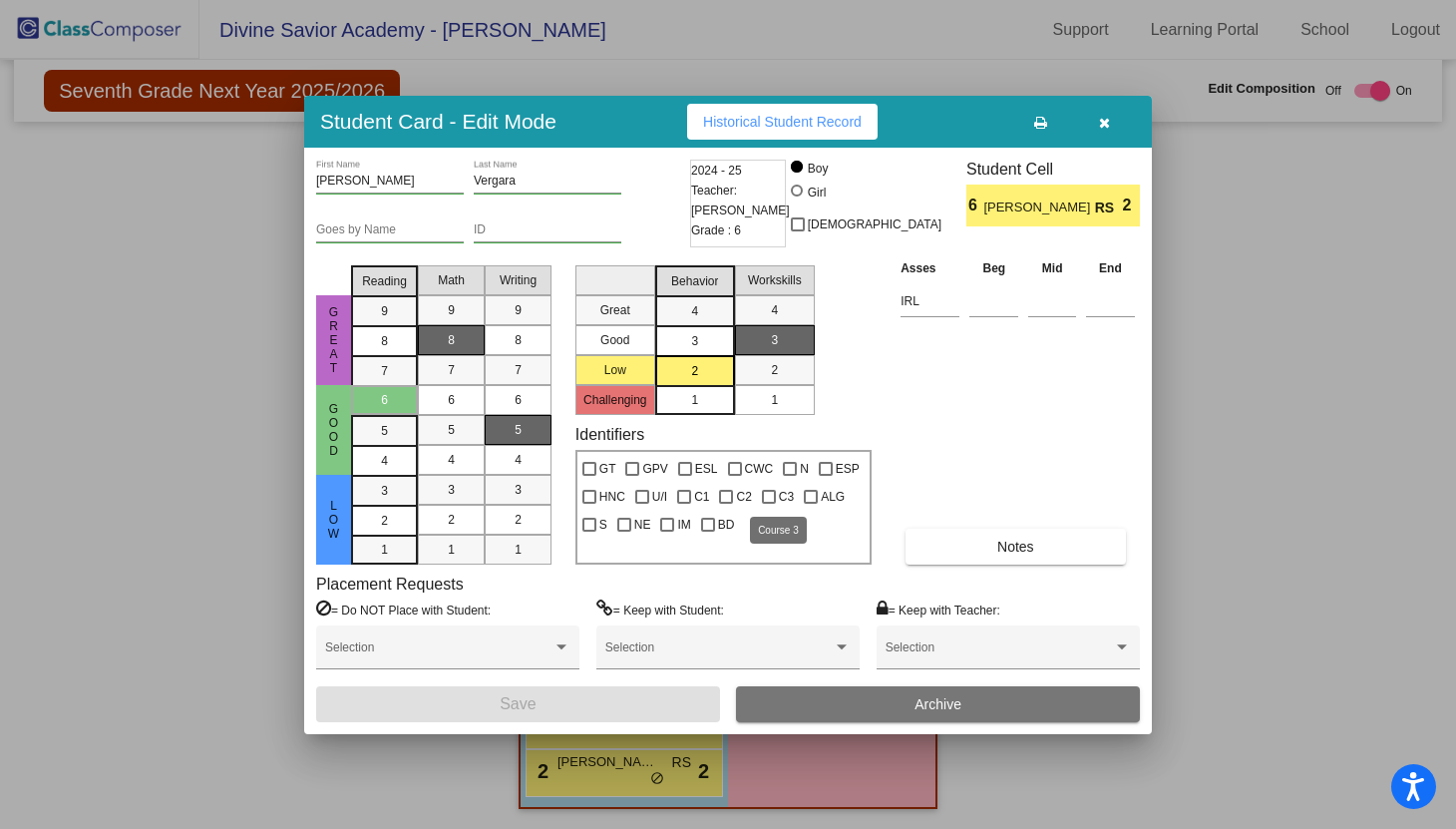 click at bounding box center (769, 497) 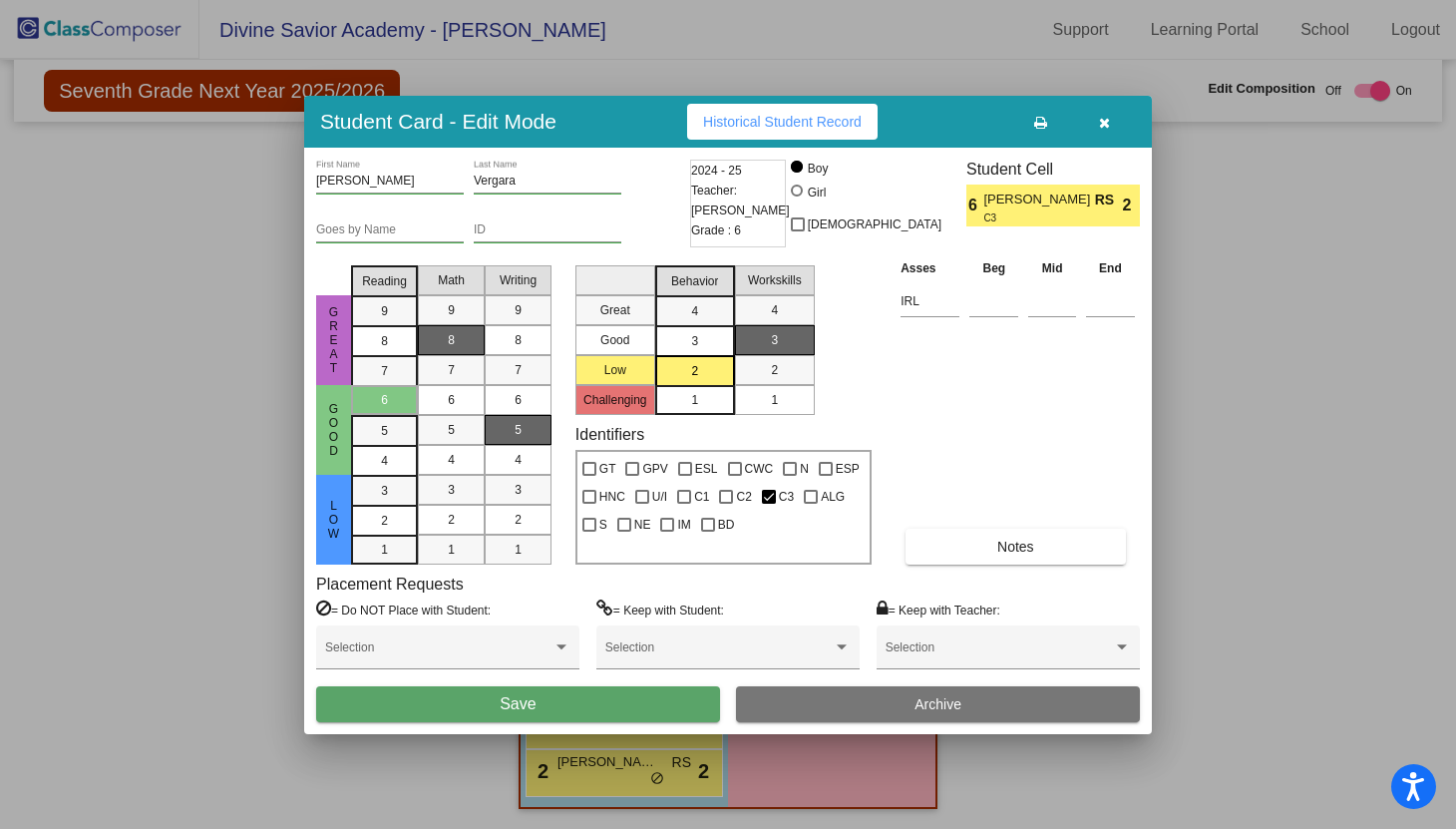 click on "Save" at bounding box center [518, 704] 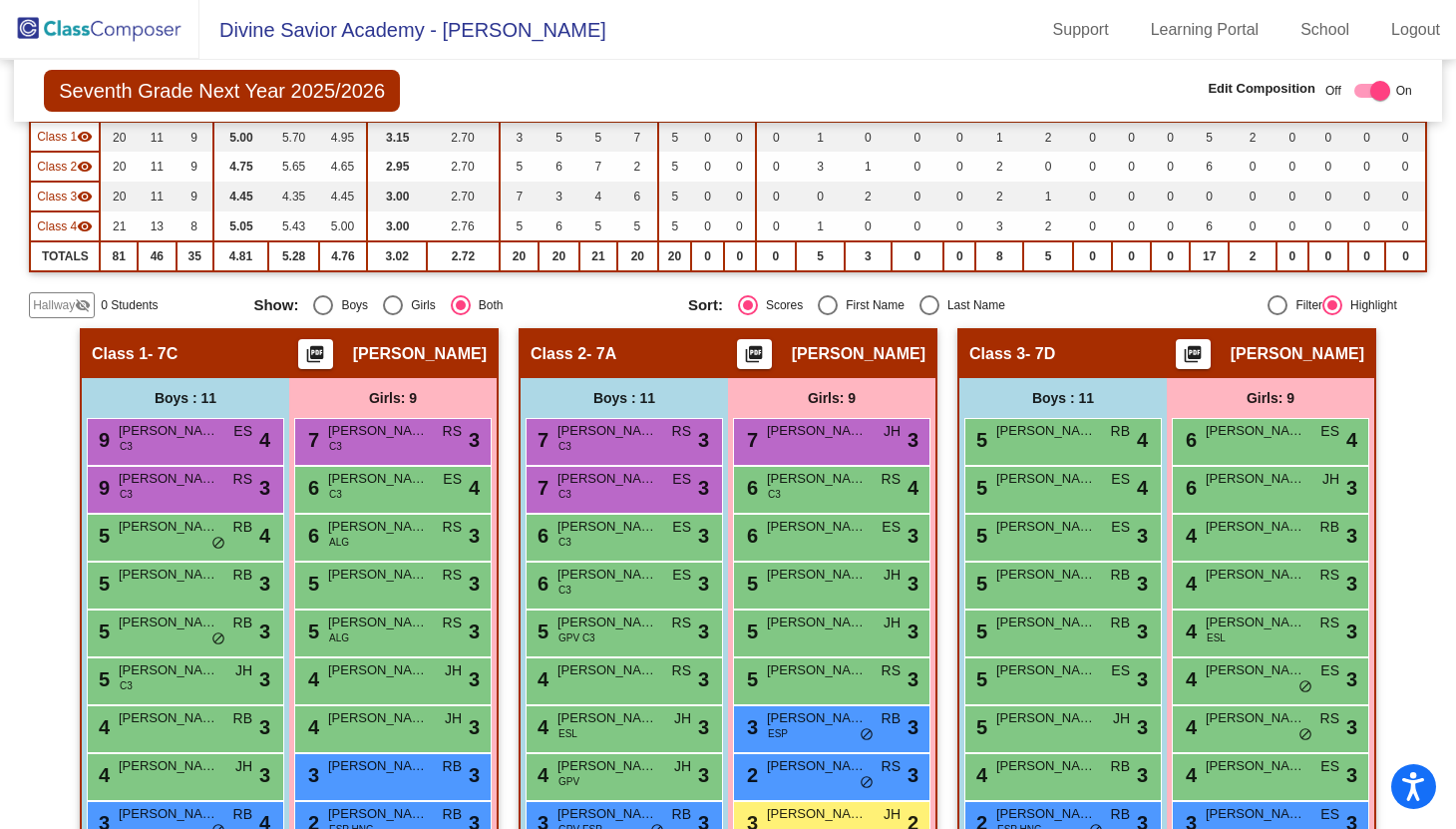 scroll, scrollTop: 213, scrollLeft: 0, axis: vertical 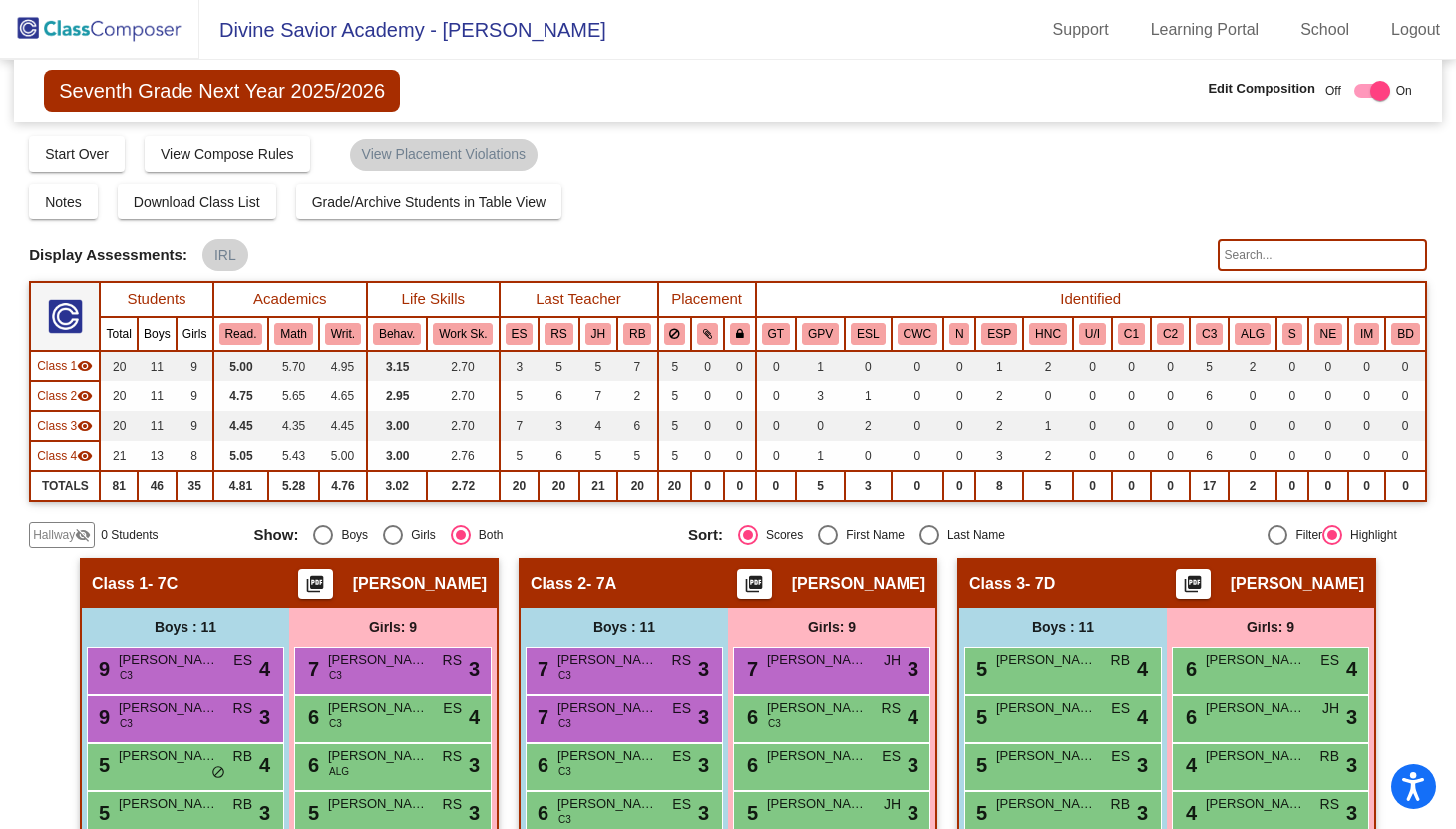 click 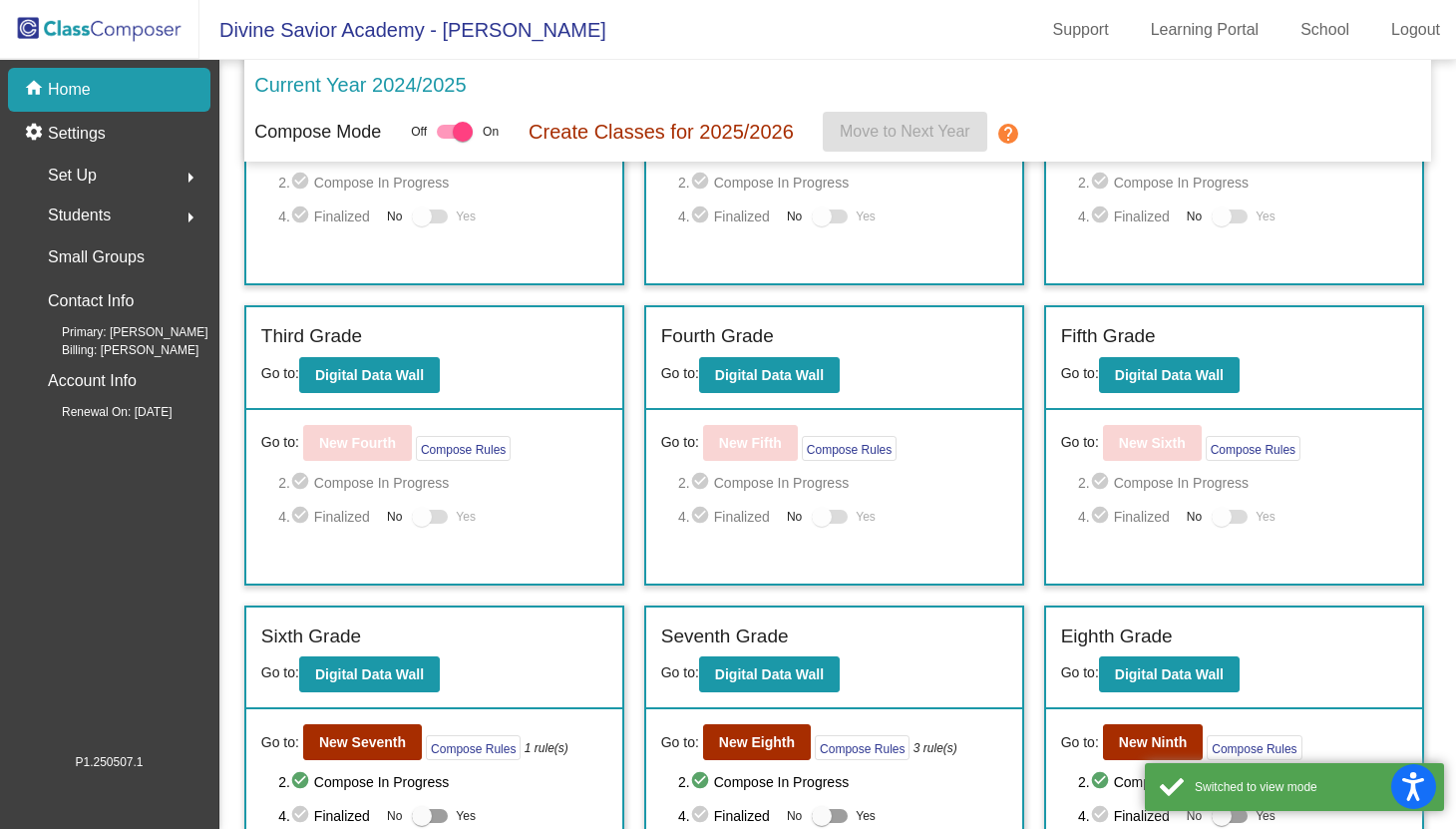 scroll, scrollTop: 601, scrollLeft: 0, axis: vertical 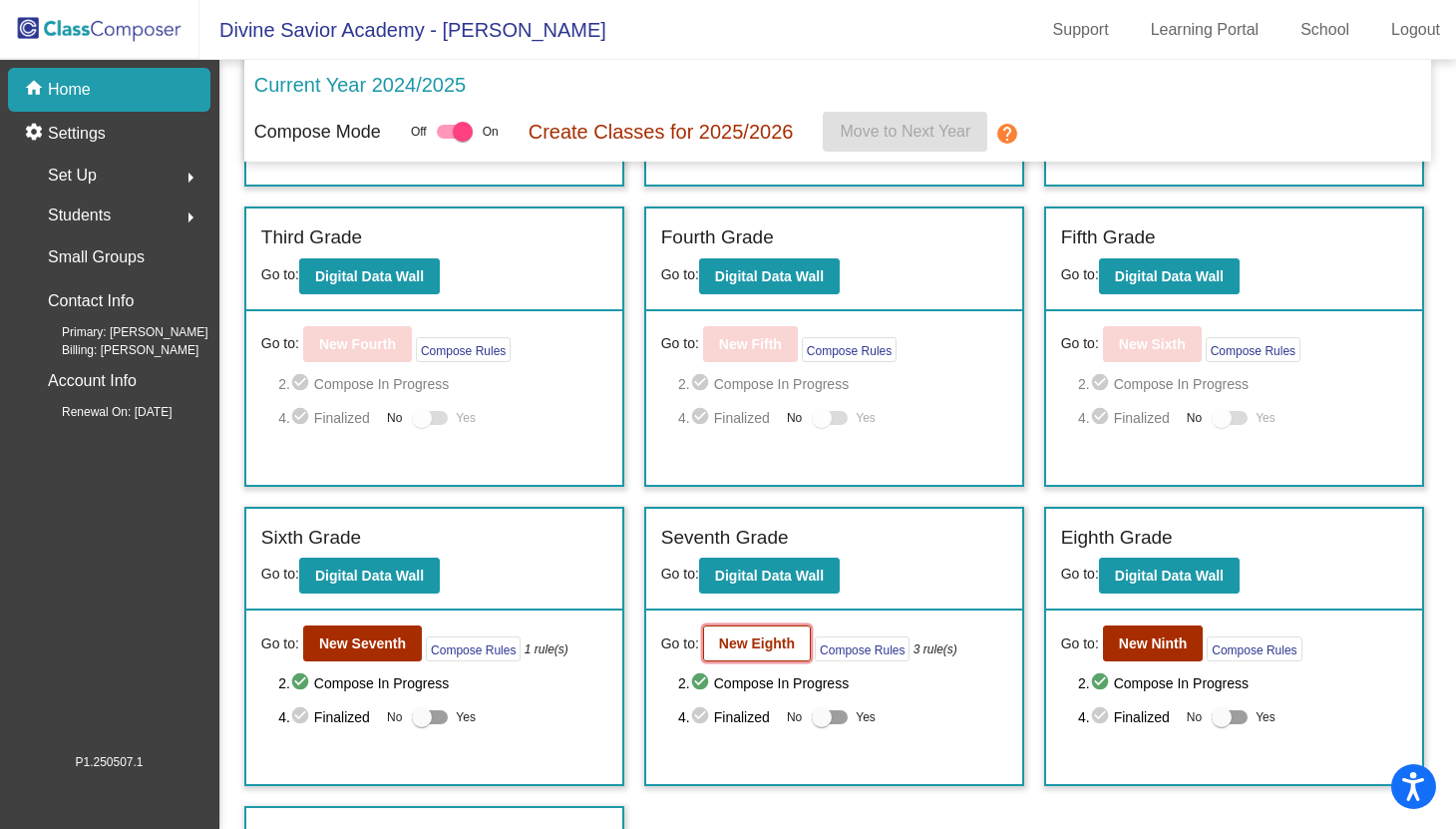 click on "New Eighth" 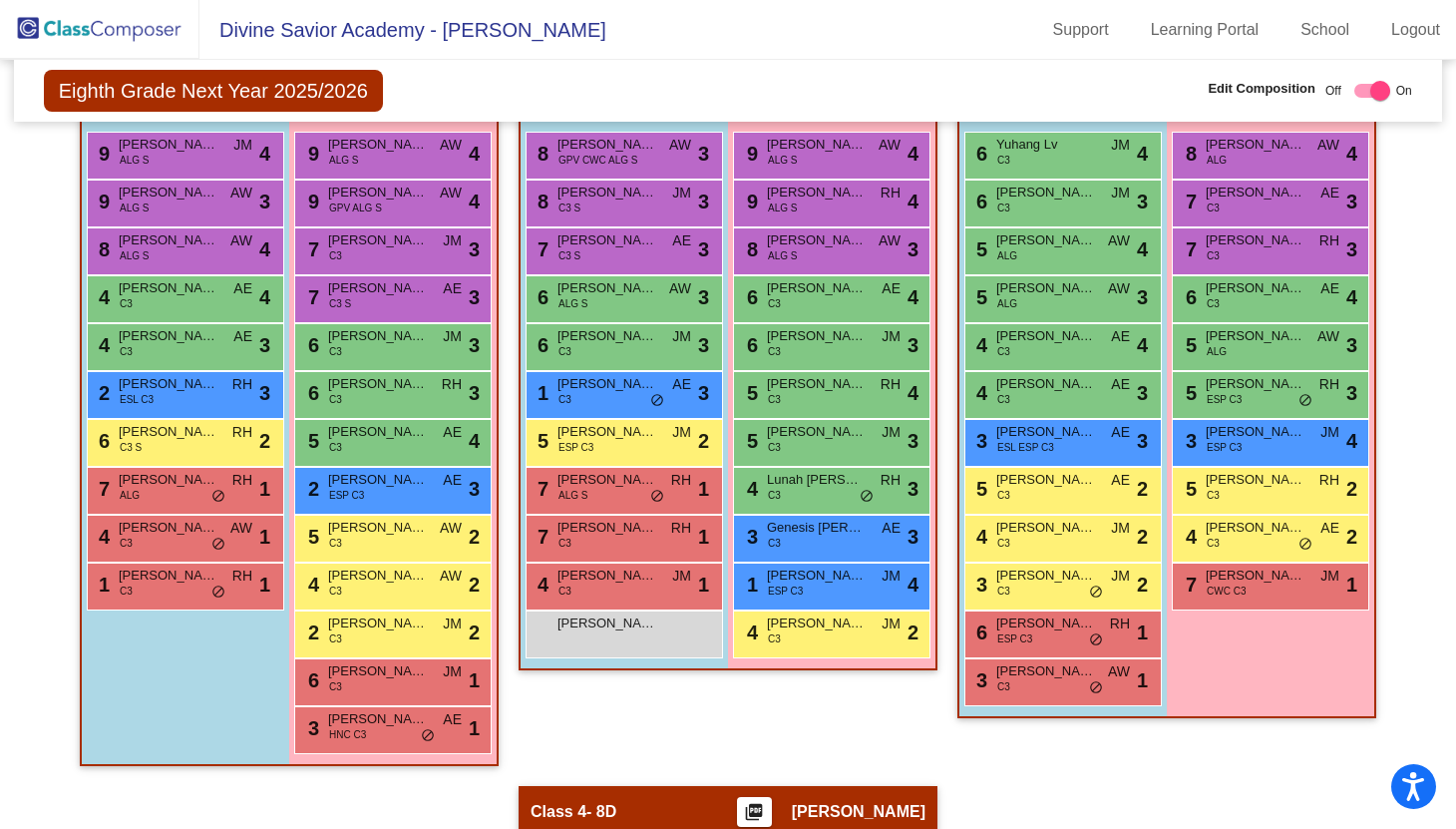 scroll, scrollTop: 573, scrollLeft: 0, axis: vertical 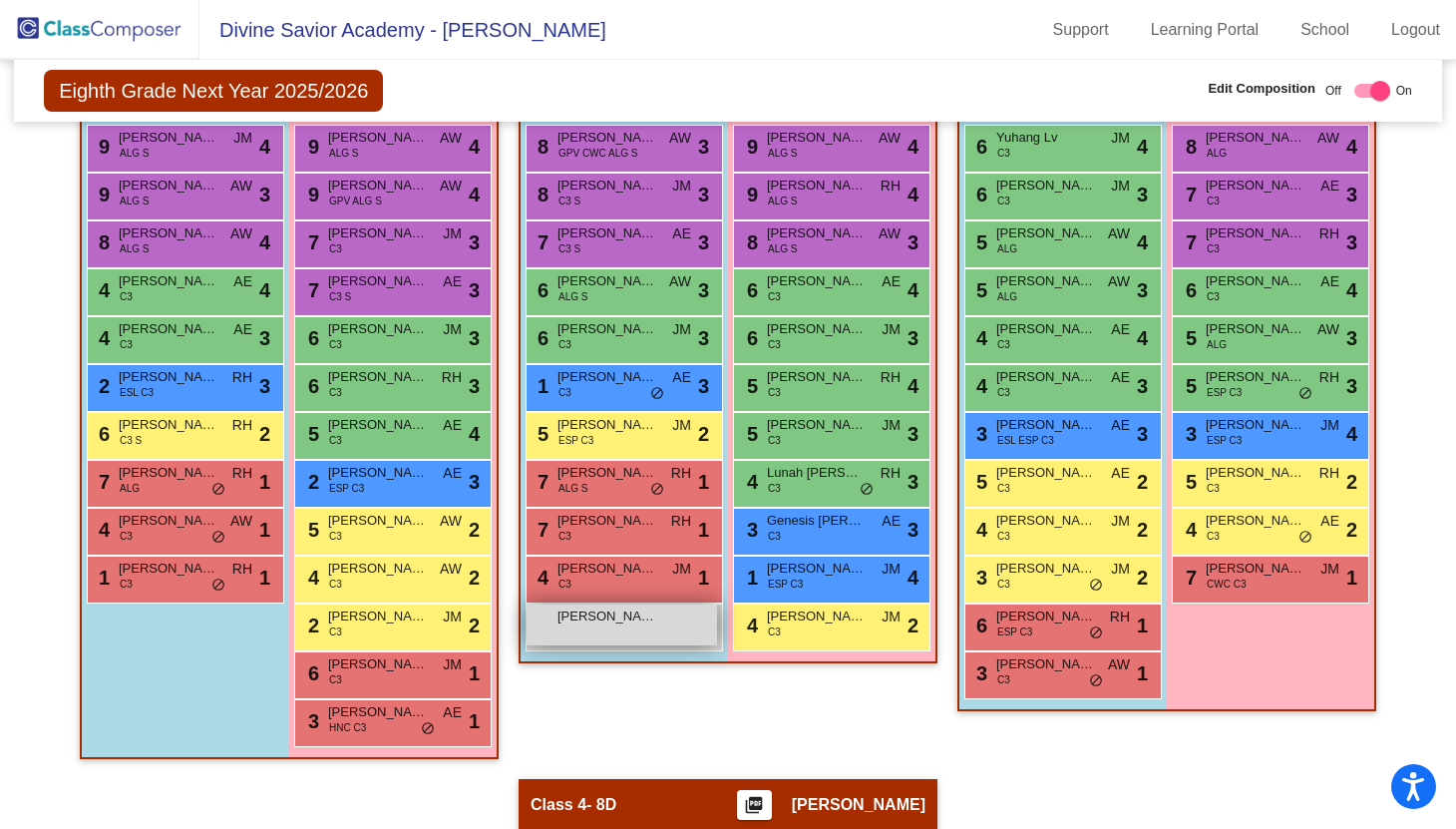 click on "Joshua Santana lock do_not_disturb_alt" at bounding box center (621, 624) 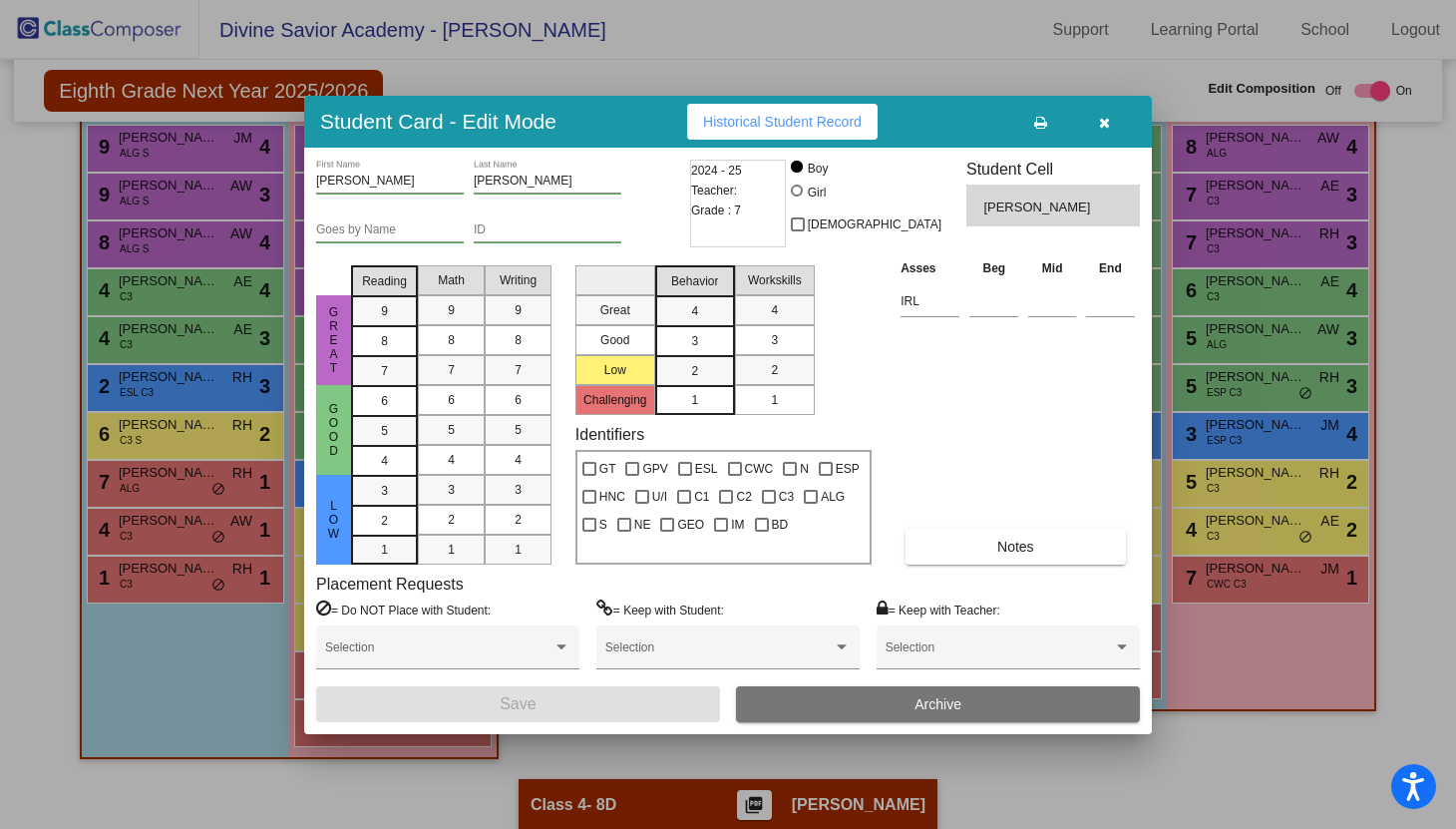 click at bounding box center (1104, 122) 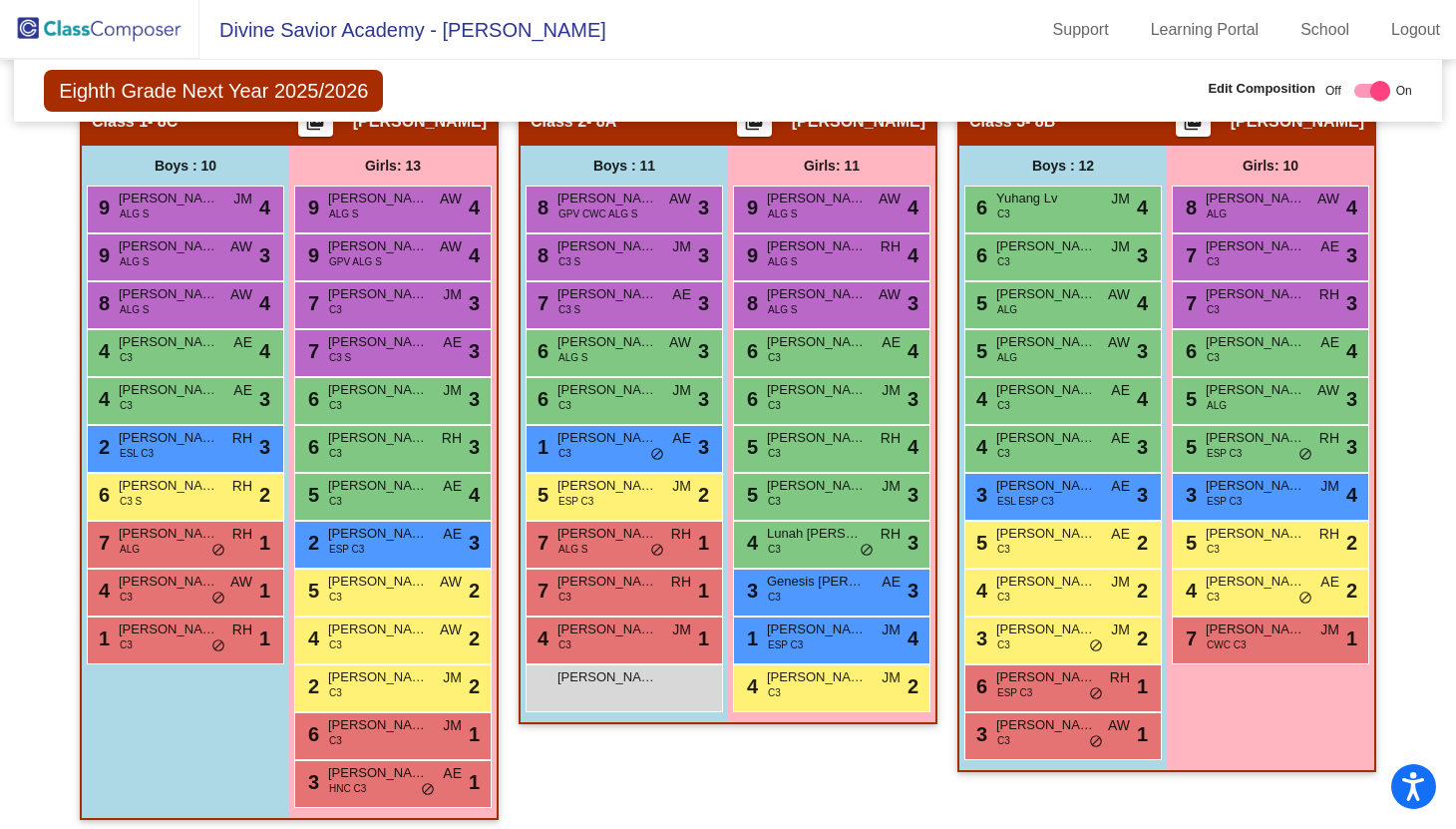 scroll, scrollTop: 530, scrollLeft: 0, axis: vertical 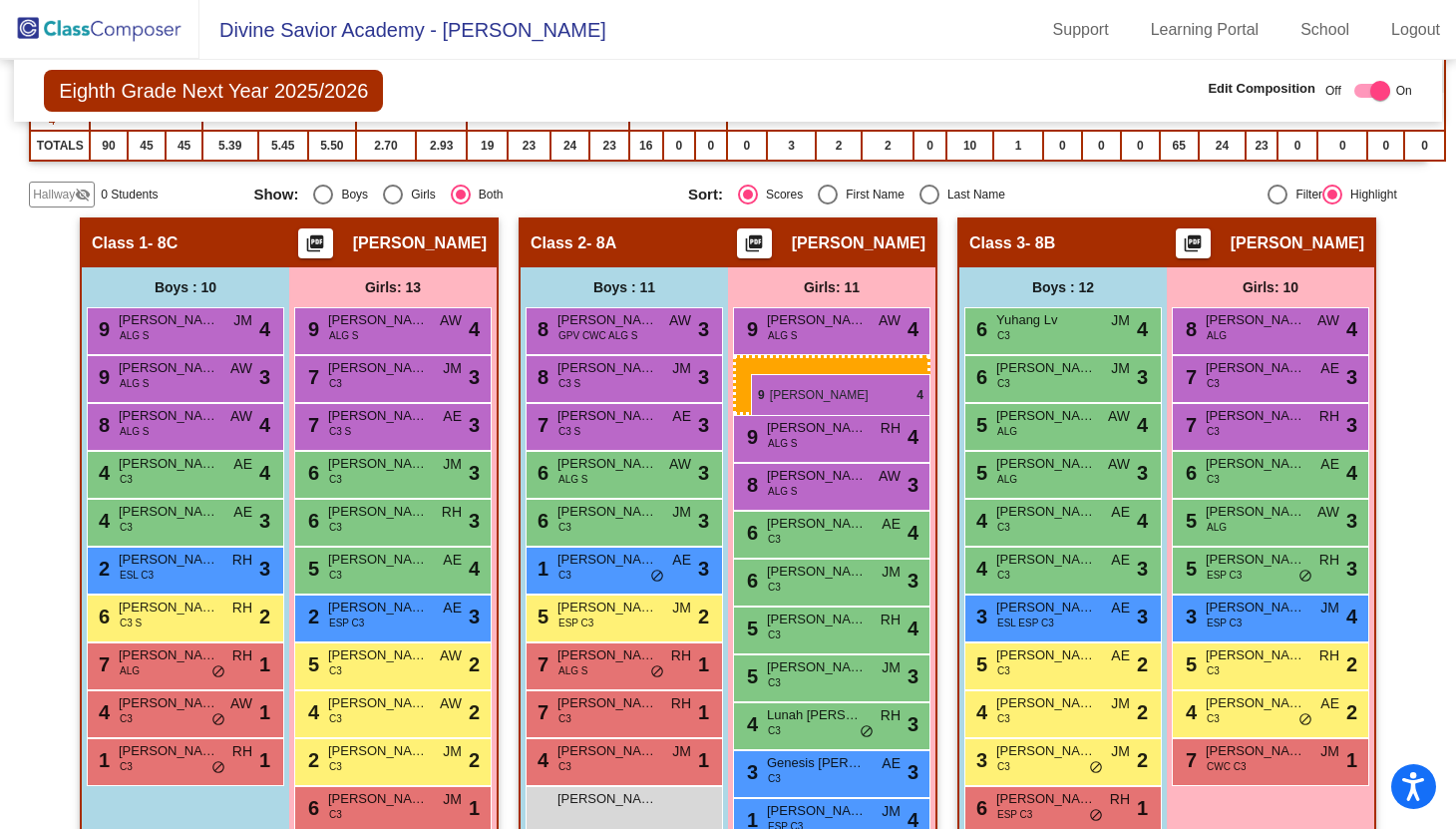 drag, startPoint x: 350, startPoint y: 377, endPoint x: 751, endPoint y: 374, distance: 401.0112 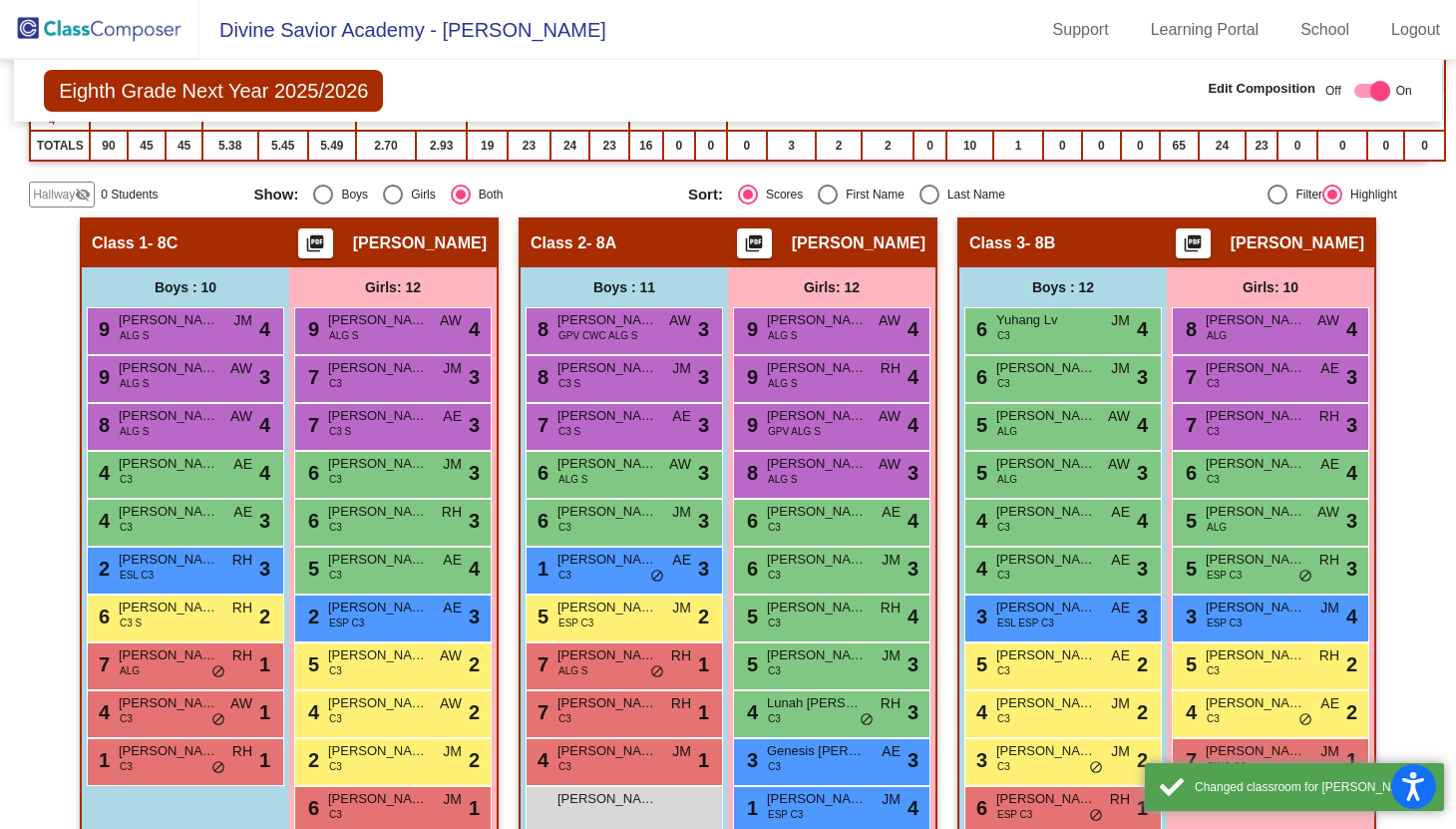 click on "Hallway   - Hallway Class  picture_as_pdf  Add Student  First Name Last Name Student Id  (Recommended)   Boy   Girl   Non Binary Add Close  Boys : 0    No Students   Girls: 0   No Students   Class 1   - 8C  picture_as_pdf Marc Montez  Add Student  First Name Last Name Student Id  (Recommended)   Boy   Girl   Non Binary Add Close  Boys : 10  9 Dominic De Renzo ALG S JM lock do_not_disturb_alt 4 9 Sebastian Quinones ALG S AW lock do_not_disturb_alt 3 8 Gianluca Polo ALG S AW lock do_not_disturb_alt 4 4 Manuel Fuenmayor C3 AE lock do_not_disturb_alt 4 4 Marco Scutaro C3 AE lock do_not_disturb_alt 3 2 Oliver Petter ESL C3 RH lock do_not_disturb_alt 3 6 Bruno Sarli C3 S RH lock do_not_disturb_alt 2 7 Paolo Clermont ALG RH lock do_not_disturb_alt 1 4 Luis Sanchez C3 AW lock do_not_disturb_alt 1 1 Alessandro Salguero C3 RH lock do_not_disturb_alt 1 Girls: 12 9 Camila Gonzalez ALG S AW lock do_not_disturb_alt 4 7 Daphne Heredia C3 JM lock do_not_disturb_alt 3 7 Olivia Salcedo C3 S AE lock do_not_disturb_alt 3 6" 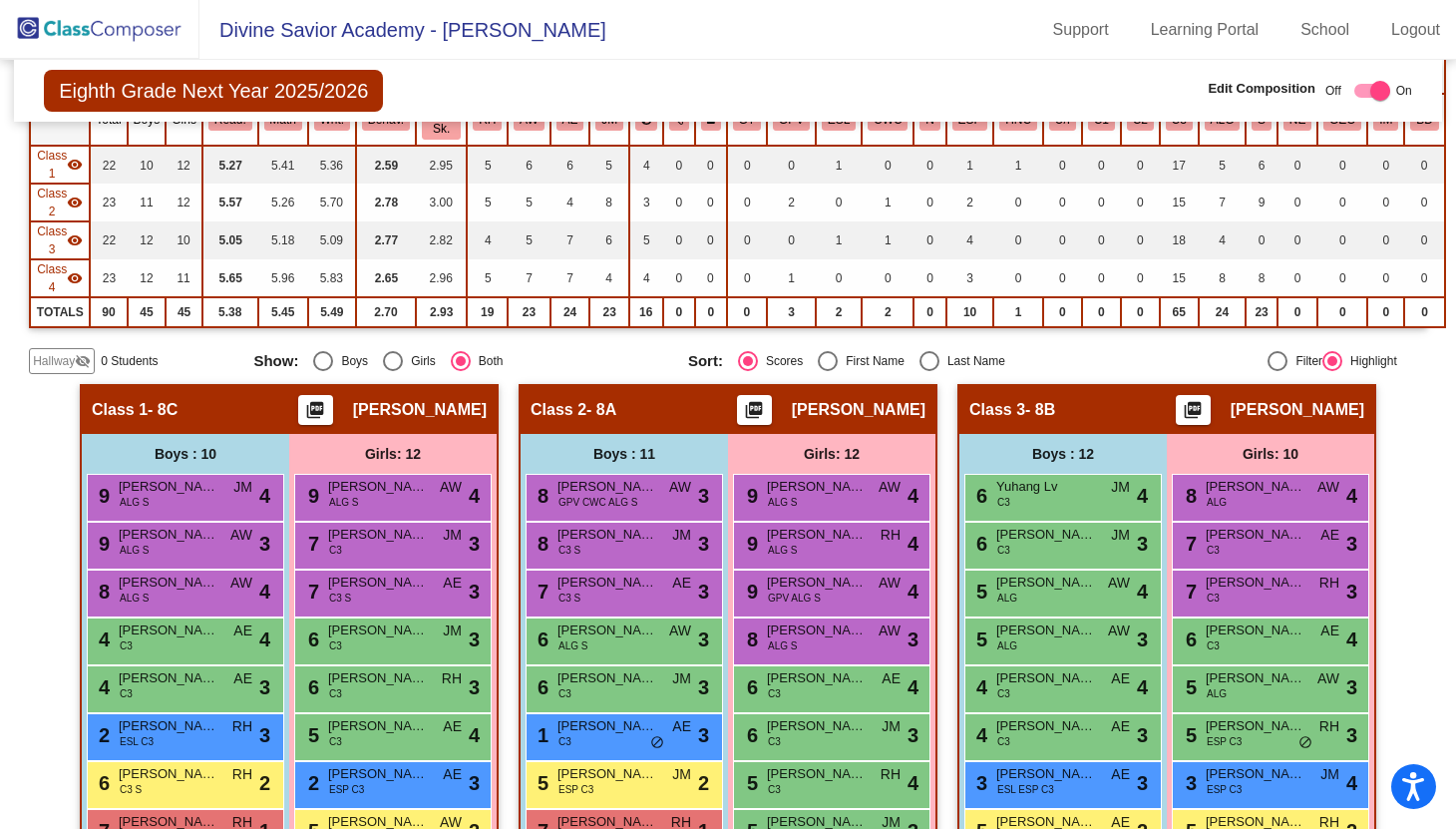 scroll, scrollTop: 219, scrollLeft: 0, axis: vertical 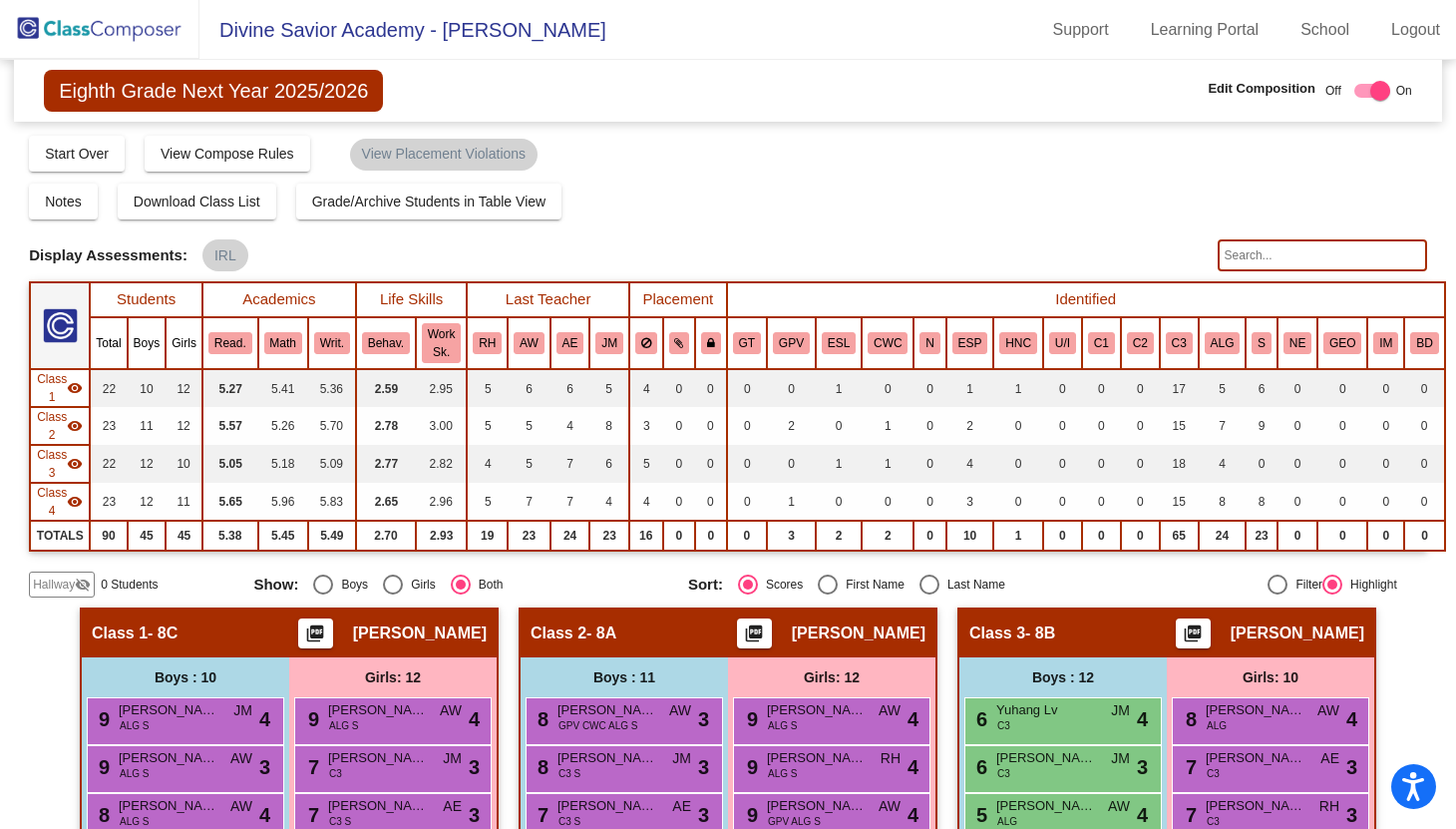 click 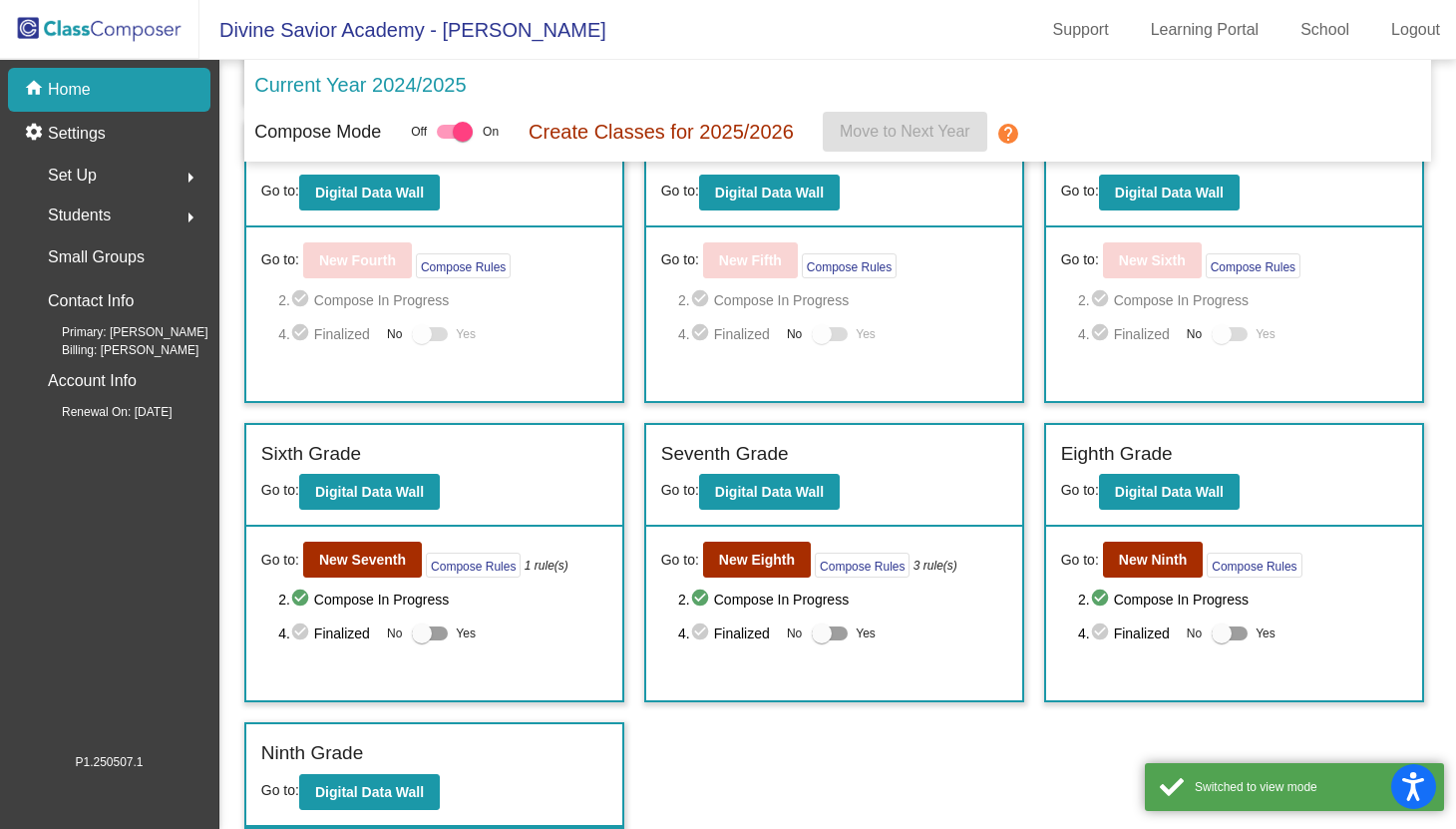 scroll, scrollTop: 684, scrollLeft: 0, axis: vertical 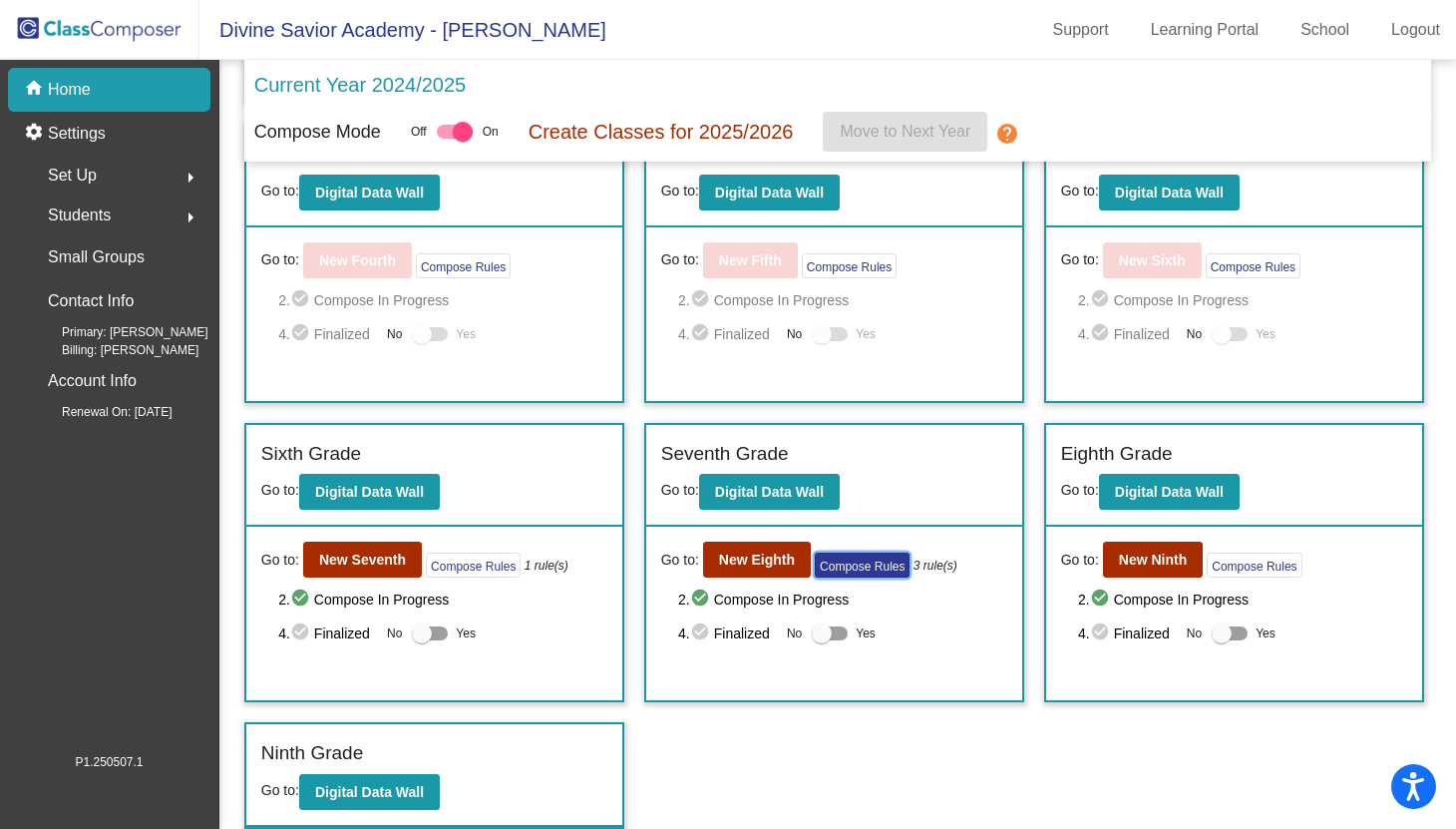 click on "Compose Rules" 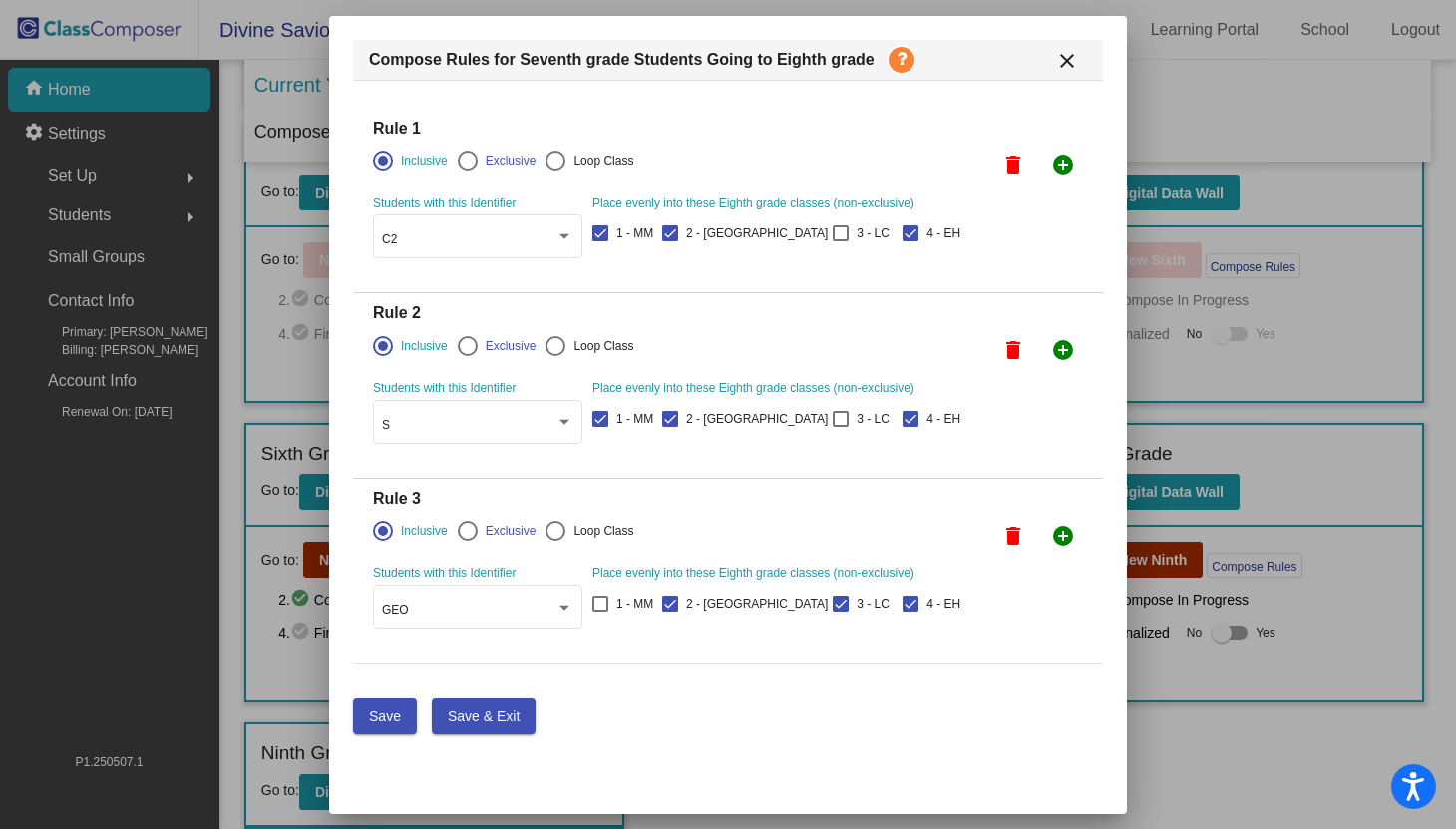 click on "close" at bounding box center (1067, 61) 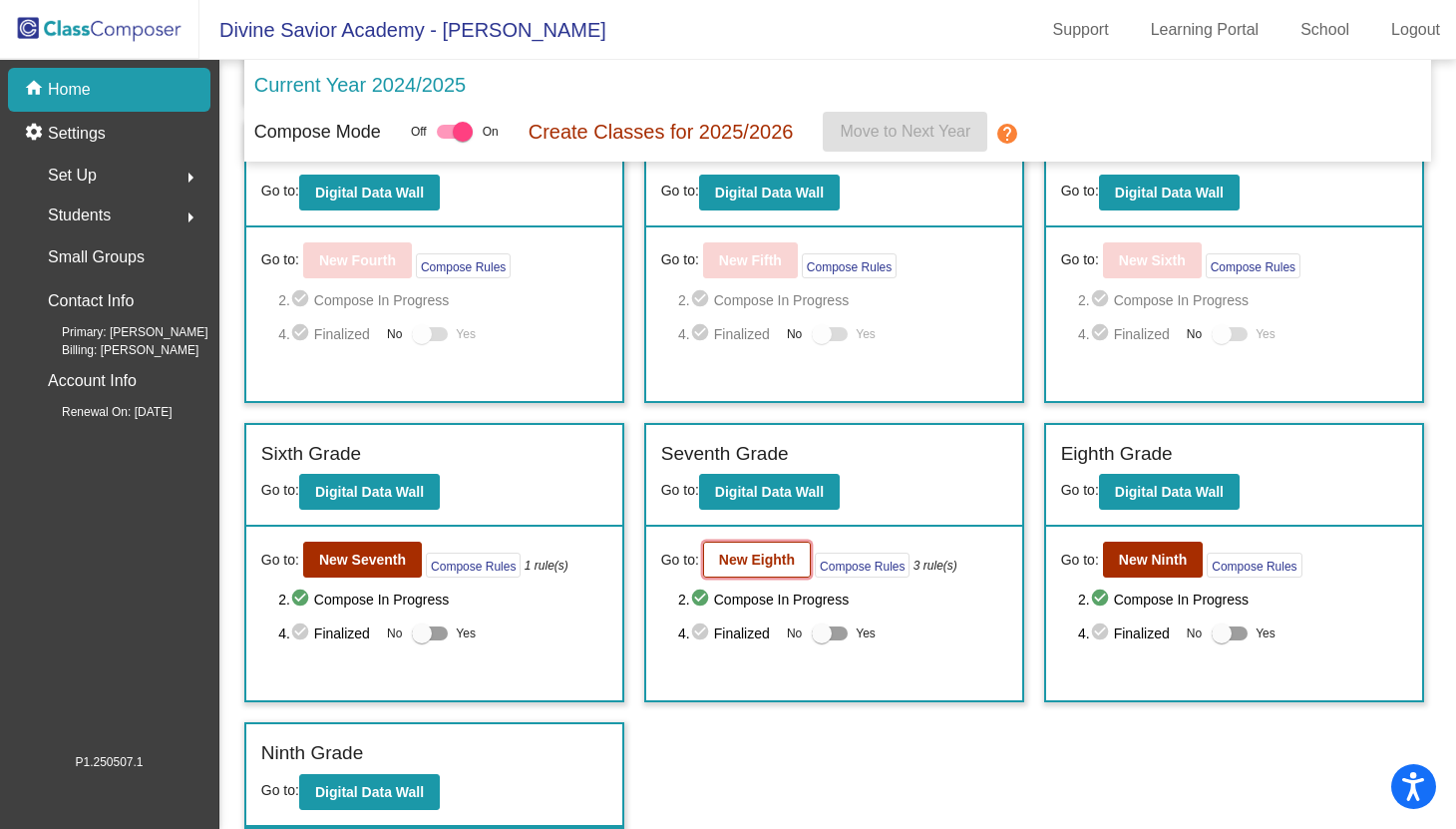 click on "New Eighth" 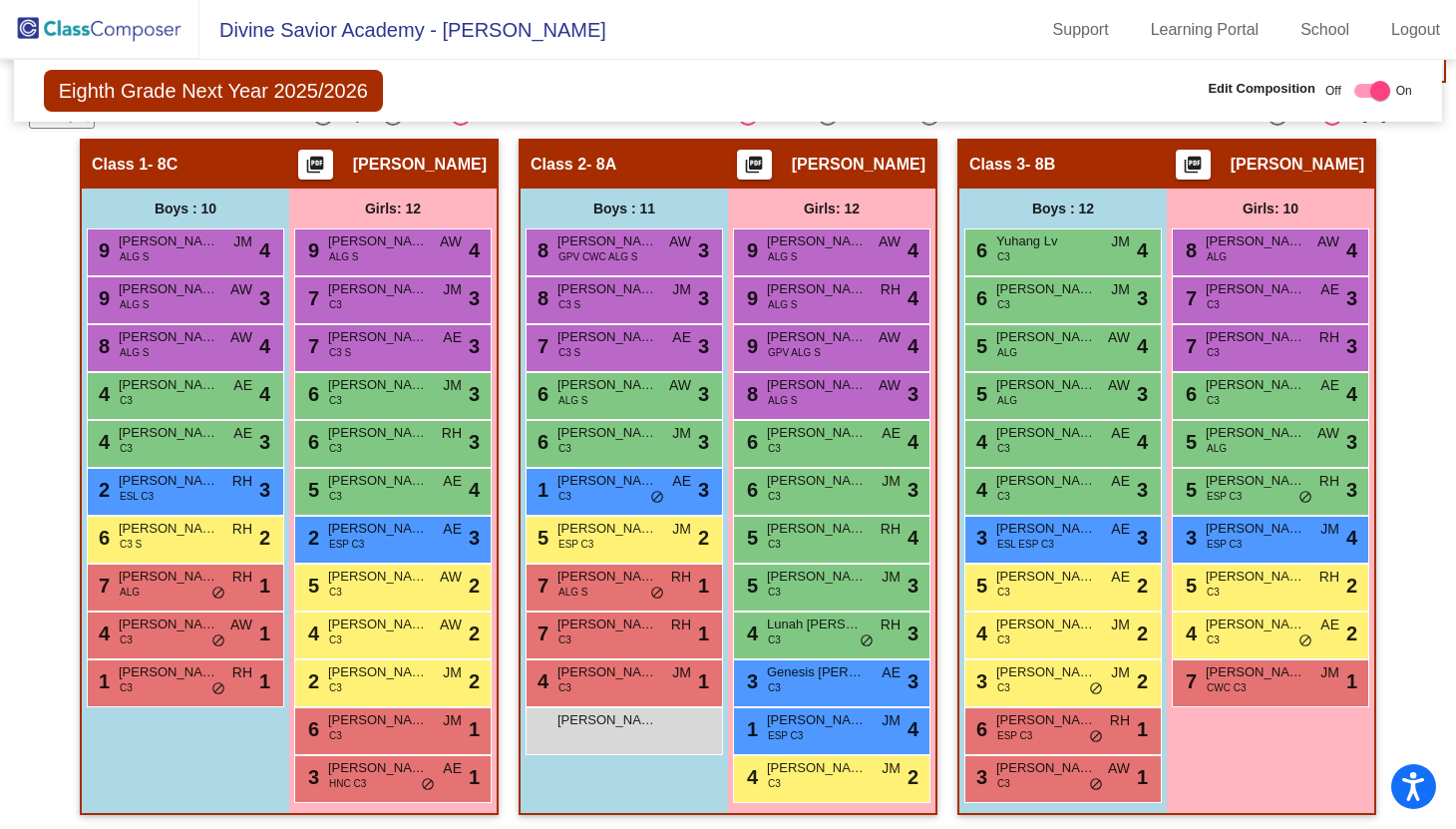 scroll, scrollTop: 493, scrollLeft: 0, axis: vertical 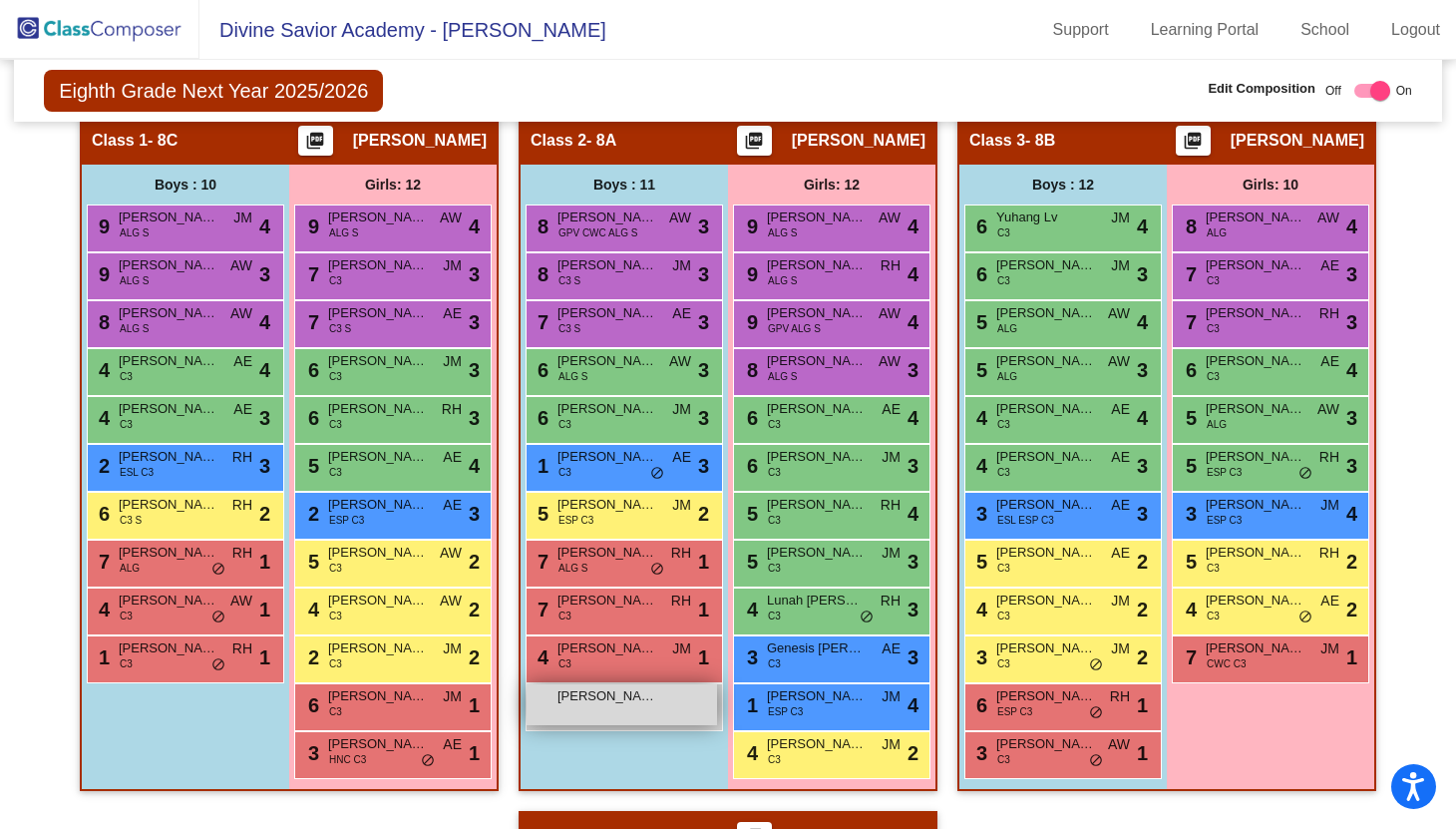 click on "Joshua Santana" at bounding box center [607, 696] 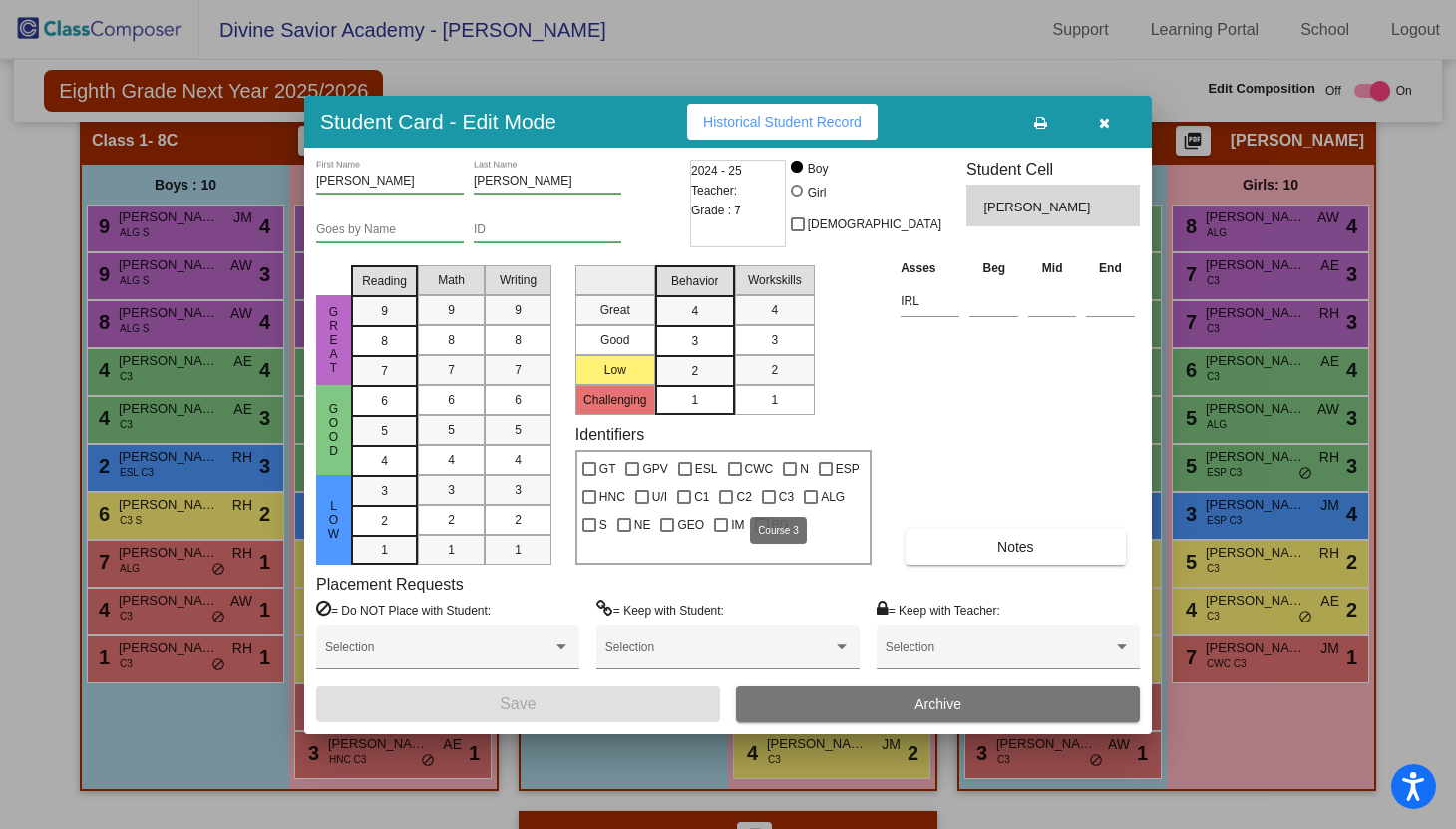 click at bounding box center (769, 497) 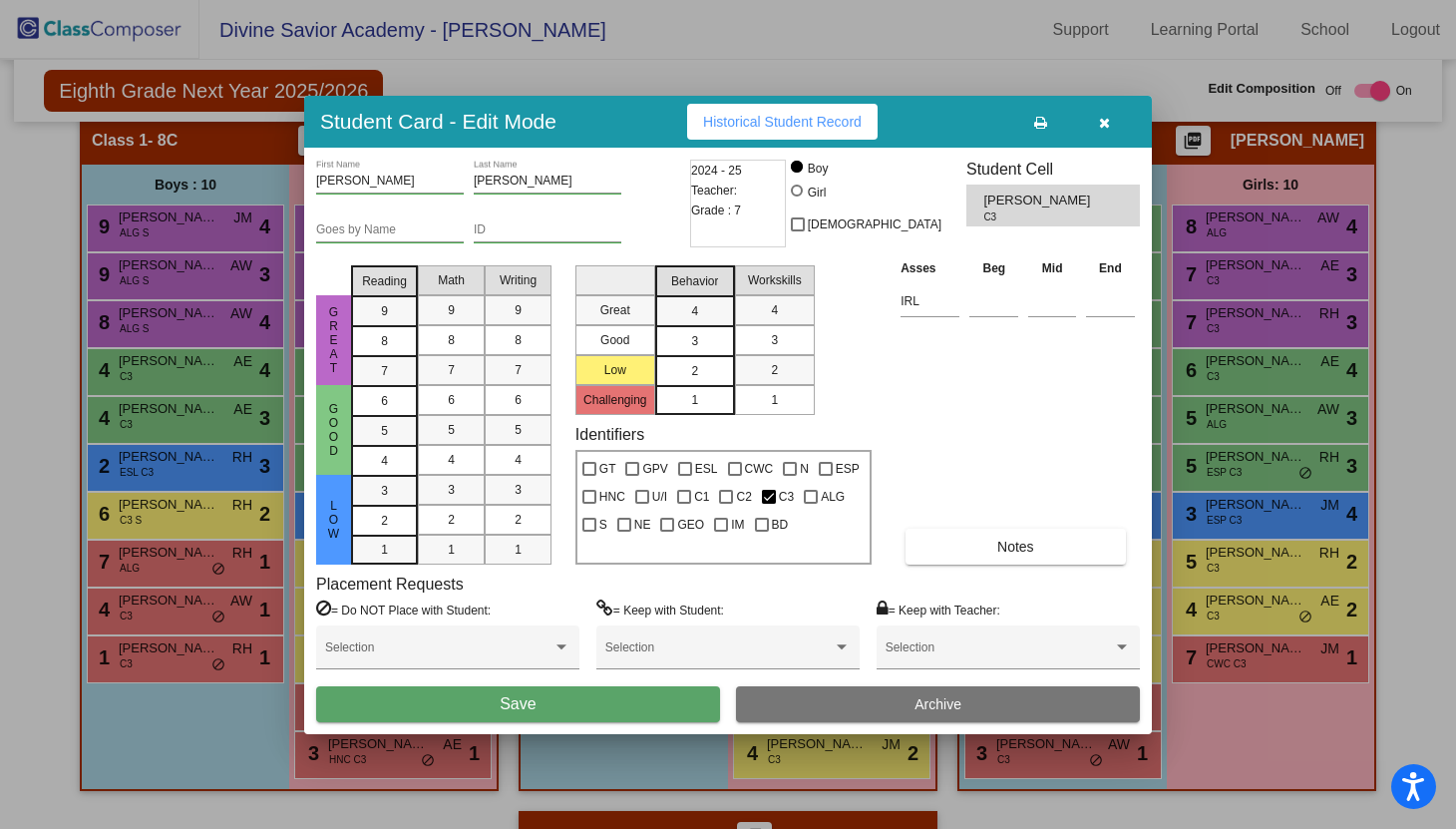click on "2" at bounding box center (694, 371) 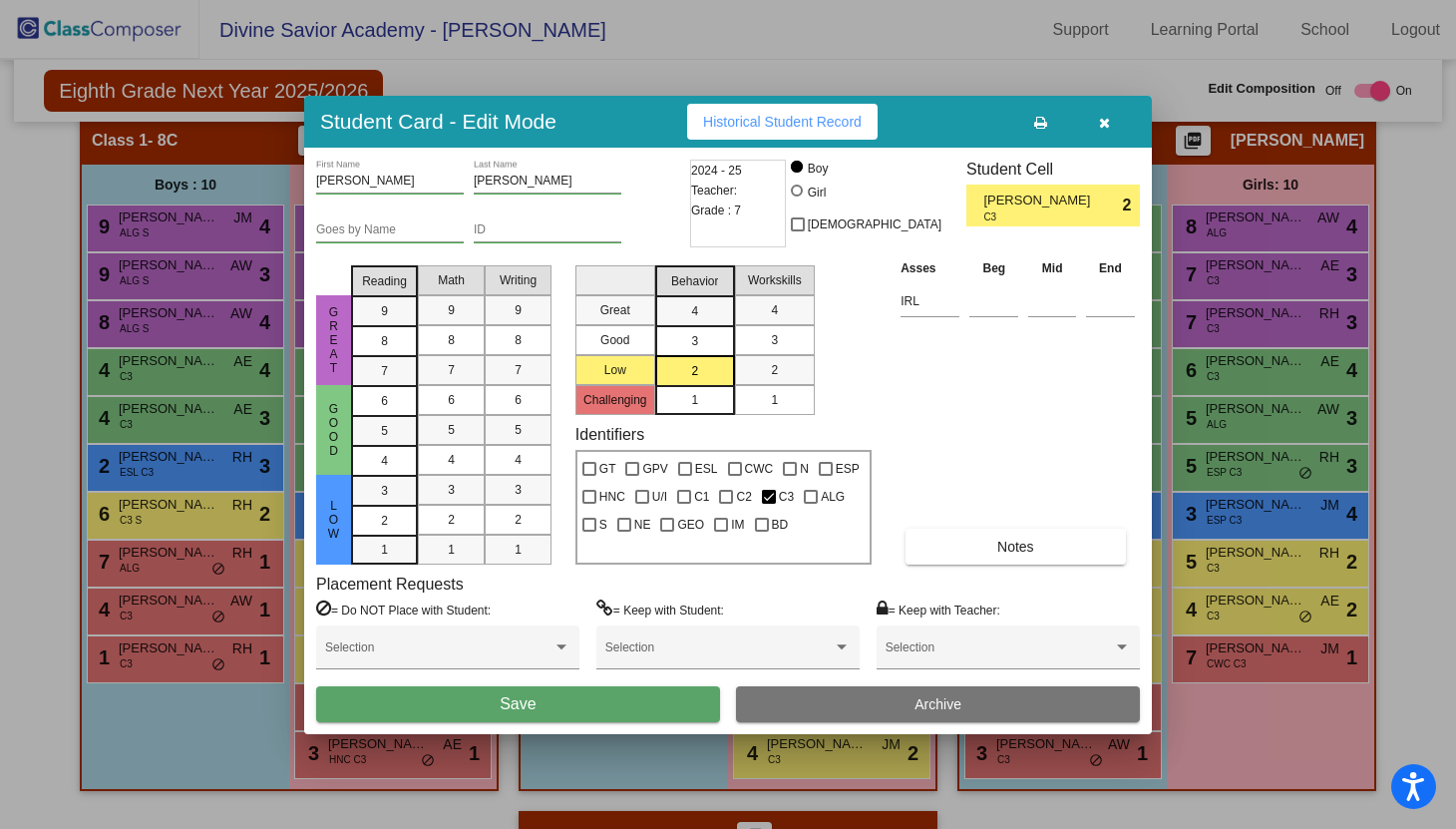 click on "3" at bounding box center (774, 340) 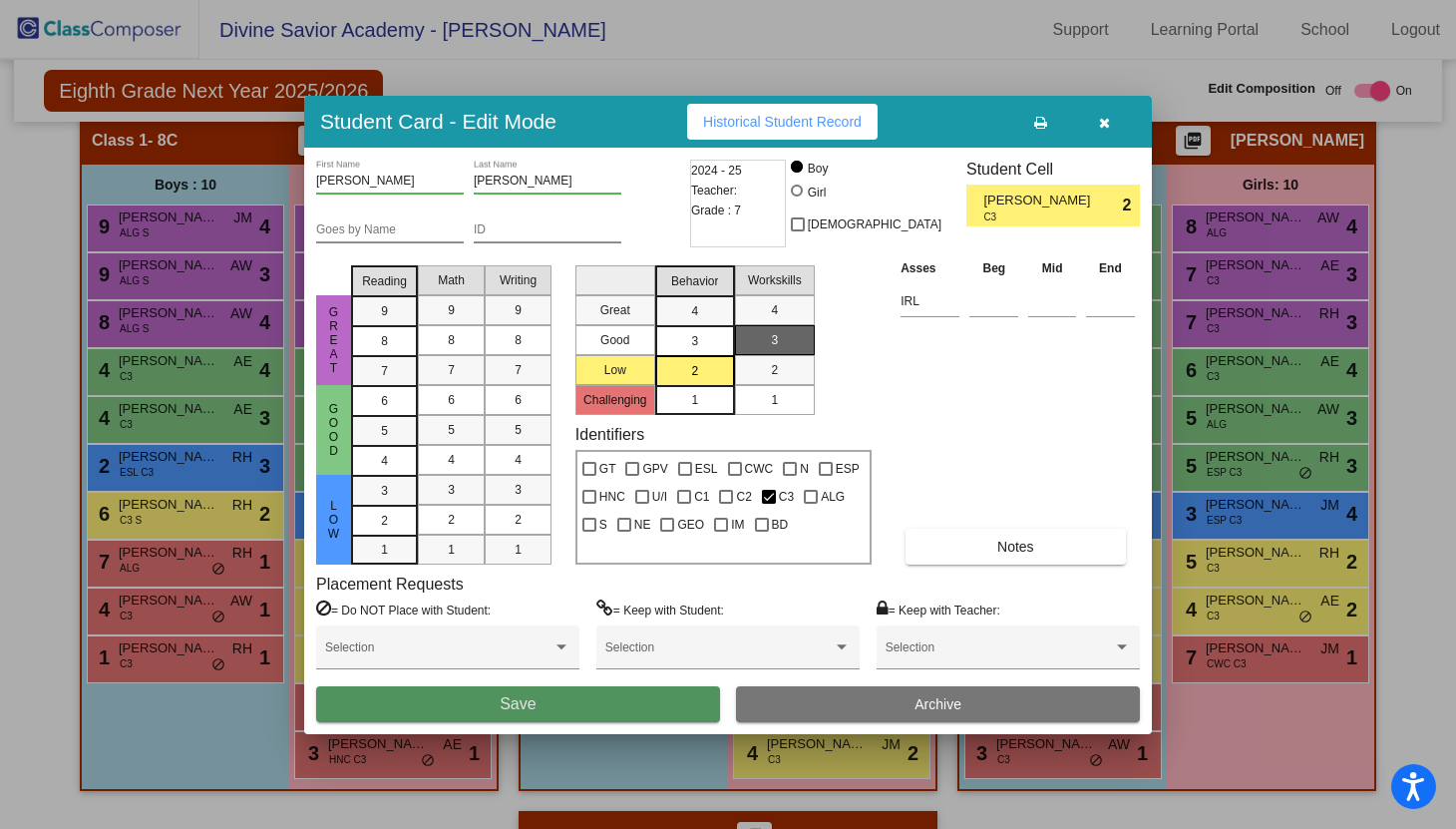 click on "Save" at bounding box center [518, 704] 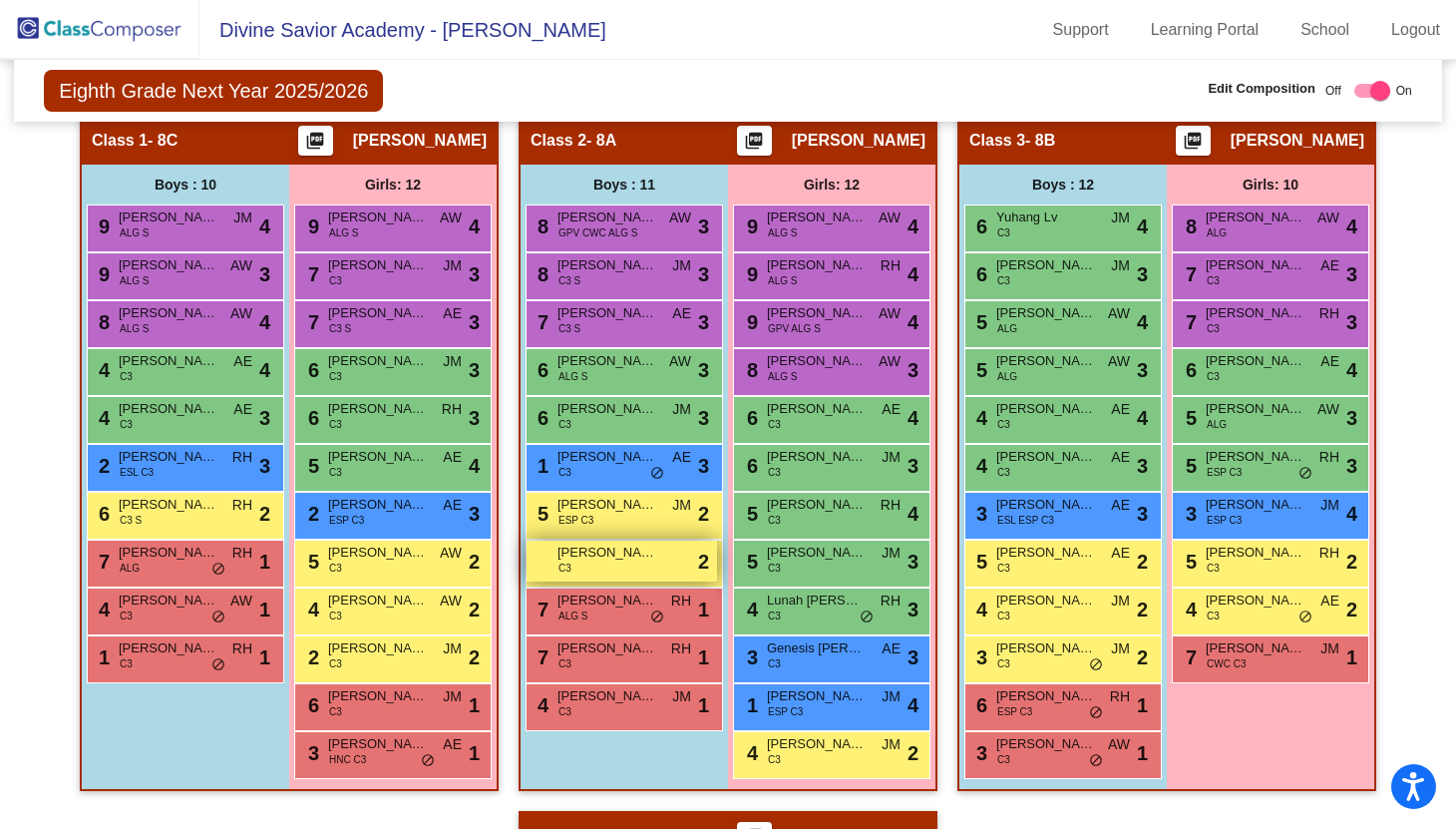 click on "Joshua Santana C3 lock do_not_disturb_alt 2" at bounding box center (621, 561) 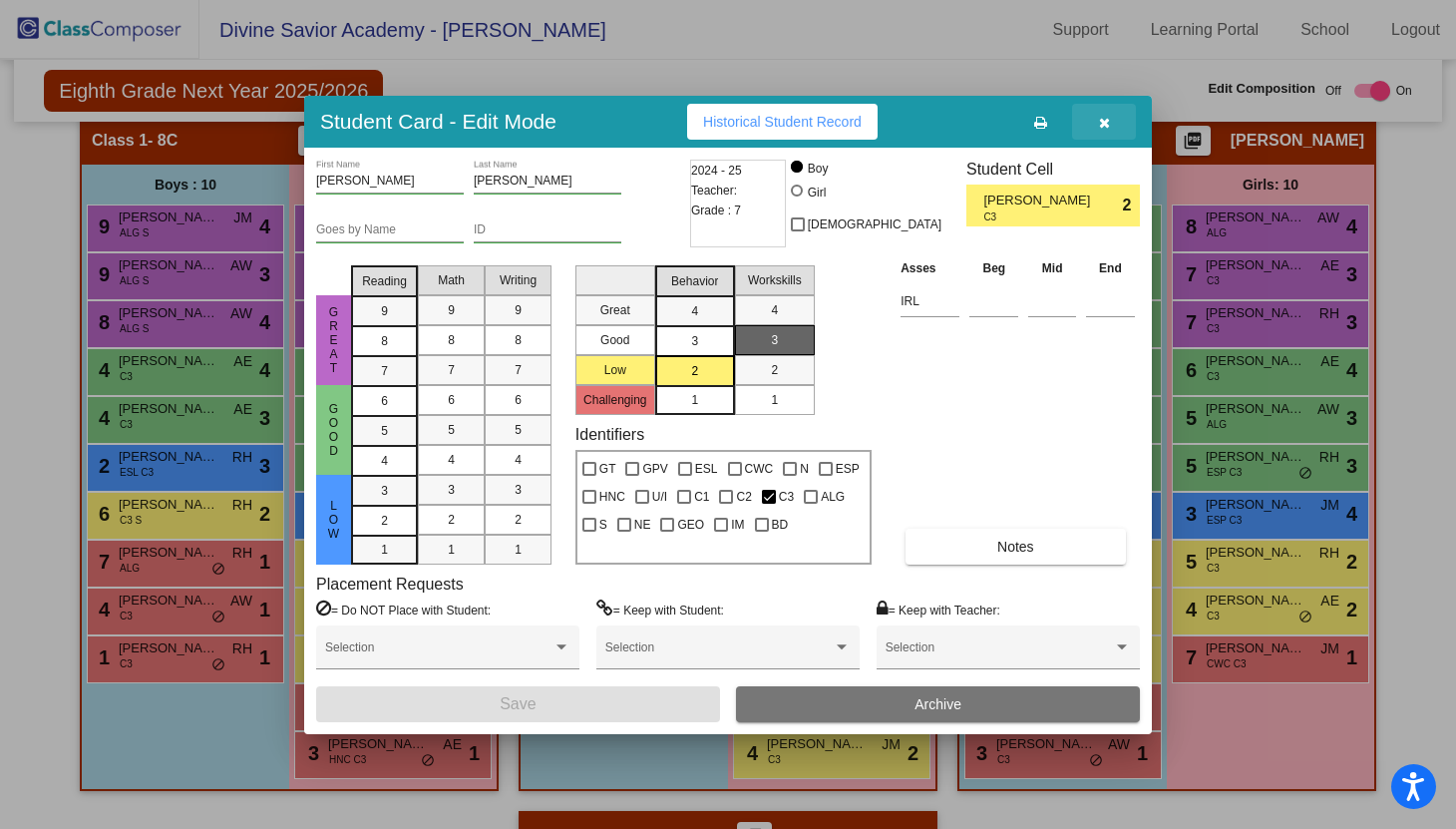 click at bounding box center [1104, 122] 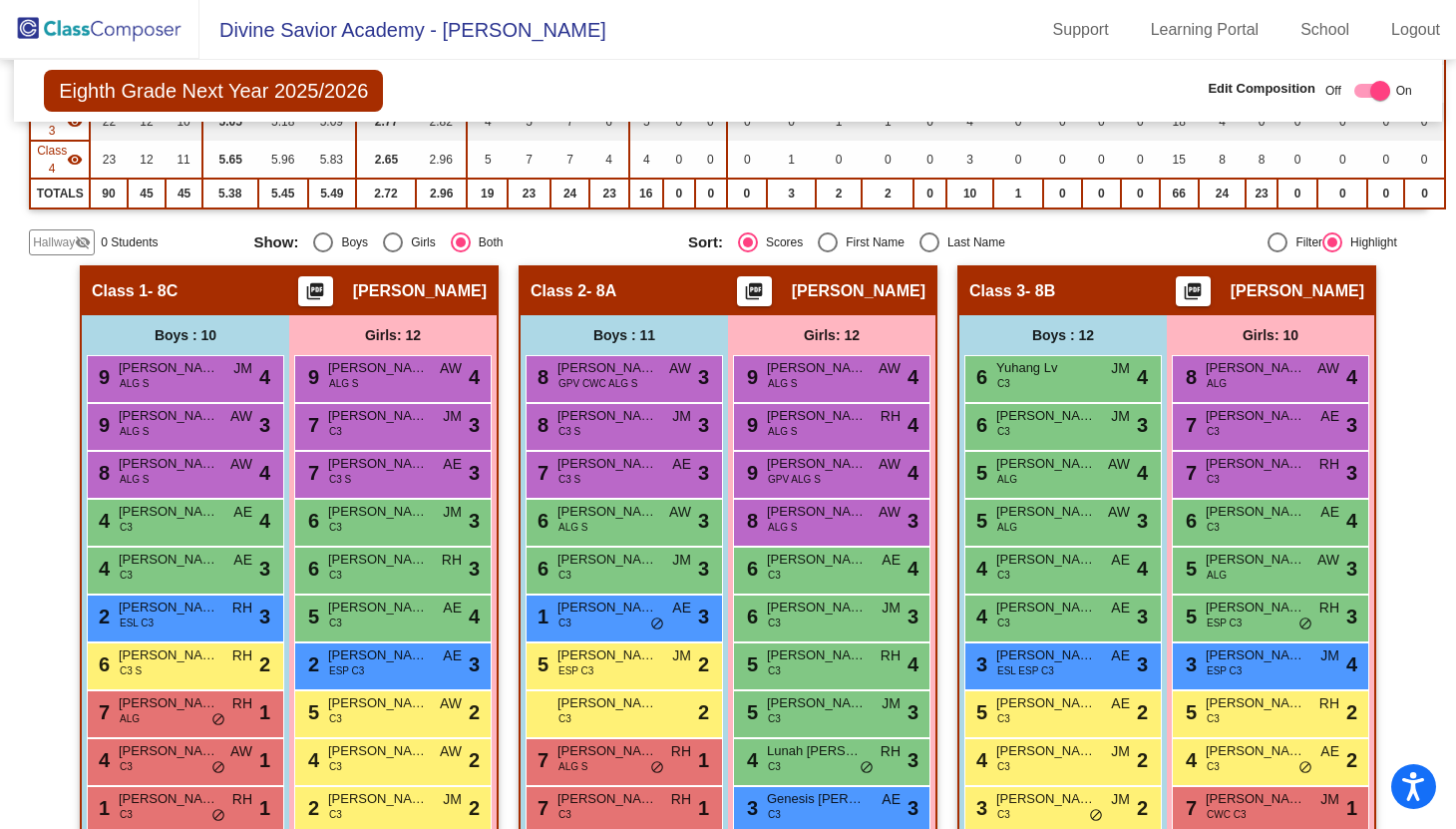 scroll, scrollTop: 0, scrollLeft: 0, axis: both 